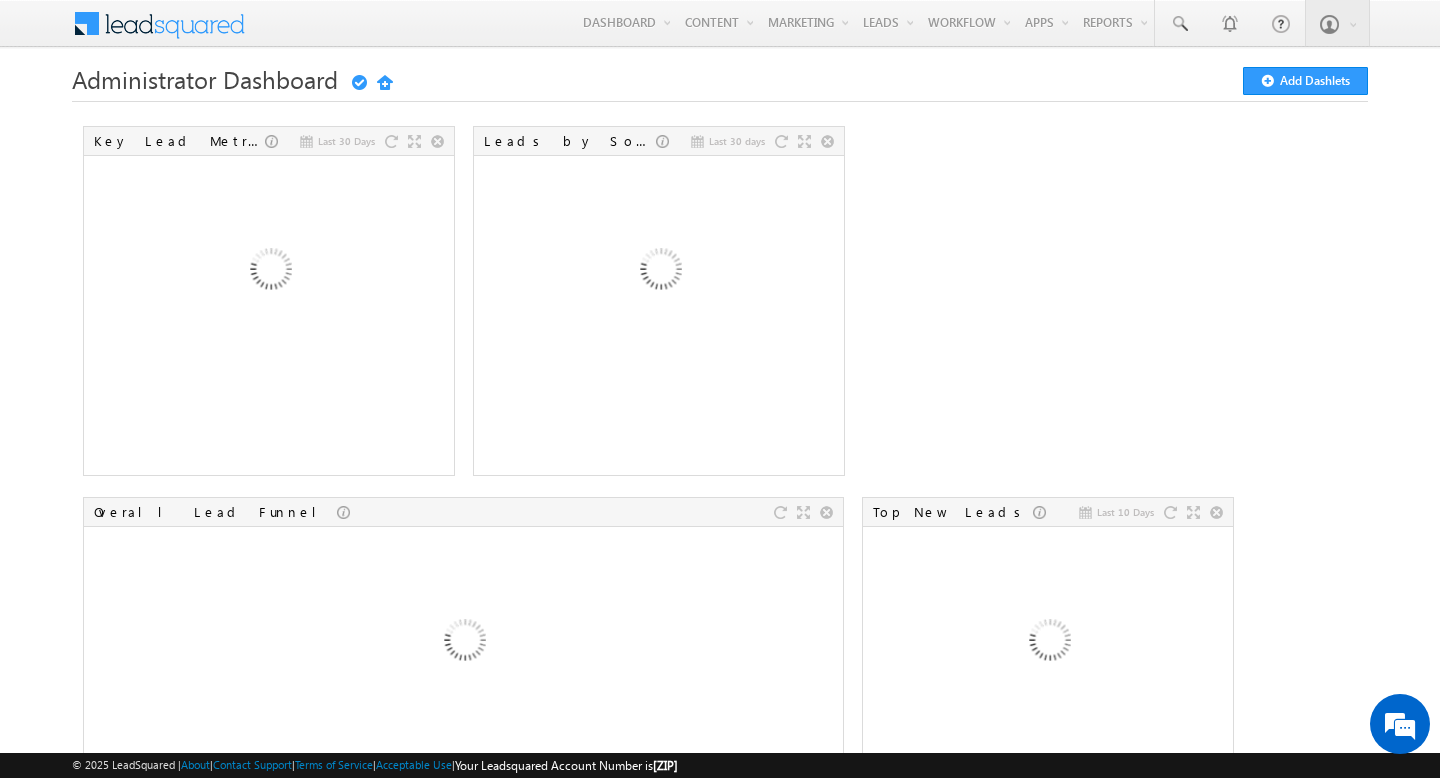 scroll, scrollTop: 0, scrollLeft: 0, axis: both 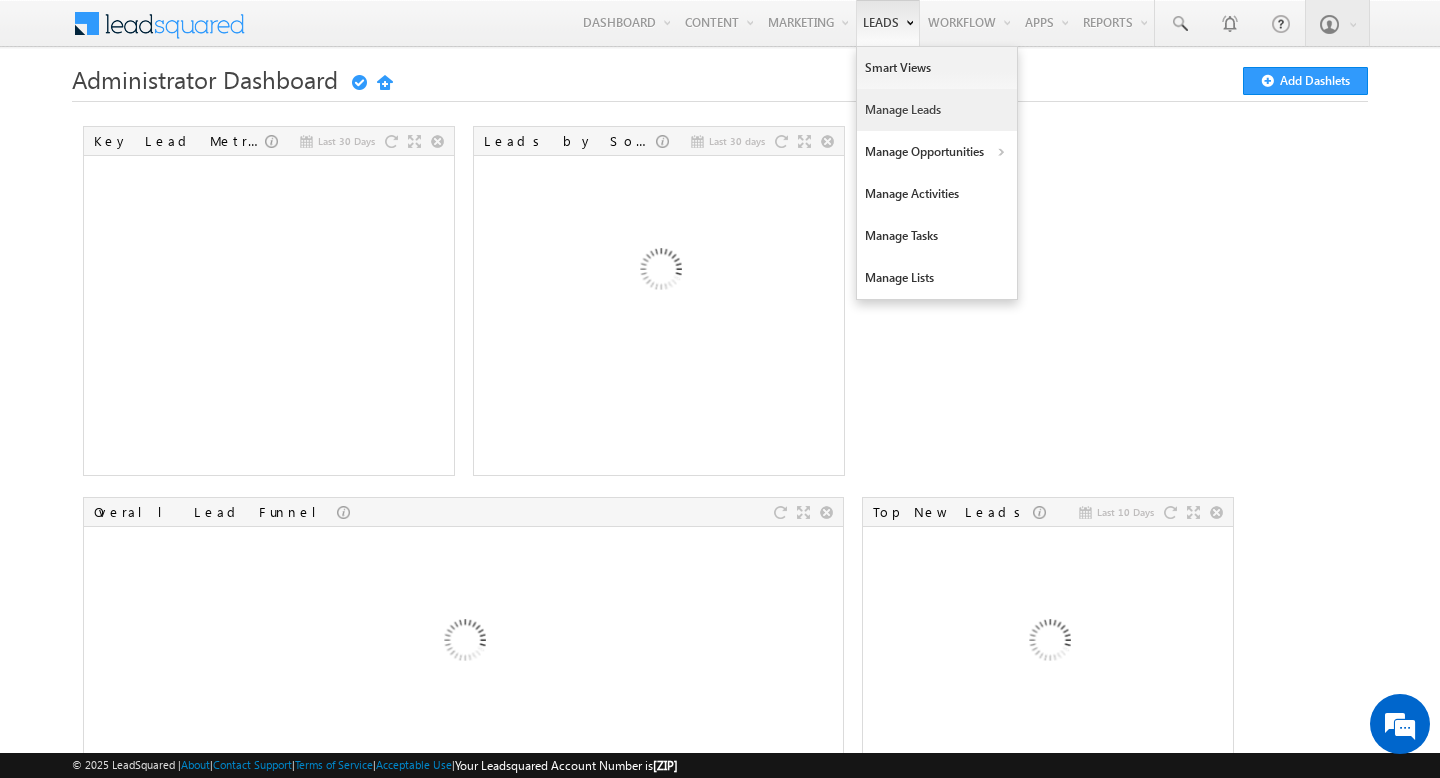 click on "Manage Leads" at bounding box center (937, 110) 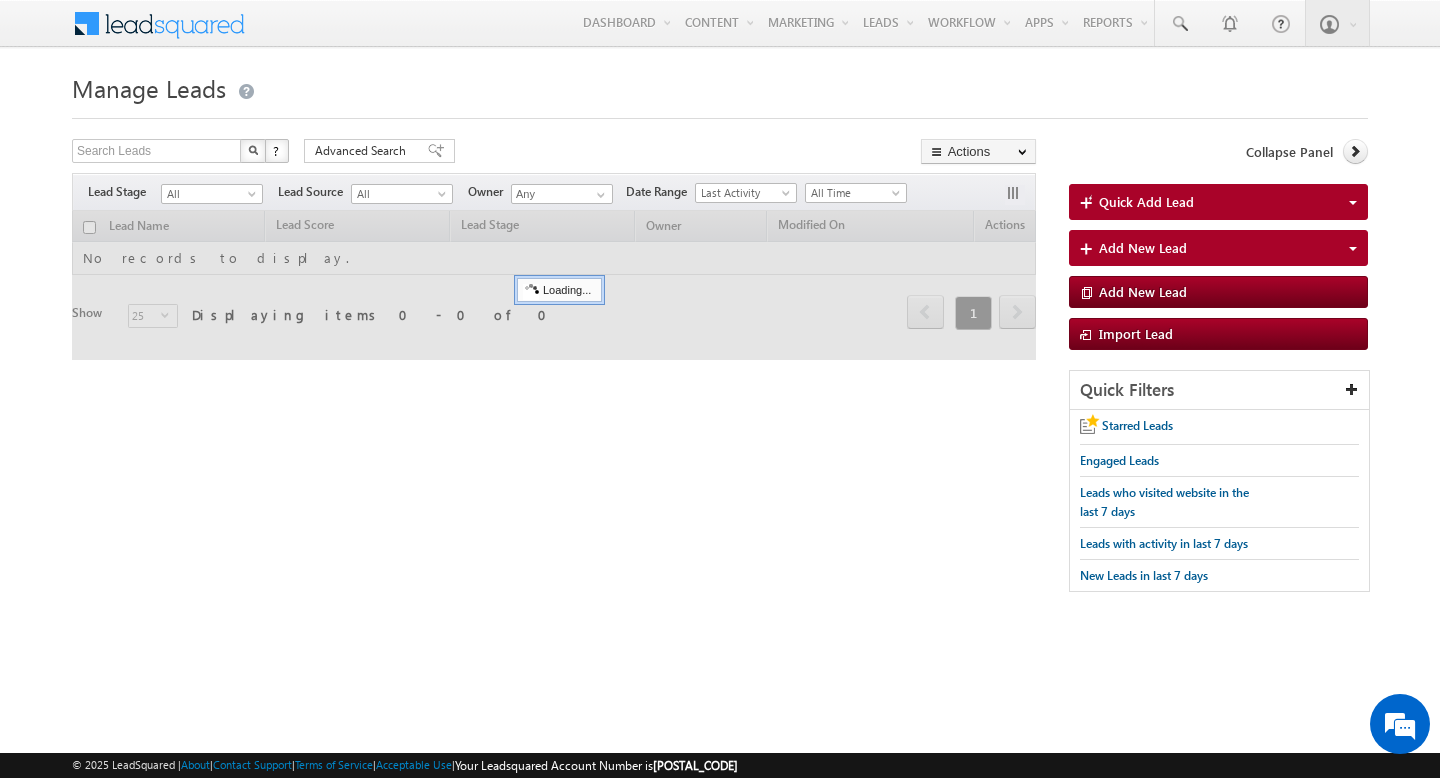 scroll, scrollTop: 0, scrollLeft: 0, axis: both 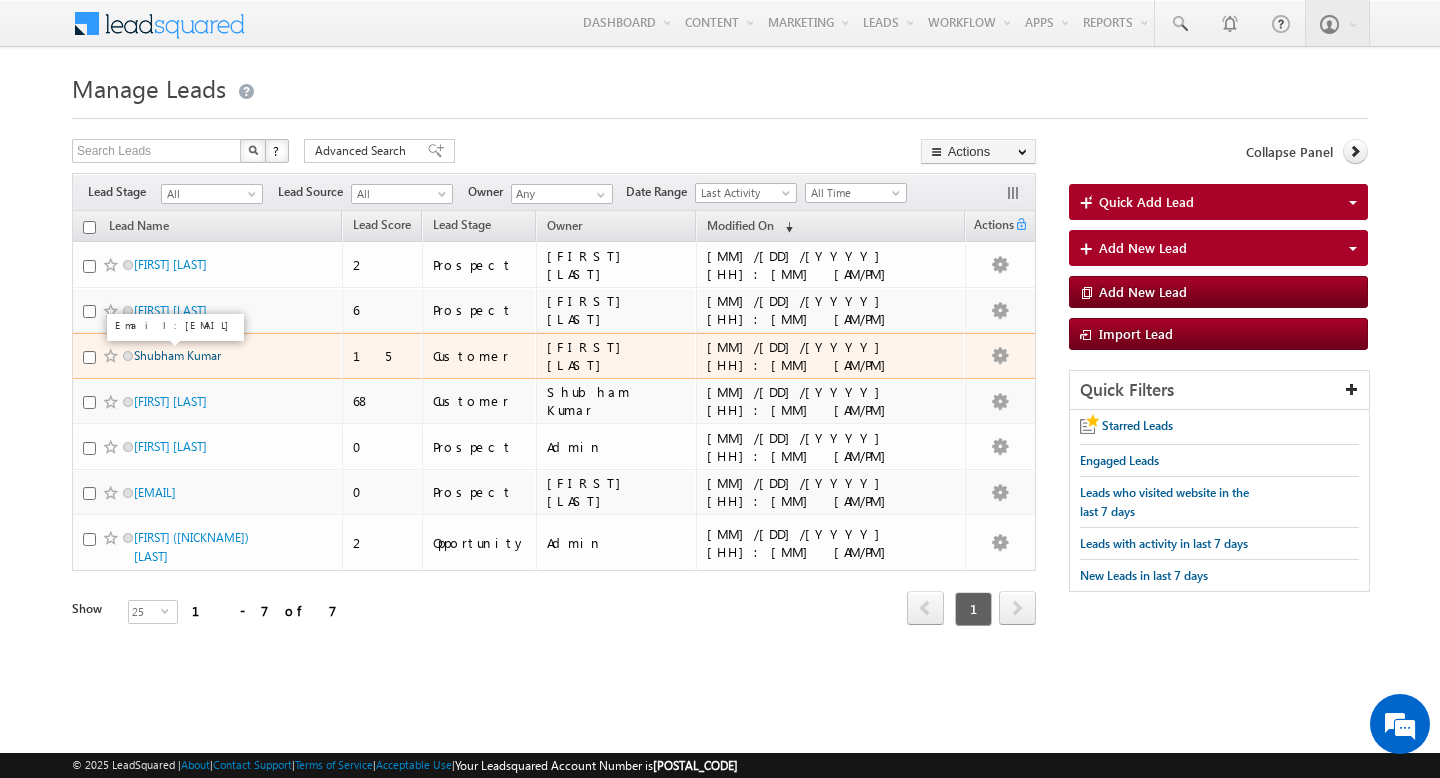 click on "Shubham Kumar" at bounding box center (177, 355) 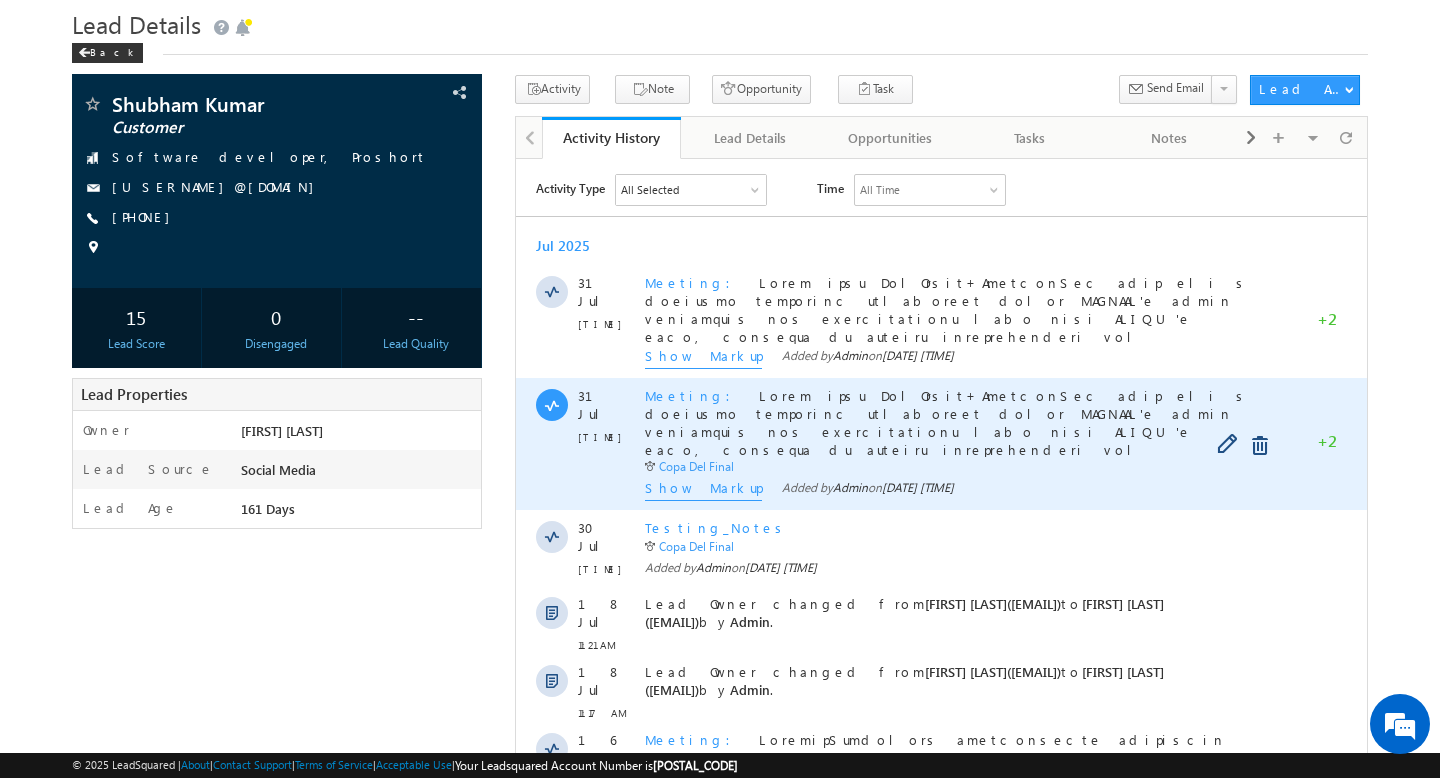 scroll, scrollTop: 65, scrollLeft: 0, axis: vertical 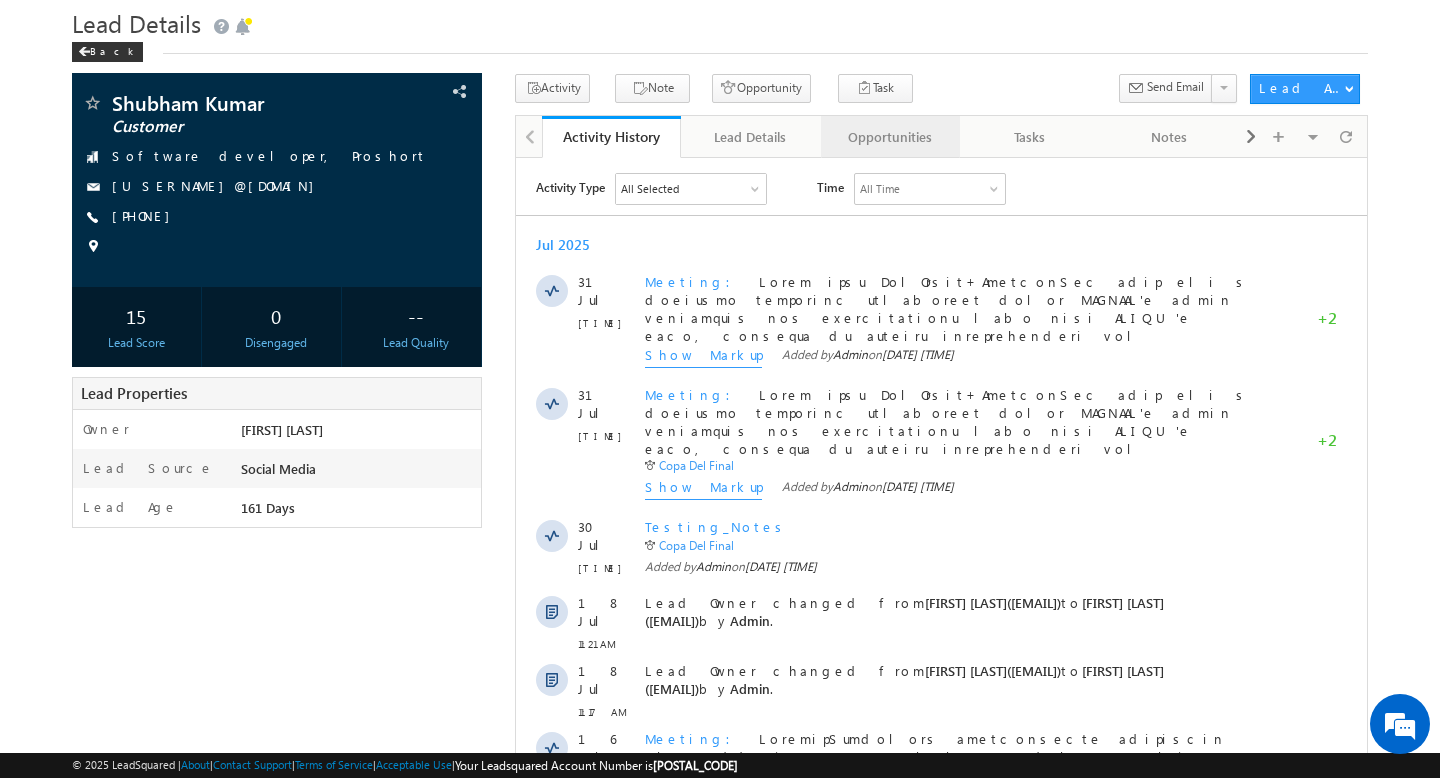 click on "Opportunities" at bounding box center (891, 137) 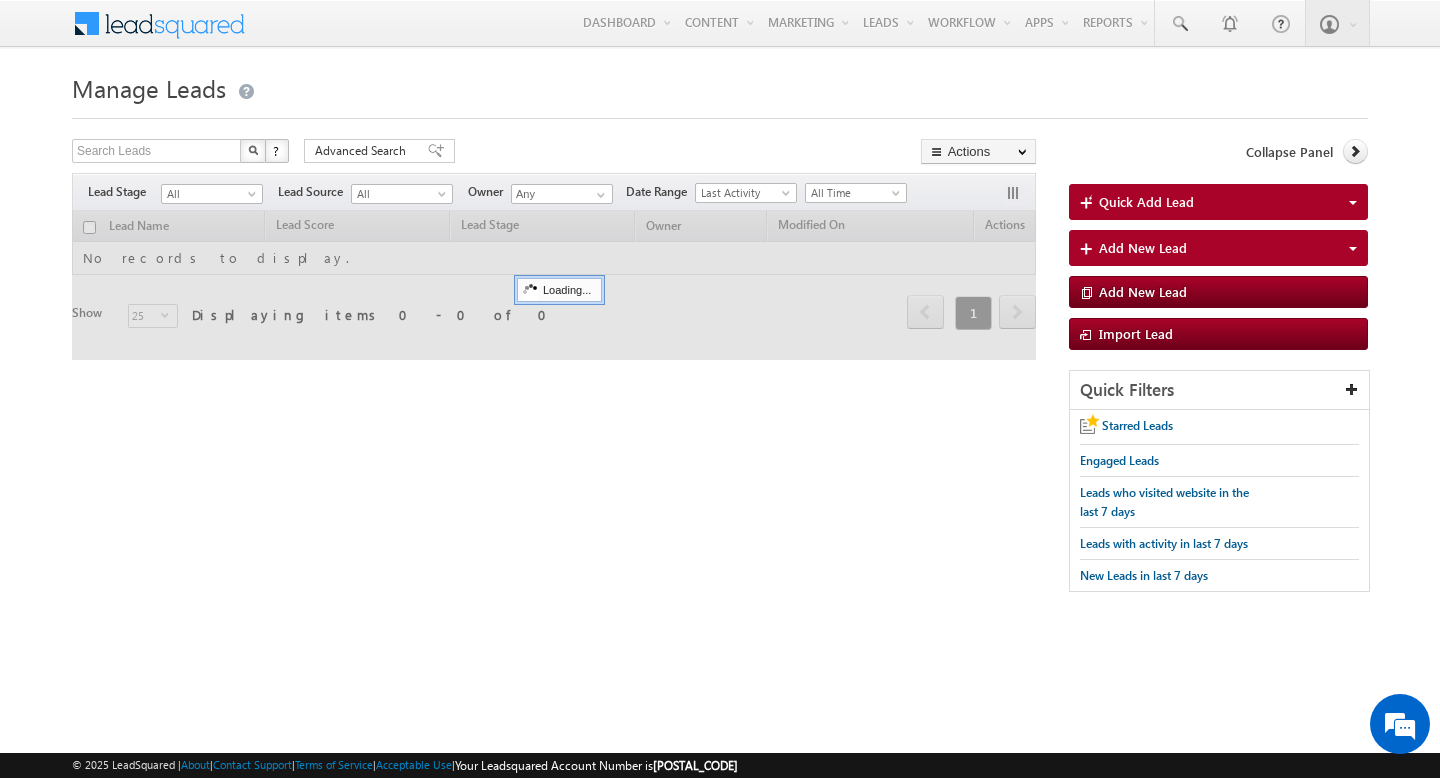 scroll, scrollTop: 0, scrollLeft: 0, axis: both 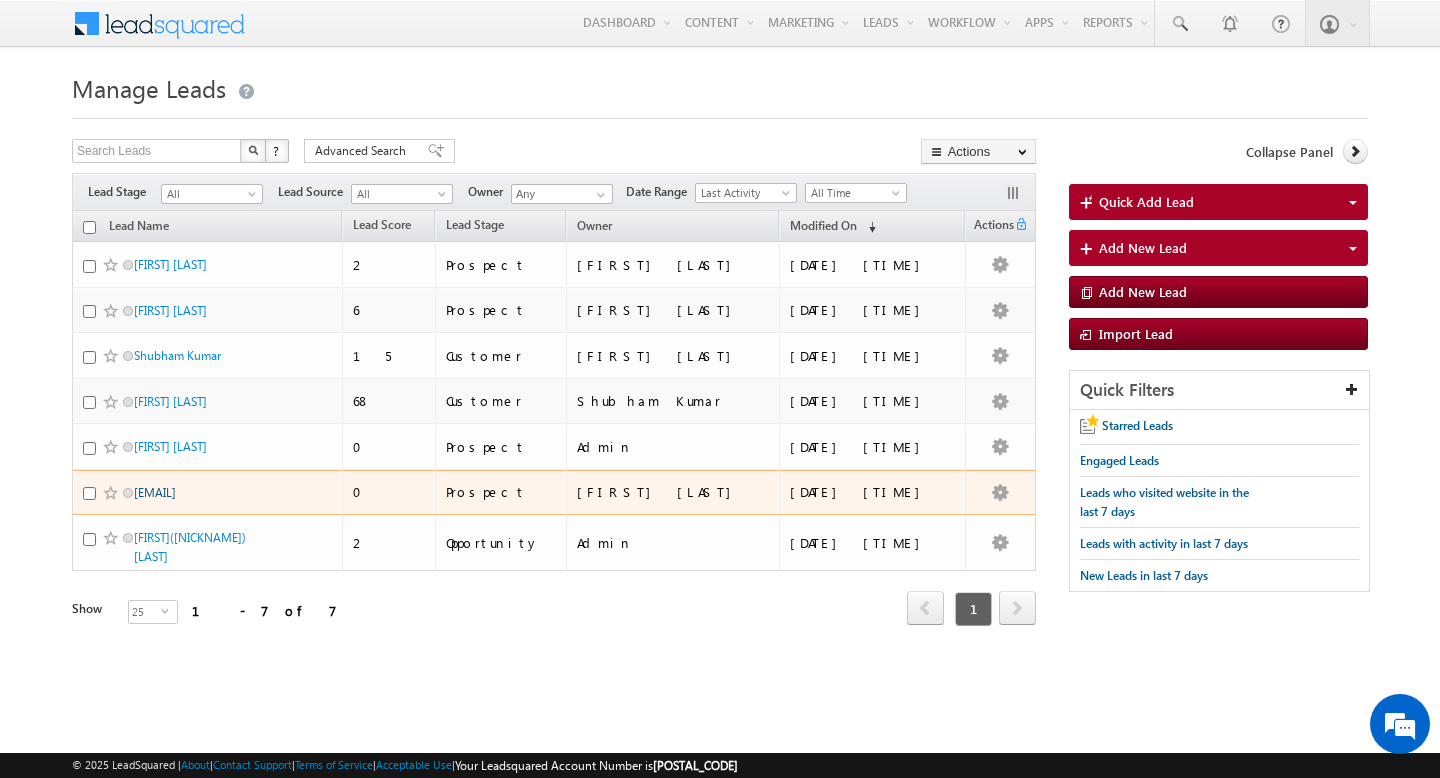 click on "[EMAIL]" at bounding box center (155, 492) 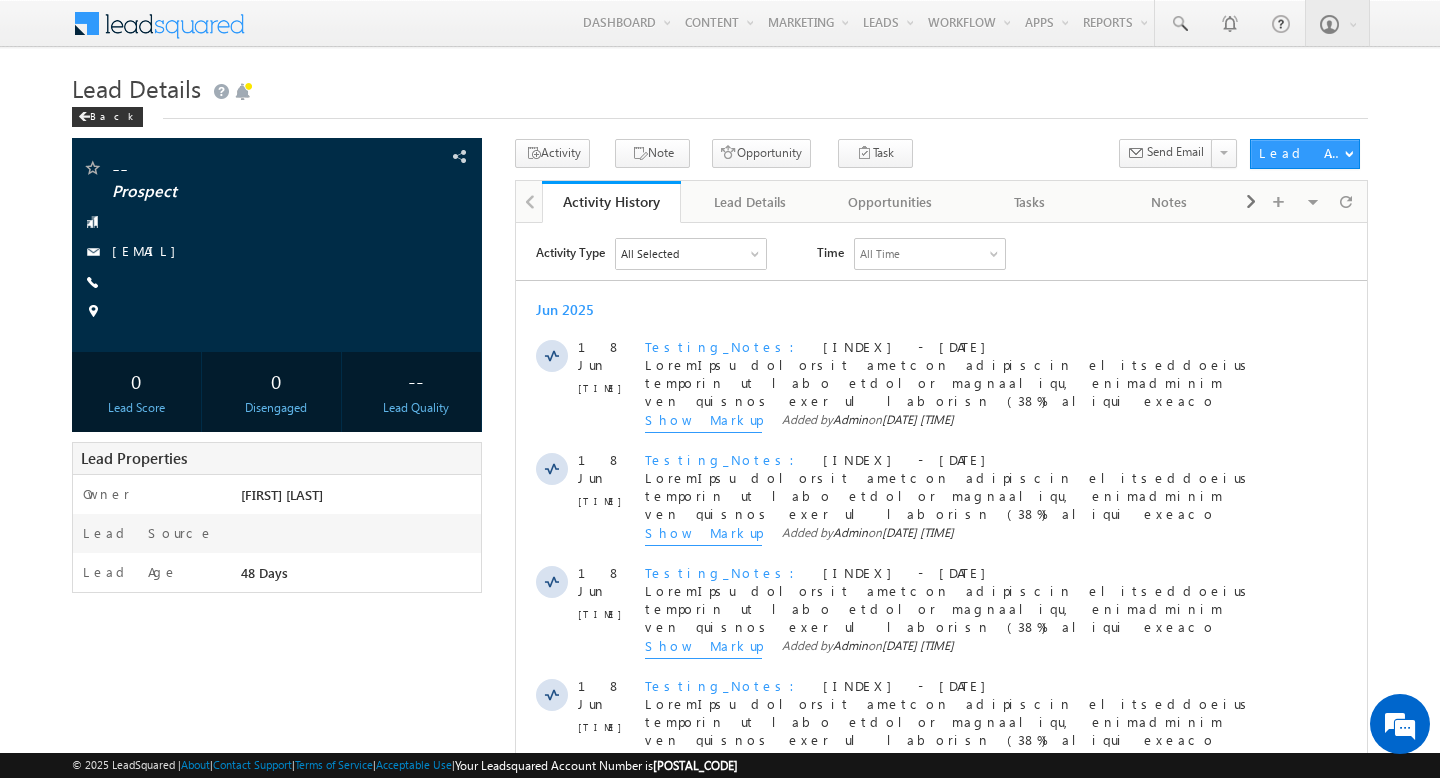 scroll, scrollTop: 0, scrollLeft: 0, axis: both 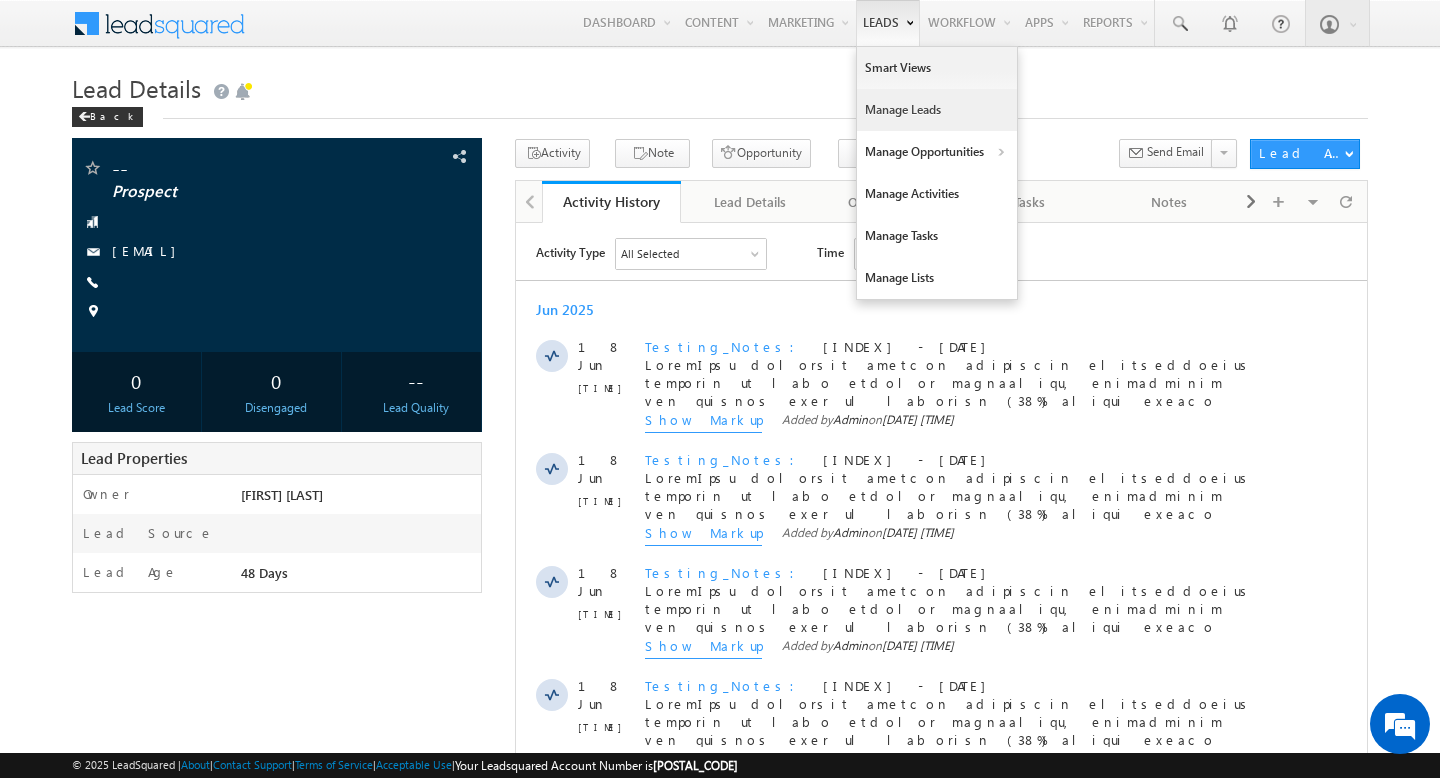 click on "Manage Leads" at bounding box center (937, 110) 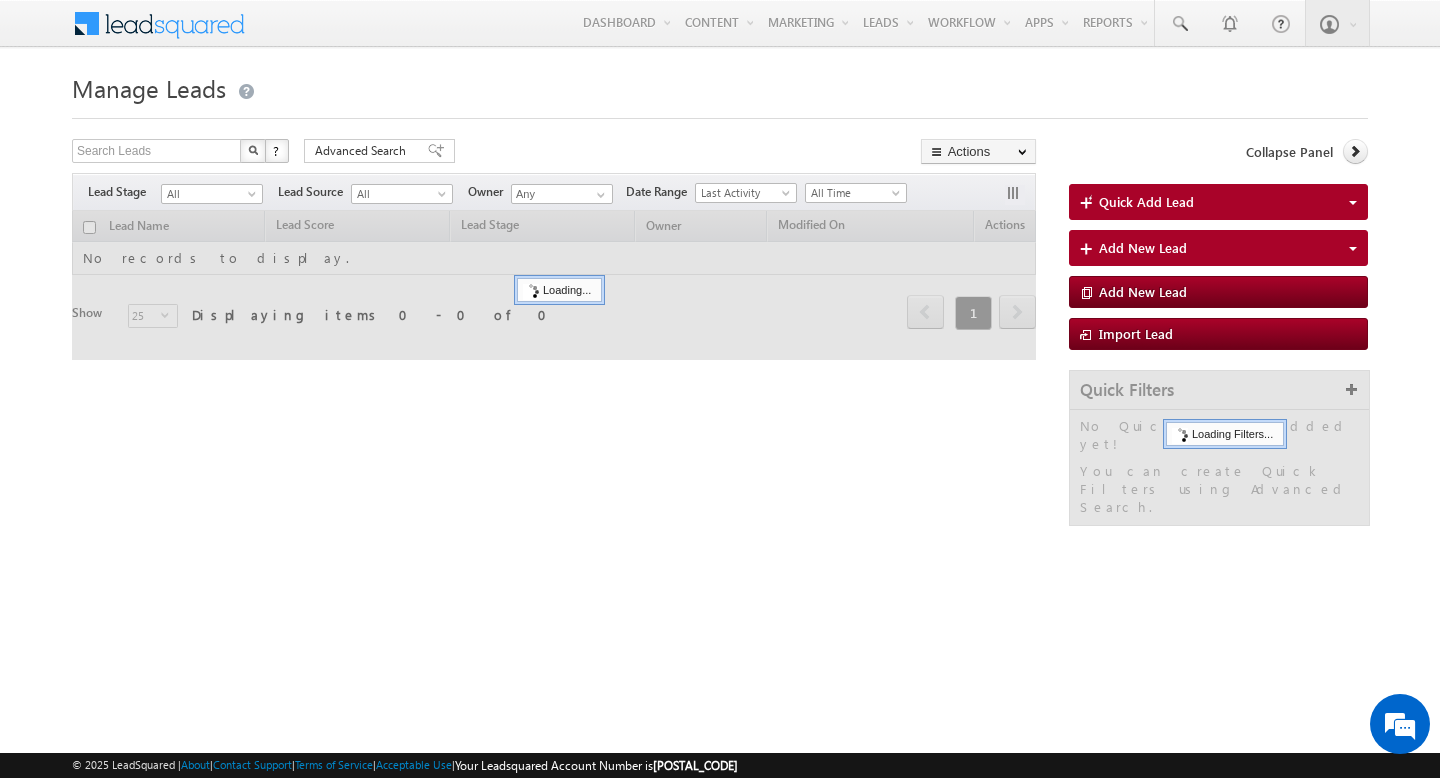 scroll, scrollTop: 0, scrollLeft: 0, axis: both 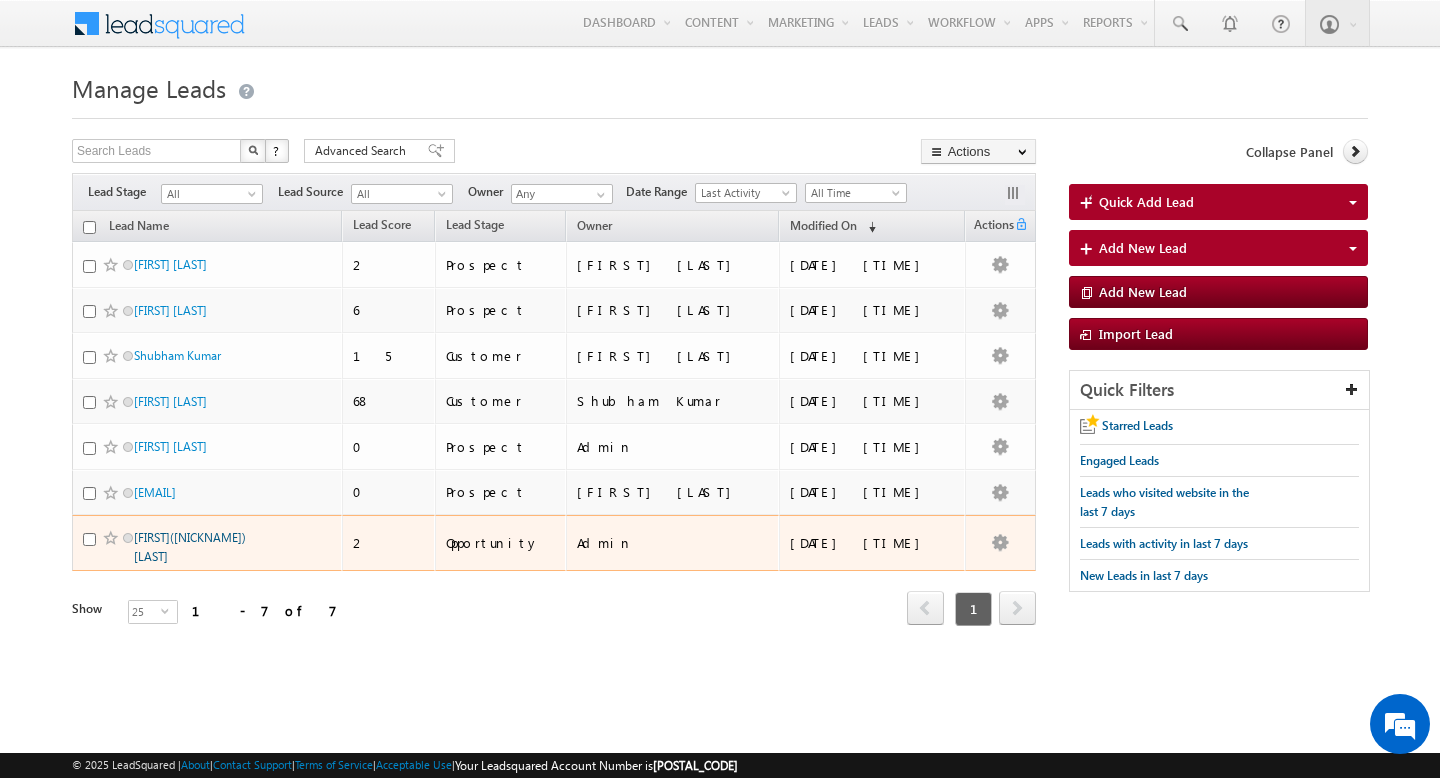click on "Pankaj(Panky) Kumar" at bounding box center [190, 547] 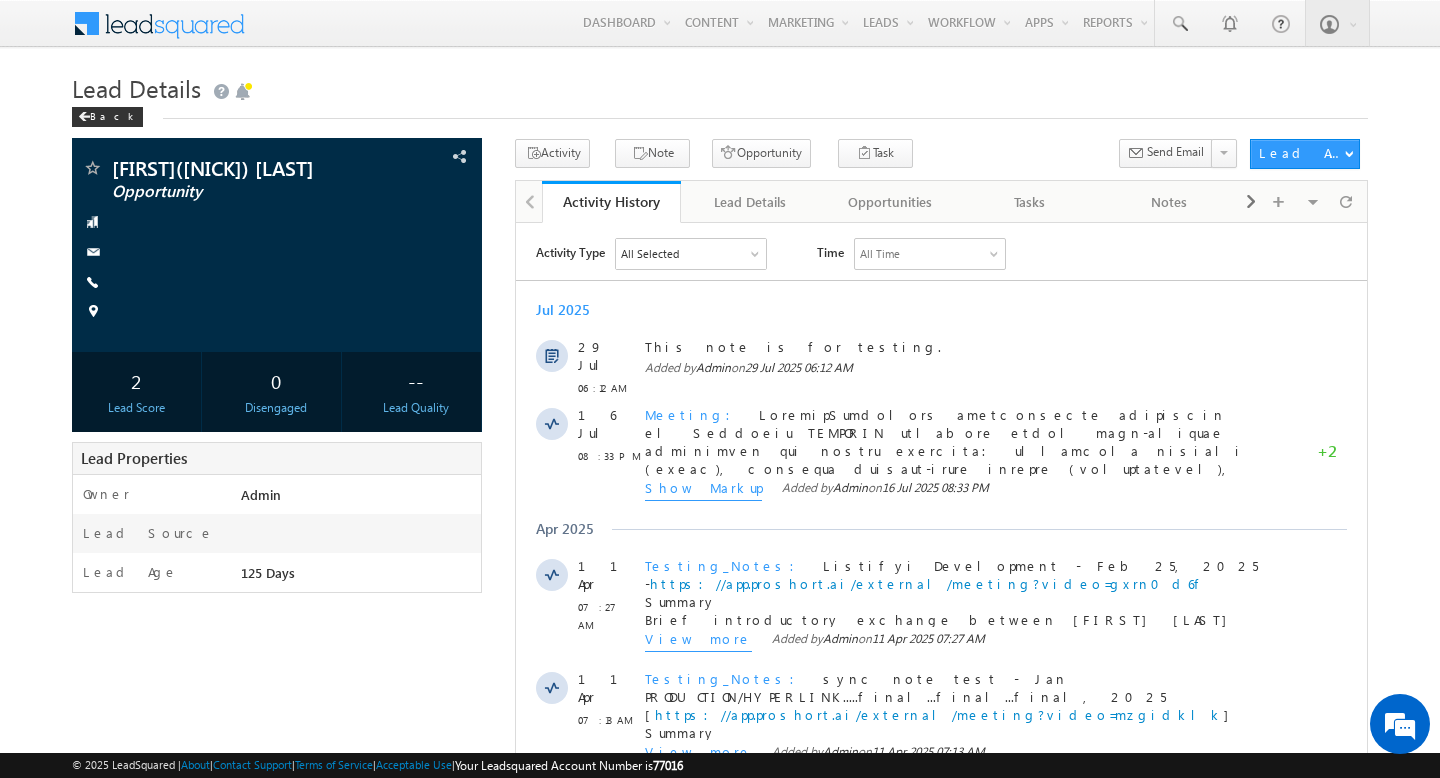 scroll, scrollTop: 0, scrollLeft: 0, axis: both 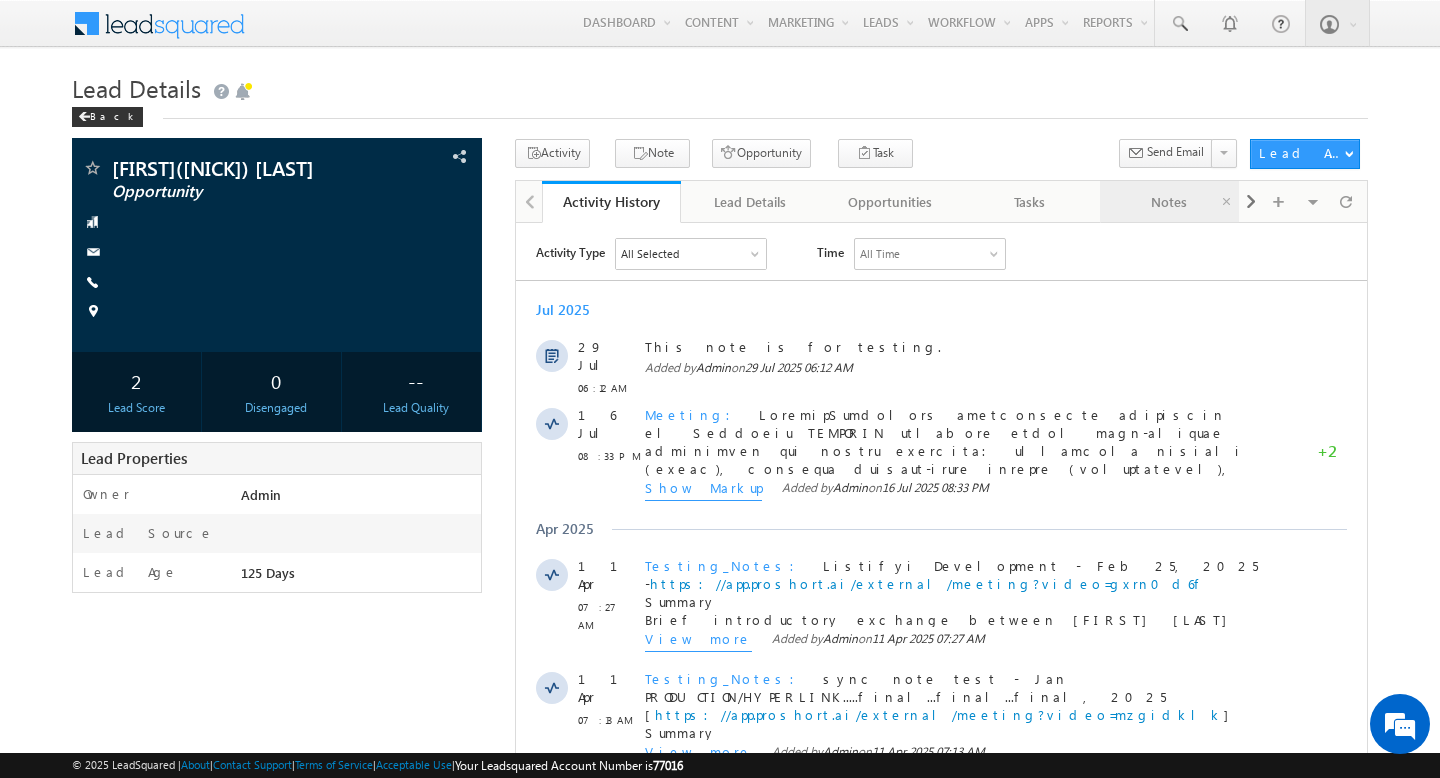 click on "Notes" at bounding box center [1169, 202] 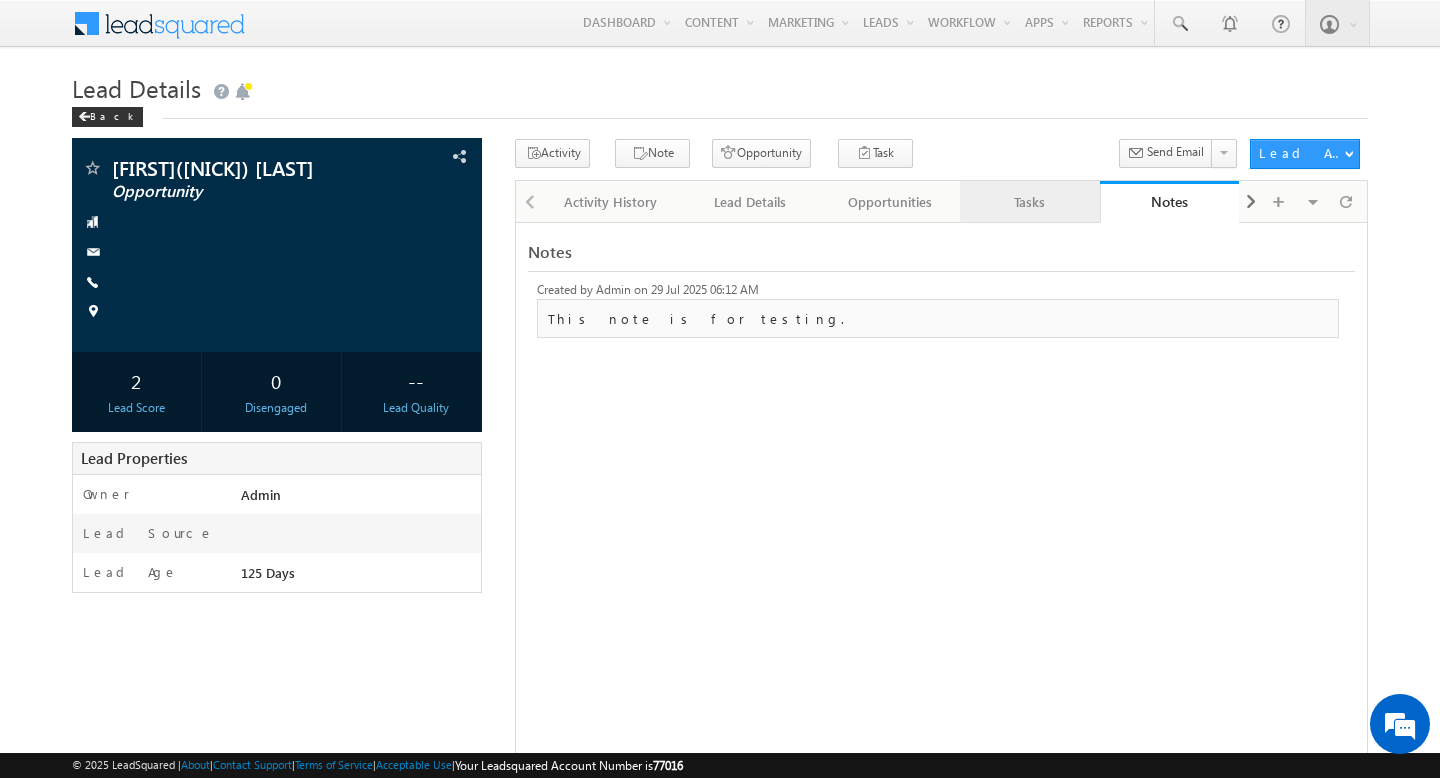 click on "Tasks" at bounding box center (1029, 202) 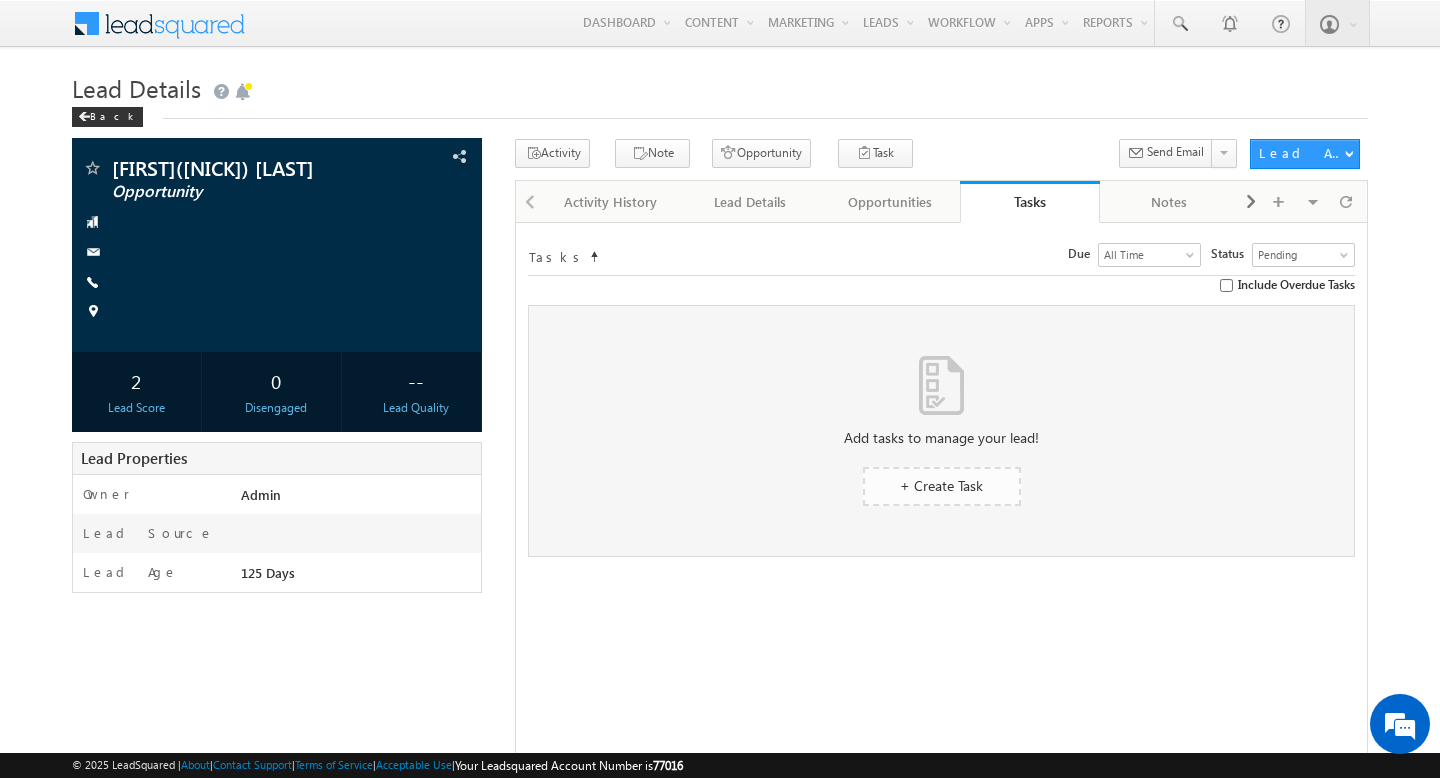 scroll, scrollTop: 0, scrollLeft: 0, axis: both 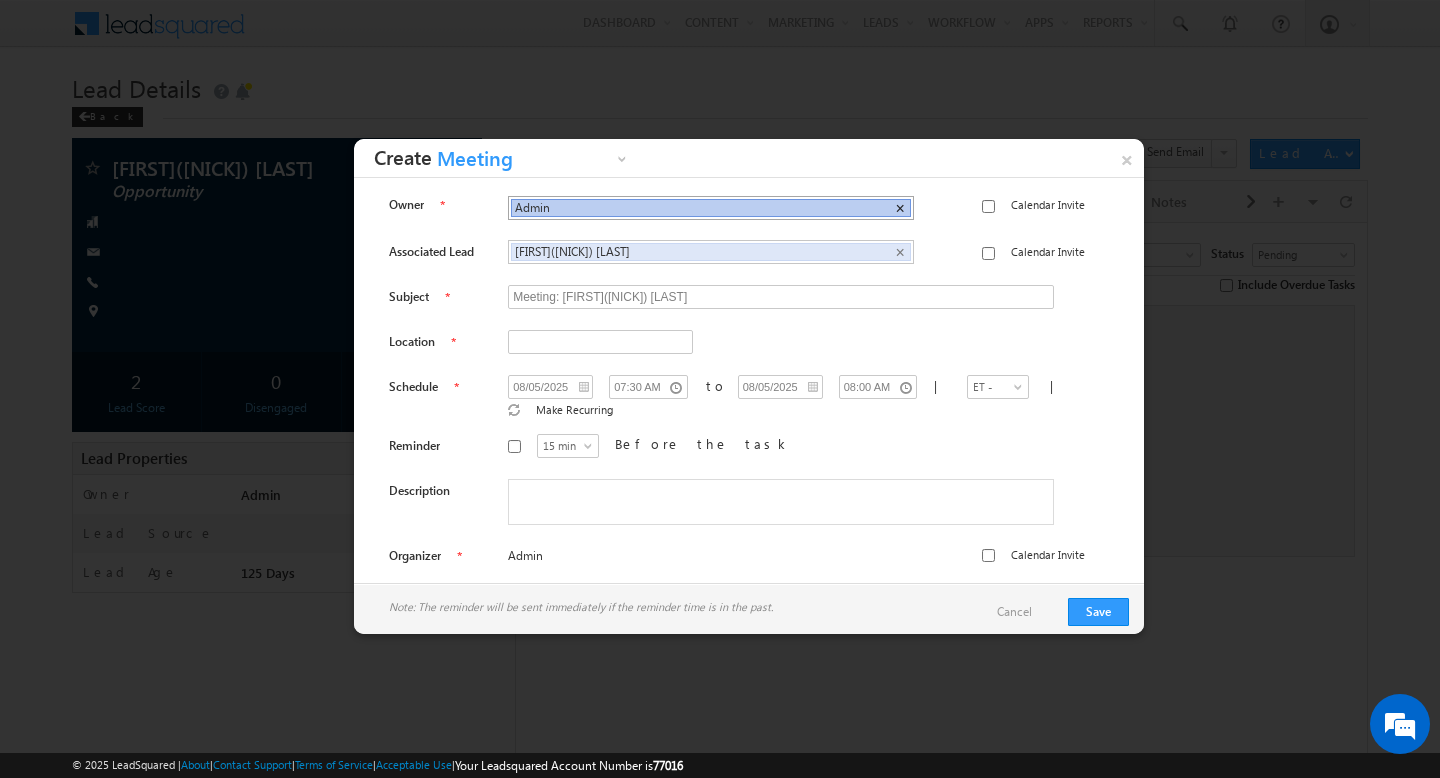 click on "×" at bounding box center (900, 208) 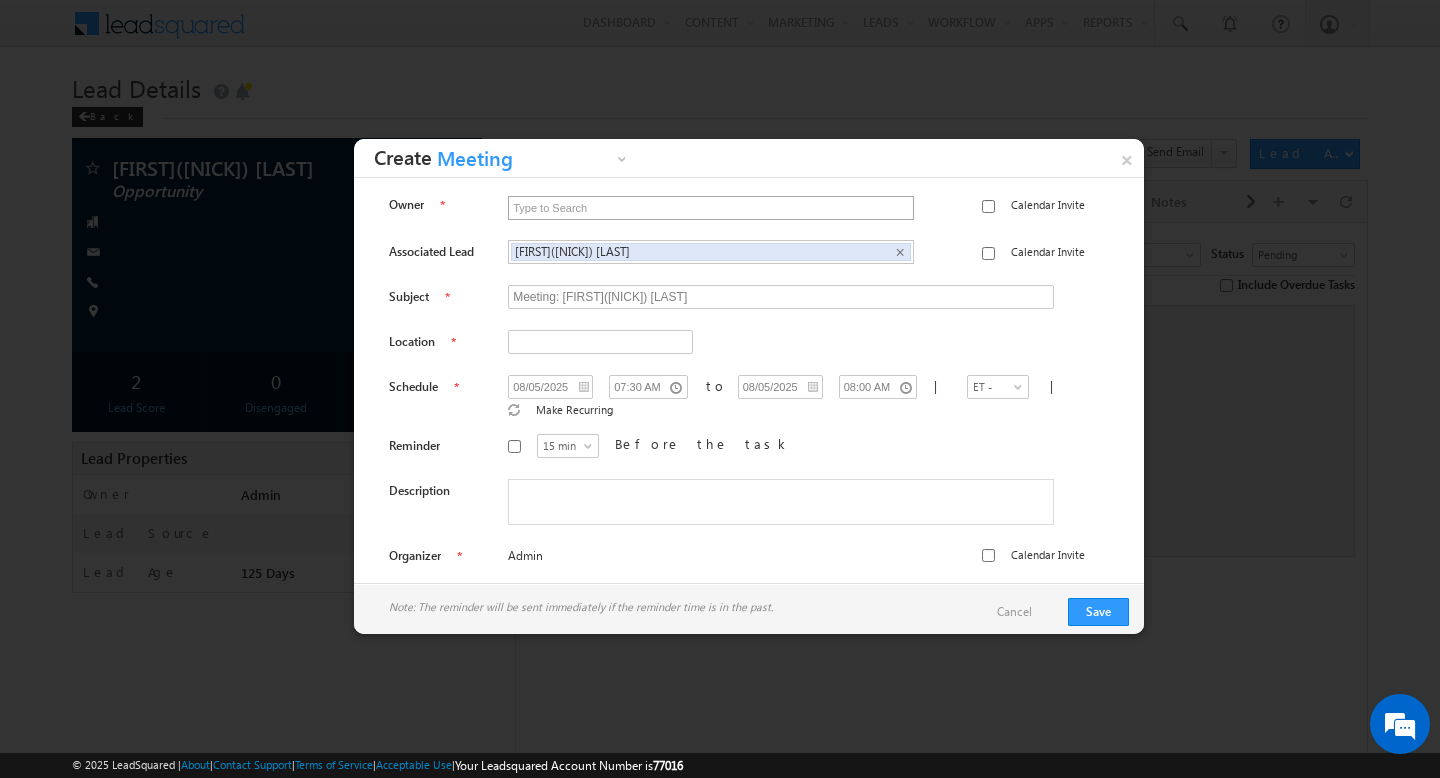 scroll, scrollTop: 0, scrollLeft: 0, axis: both 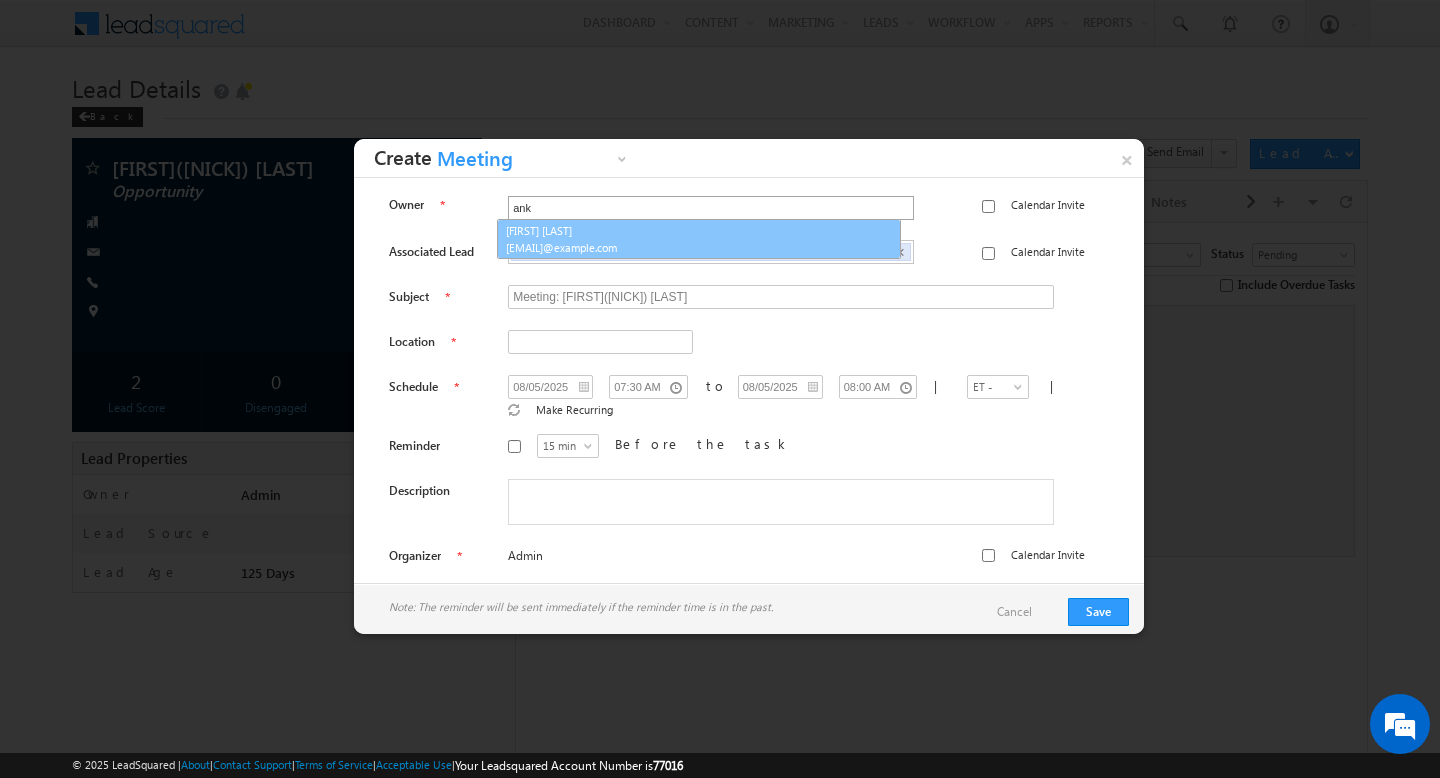 type on "Ankita Pancholi" 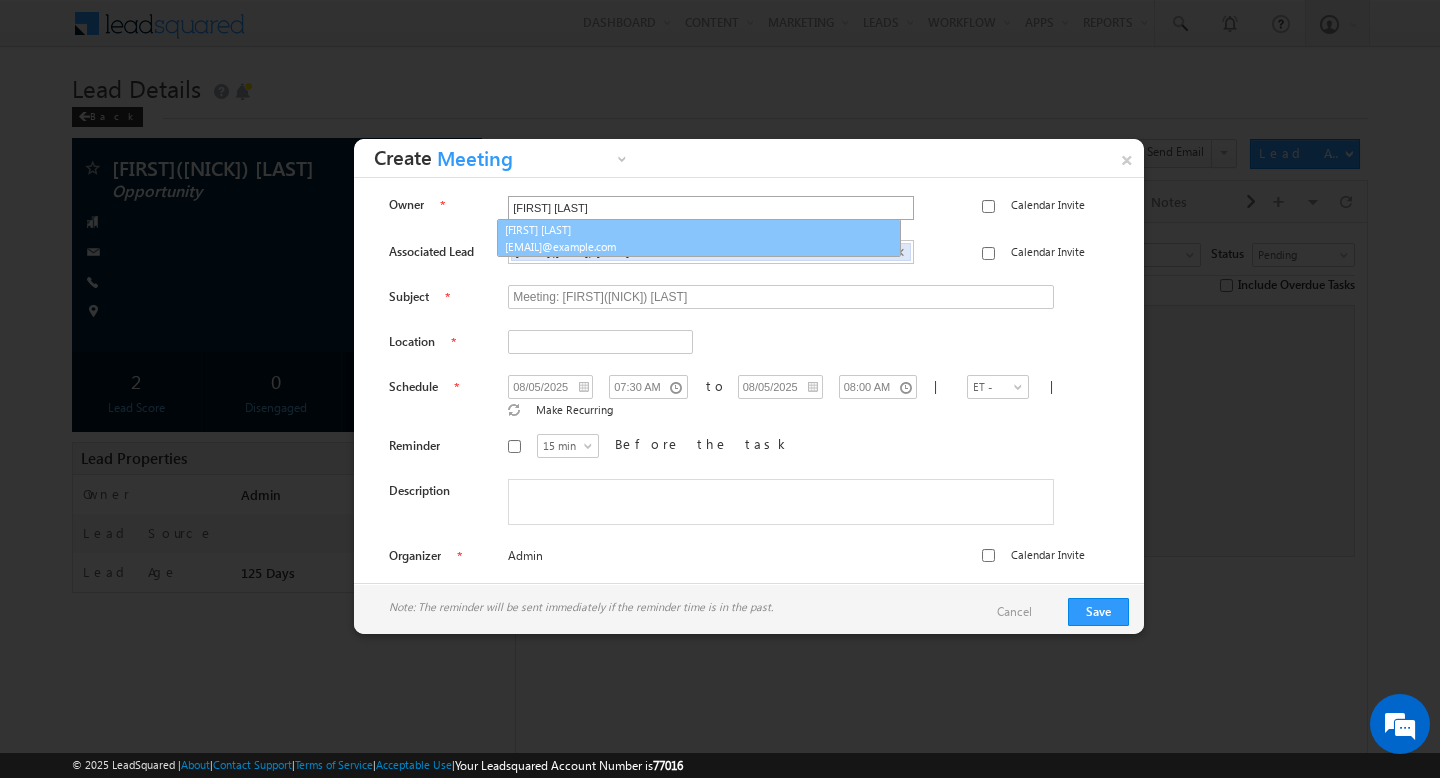 click on "ankita@proshort.ai" at bounding box center [699, 246] 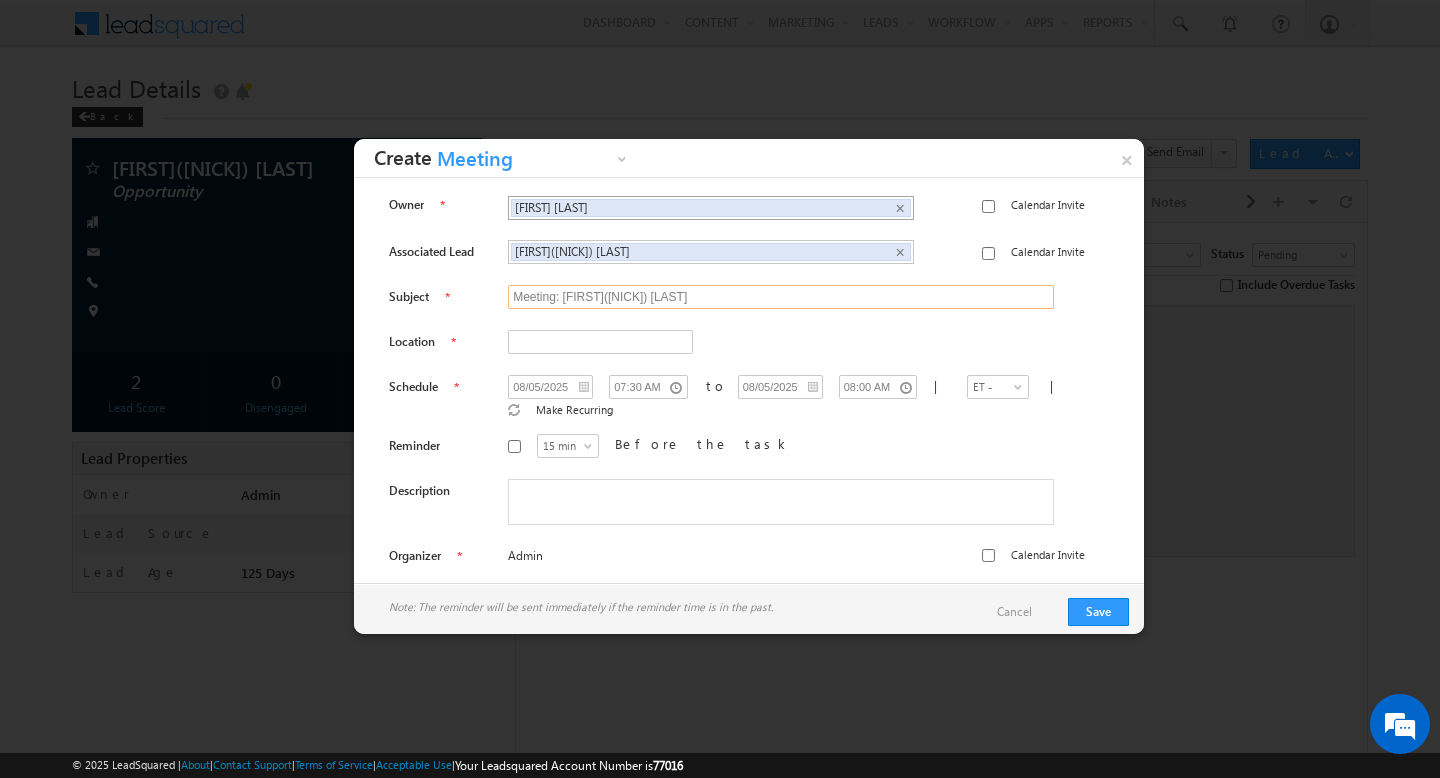 click on "Meeting: Pankaj(Panky) Kumar" at bounding box center [781, 297] 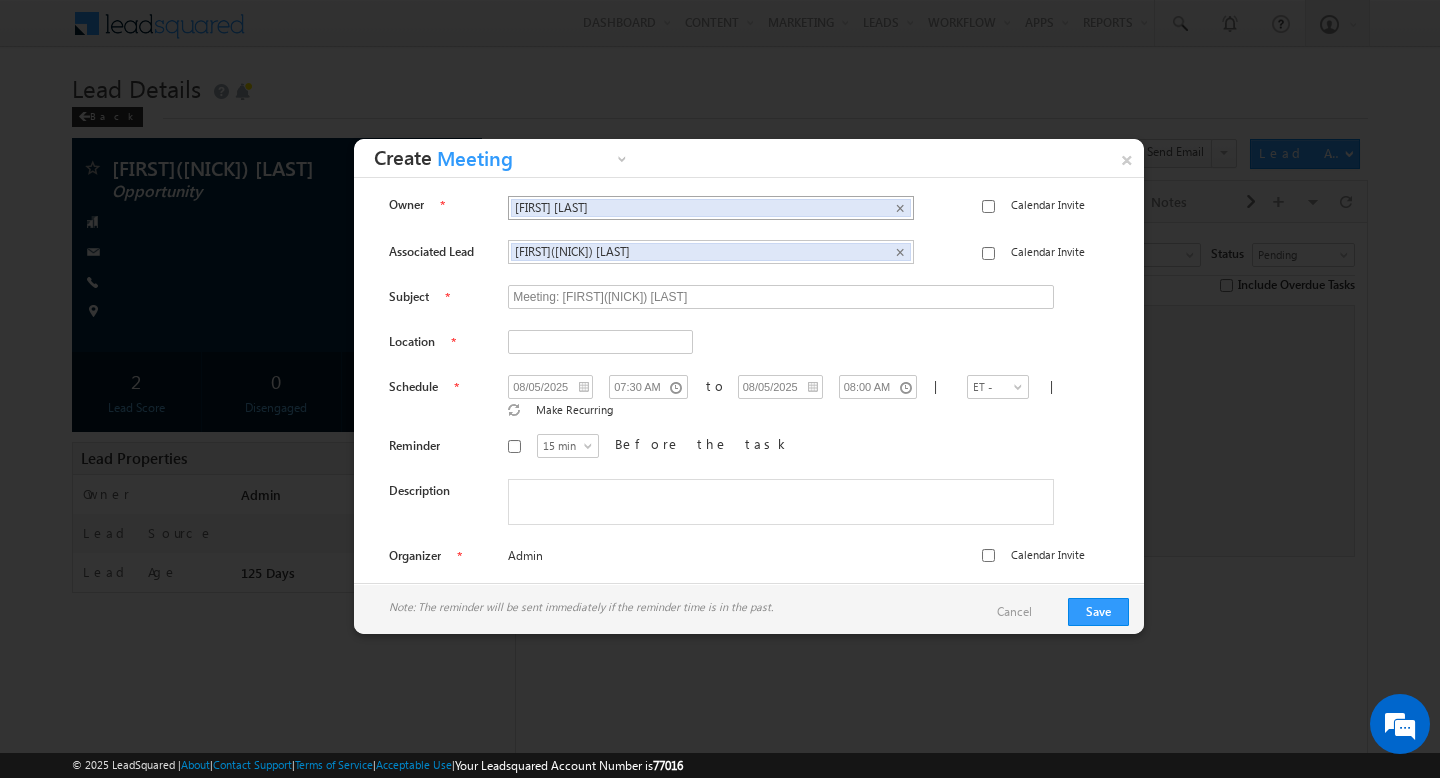 click on "Meeting" at bounding box center (532, 161) 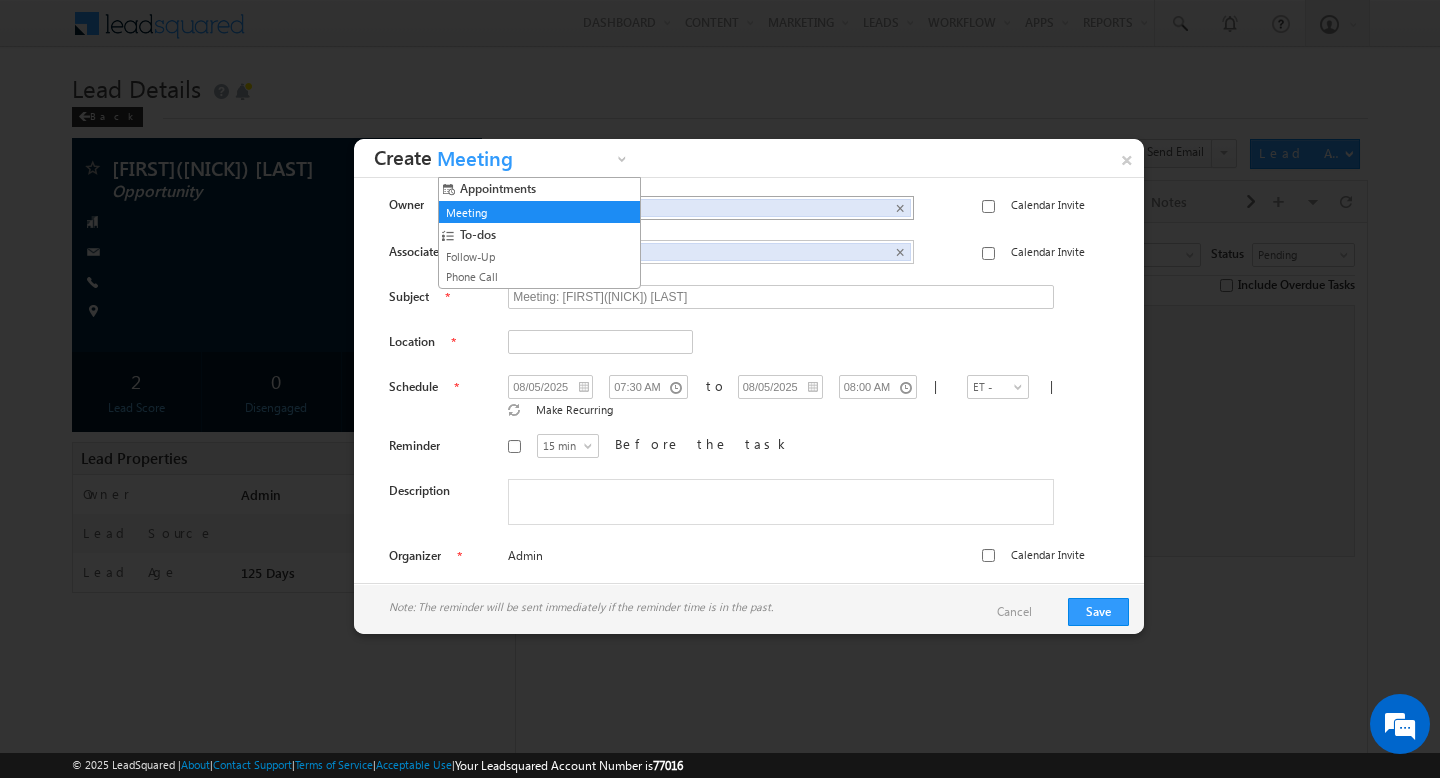 click on "×
Create
Meeting Follow-Up Phone Call Meeting" at bounding box center (749, 158) 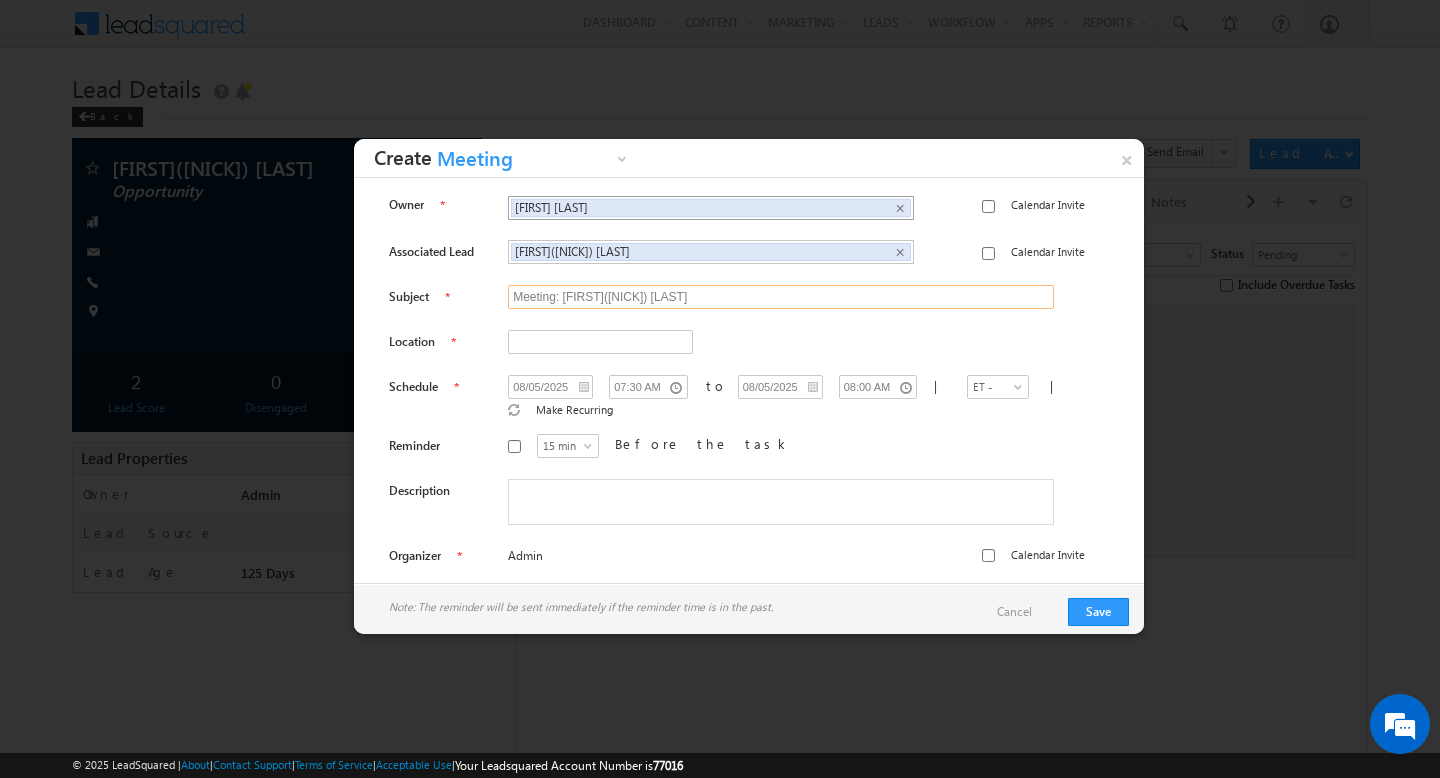click on "Meeting: Pankaj(Panky) Kumar" at bounding box center [781, 297] 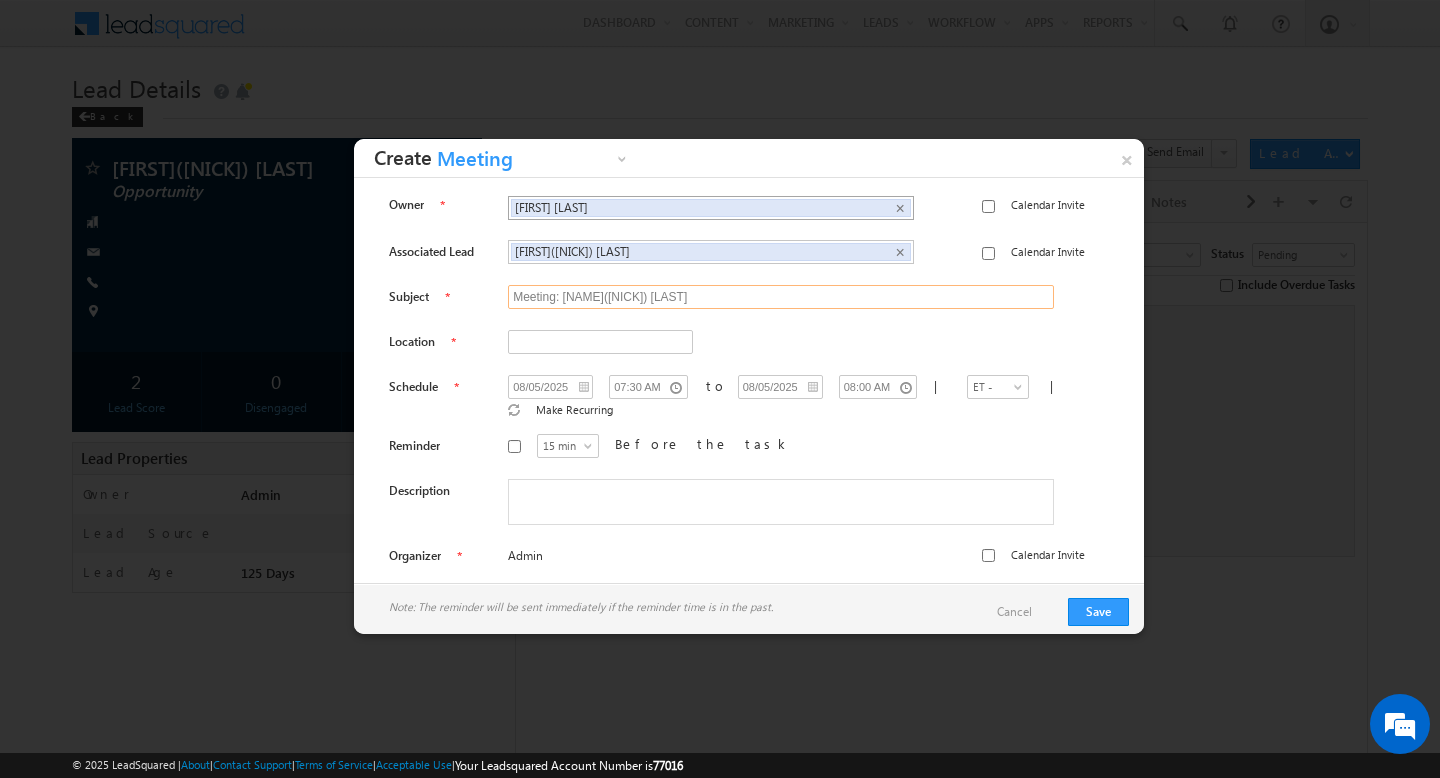 type on "Meeting: PankAnkitaj(Panky) Kumar" 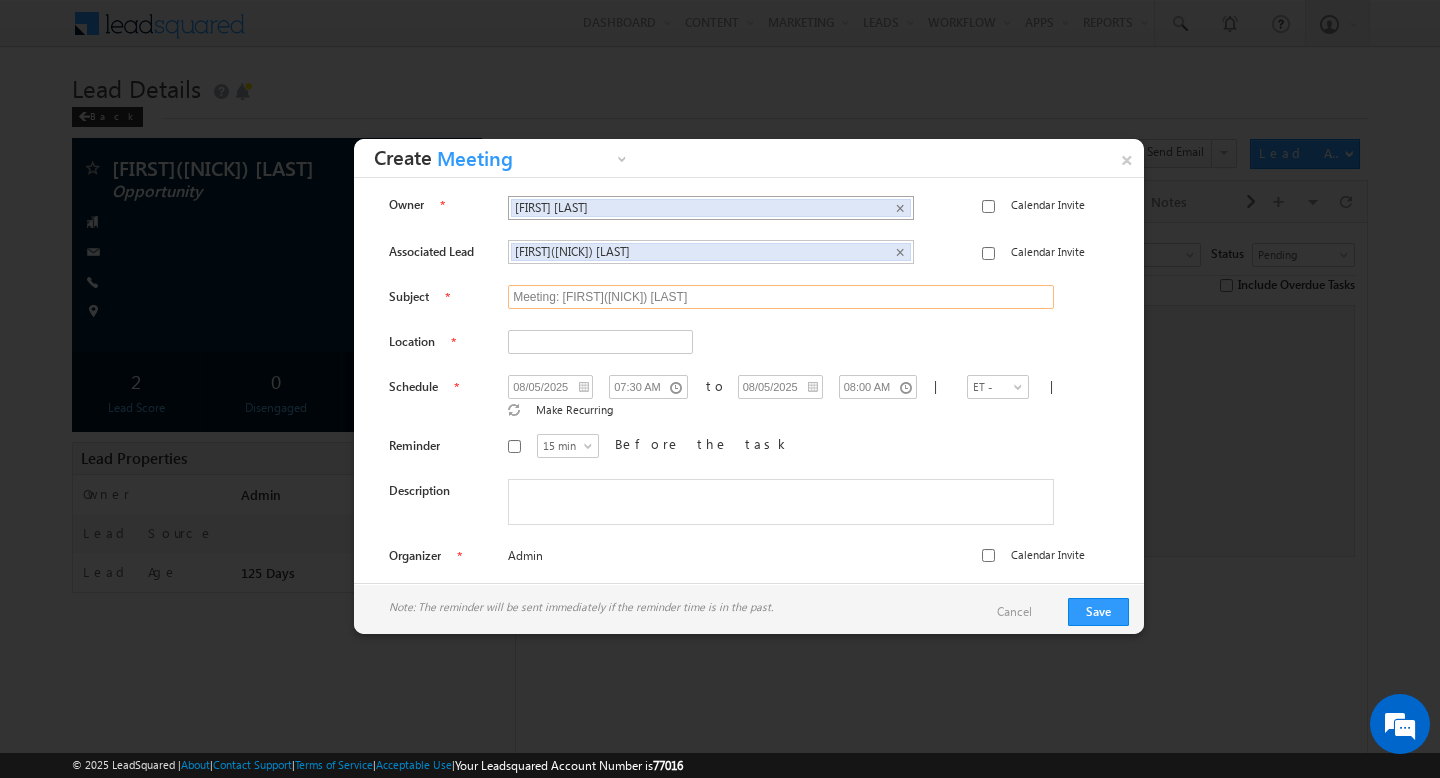 click on "Meeting: Pankaj(Panky) Kumar" at bounding box center (781, 297) 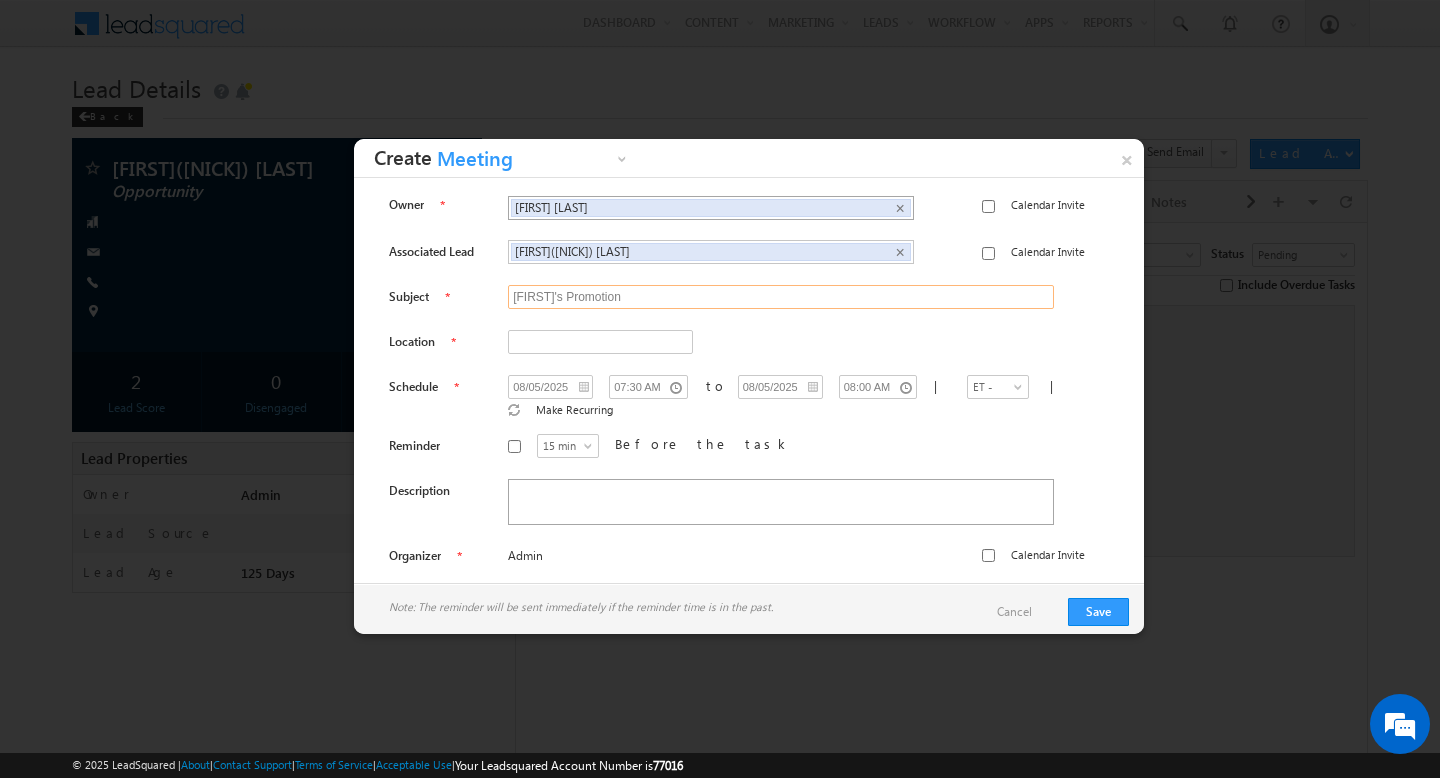 type on "Ankita's Promotion" 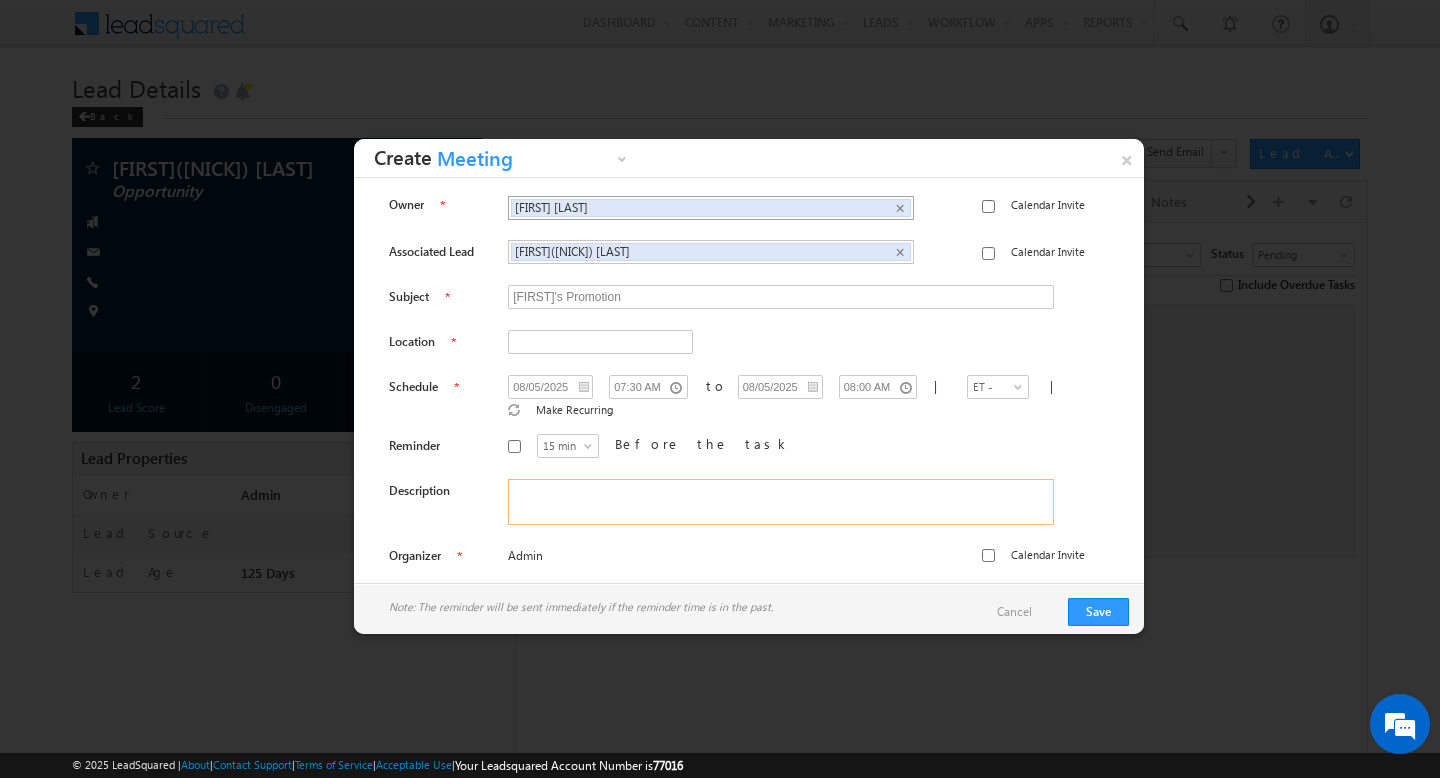 click at bounding box center [781, 502] 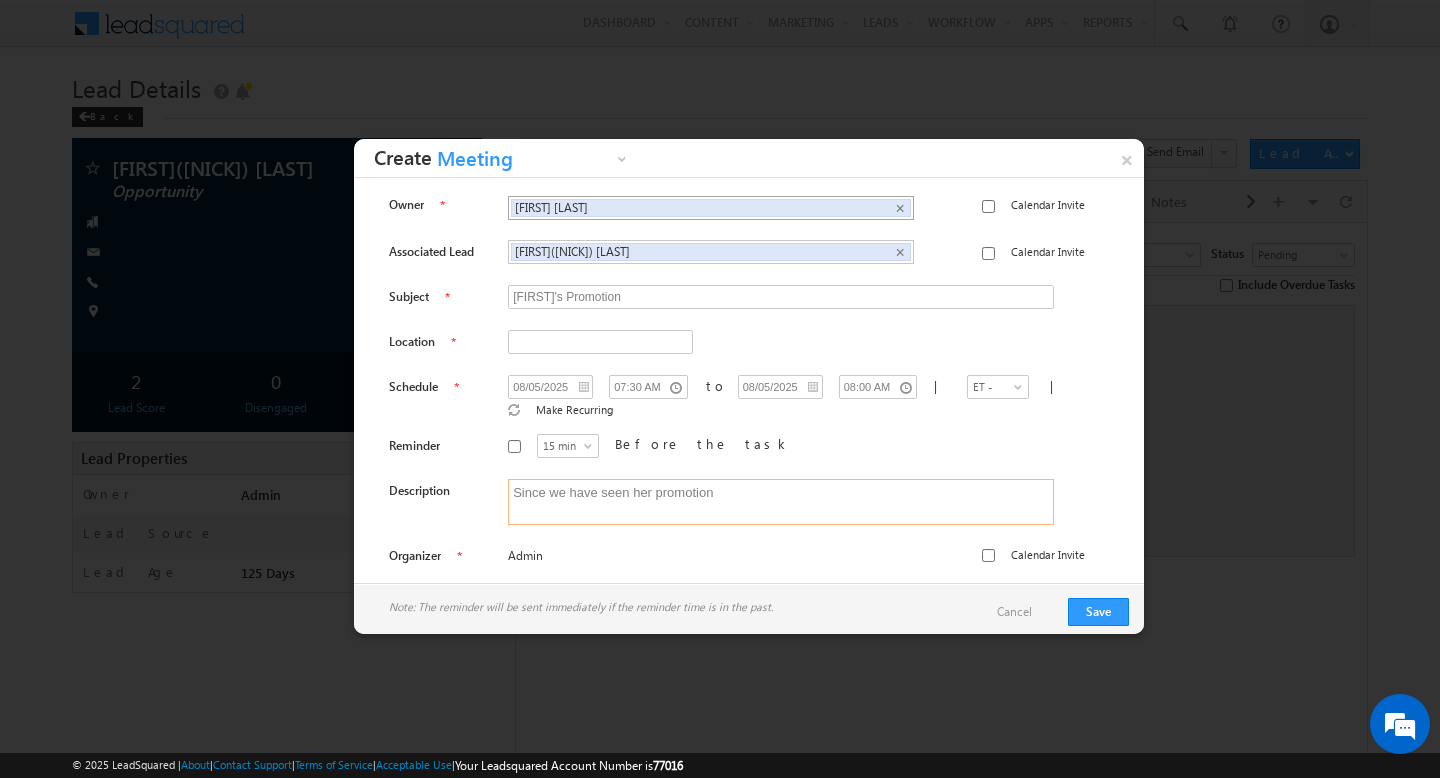 drag, startPoint x: 708, startPoint y: 480, endPoint x: 643, endPoint y: 480, distance: 65 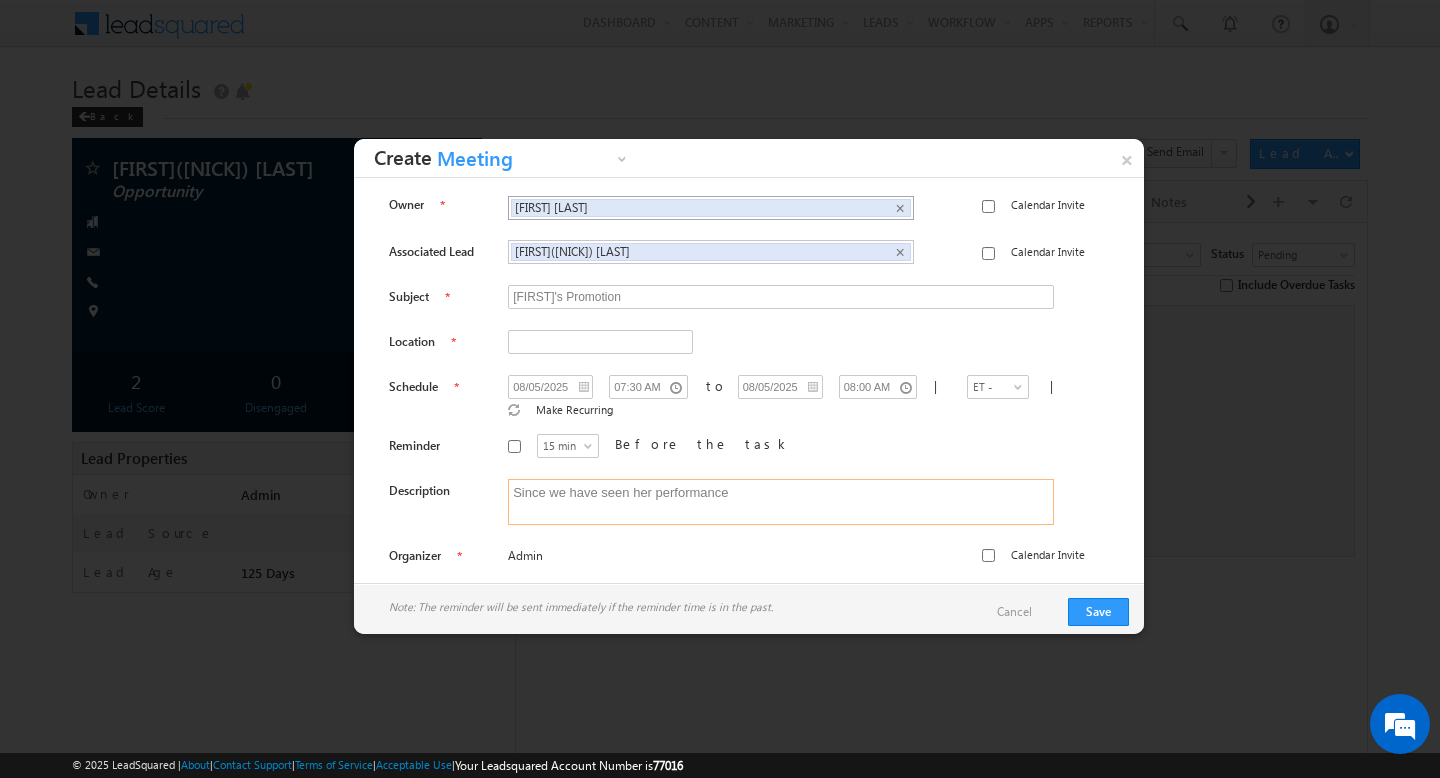 click on "Since we have seen her performance" at bounding box center (781, 502) 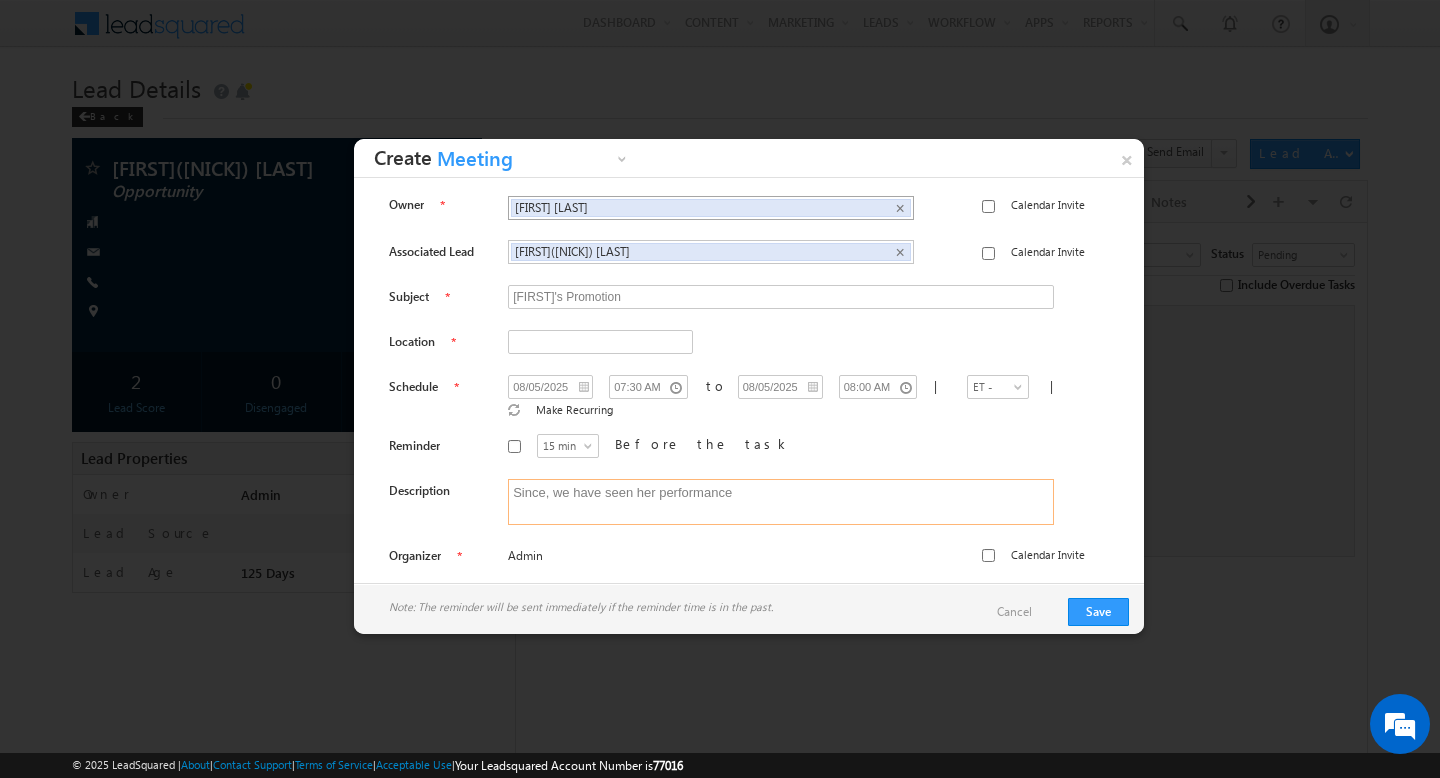 click on "Since, we have seen her performance" at bounding box center (781, 502) 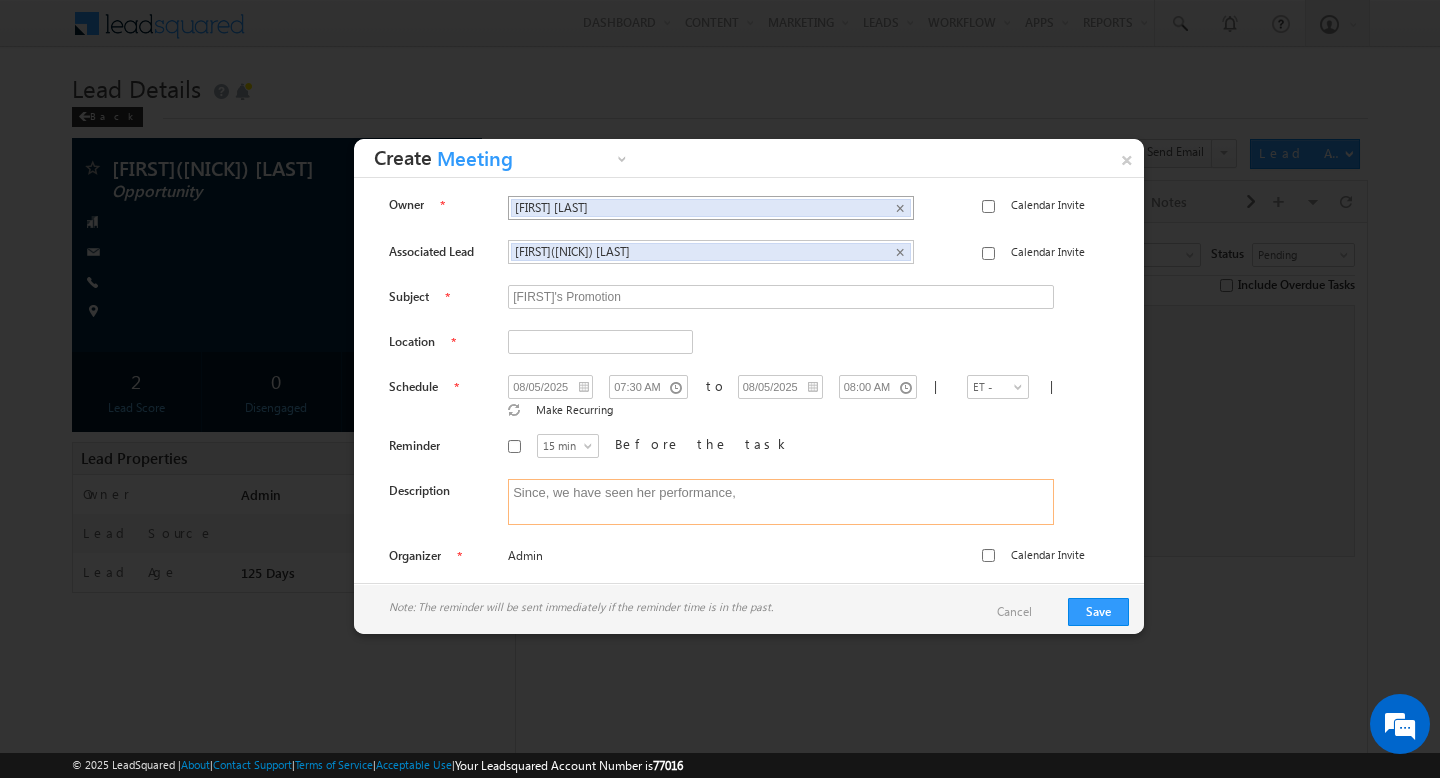 click on "Since, we have seen her performance," at bounding box center [781, 502] 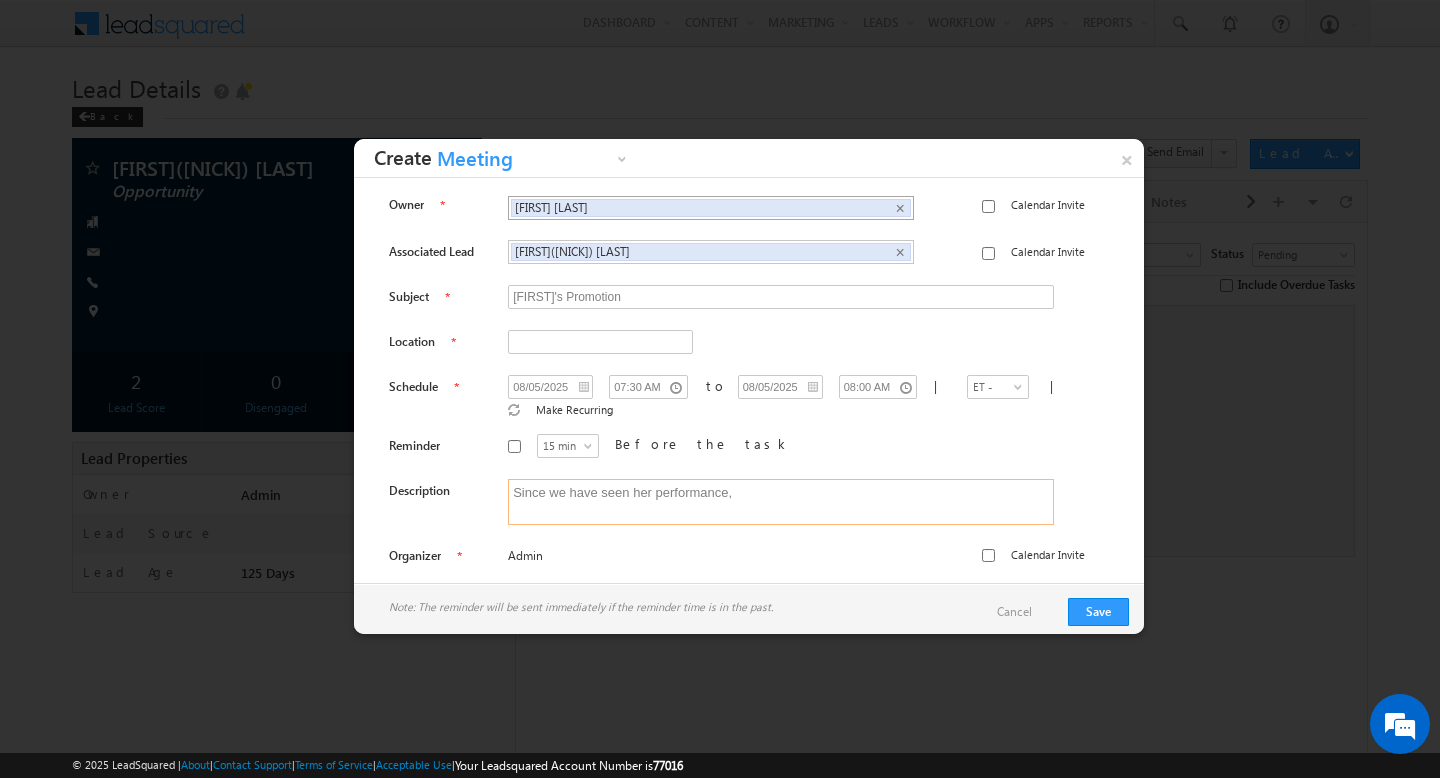drag, startPoint x: 728, startPoint y: 478, endPoint x: 501, endPoint y: 477, distance: 227.0022 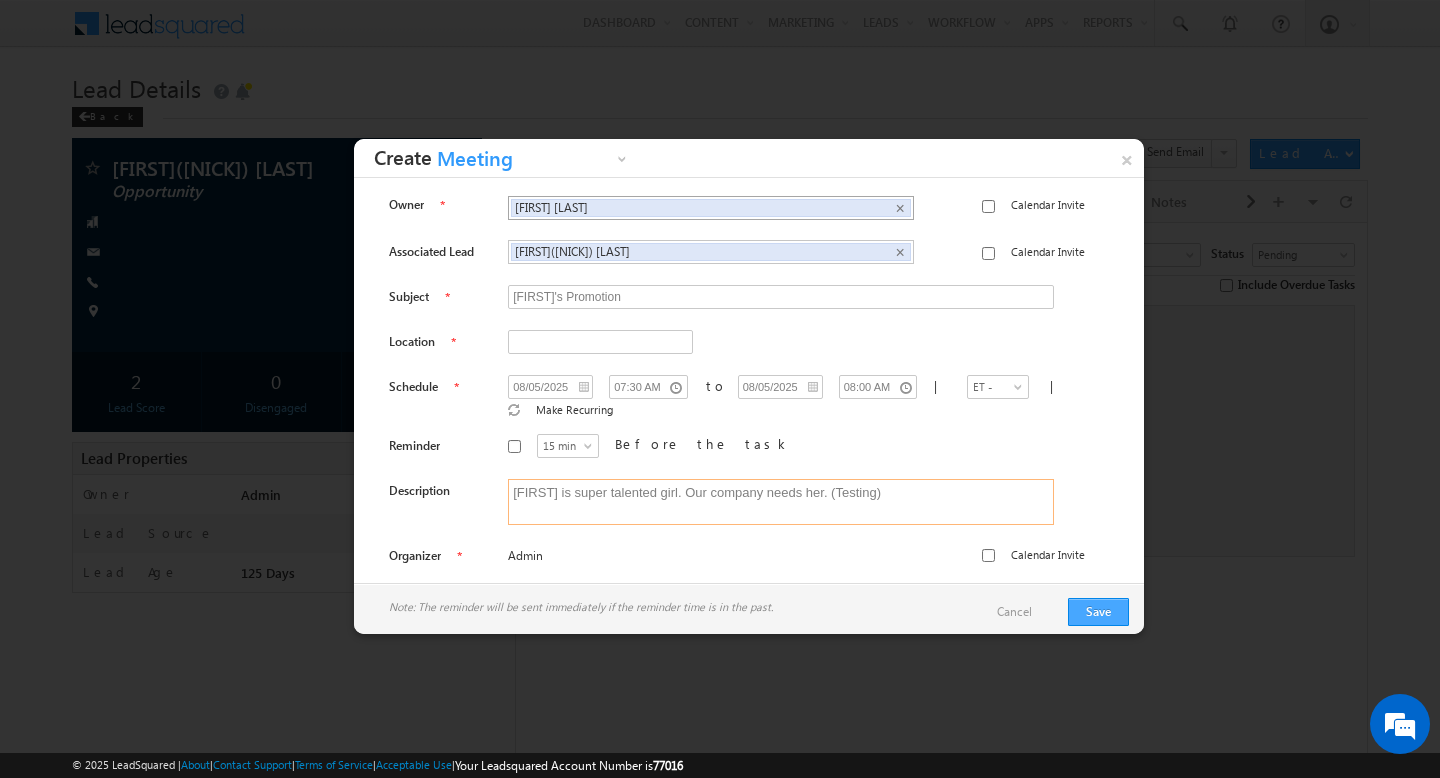 type on "[FIRST] is super talented girl. Our company needs her. (Testing)" 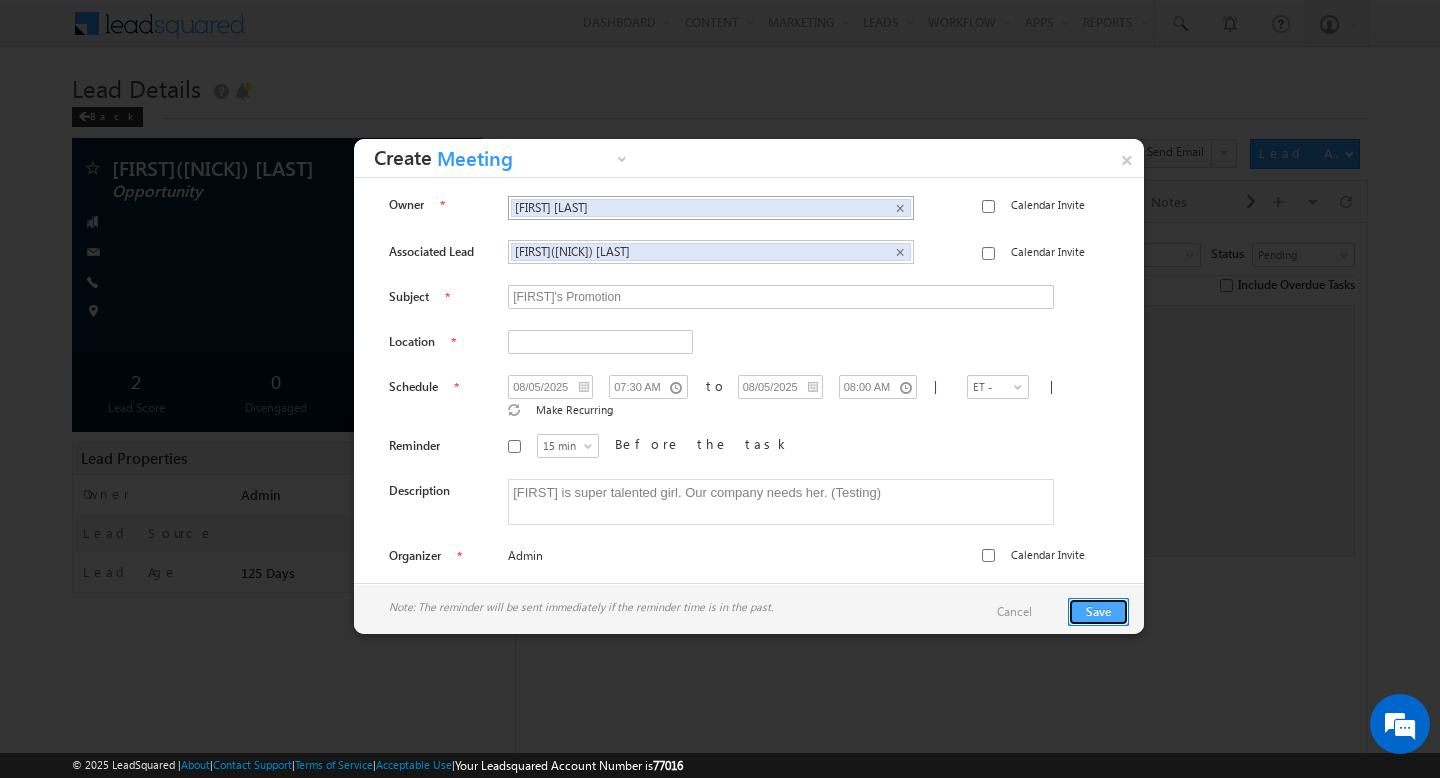 click on "Save" at bounding box center [1098, 612] 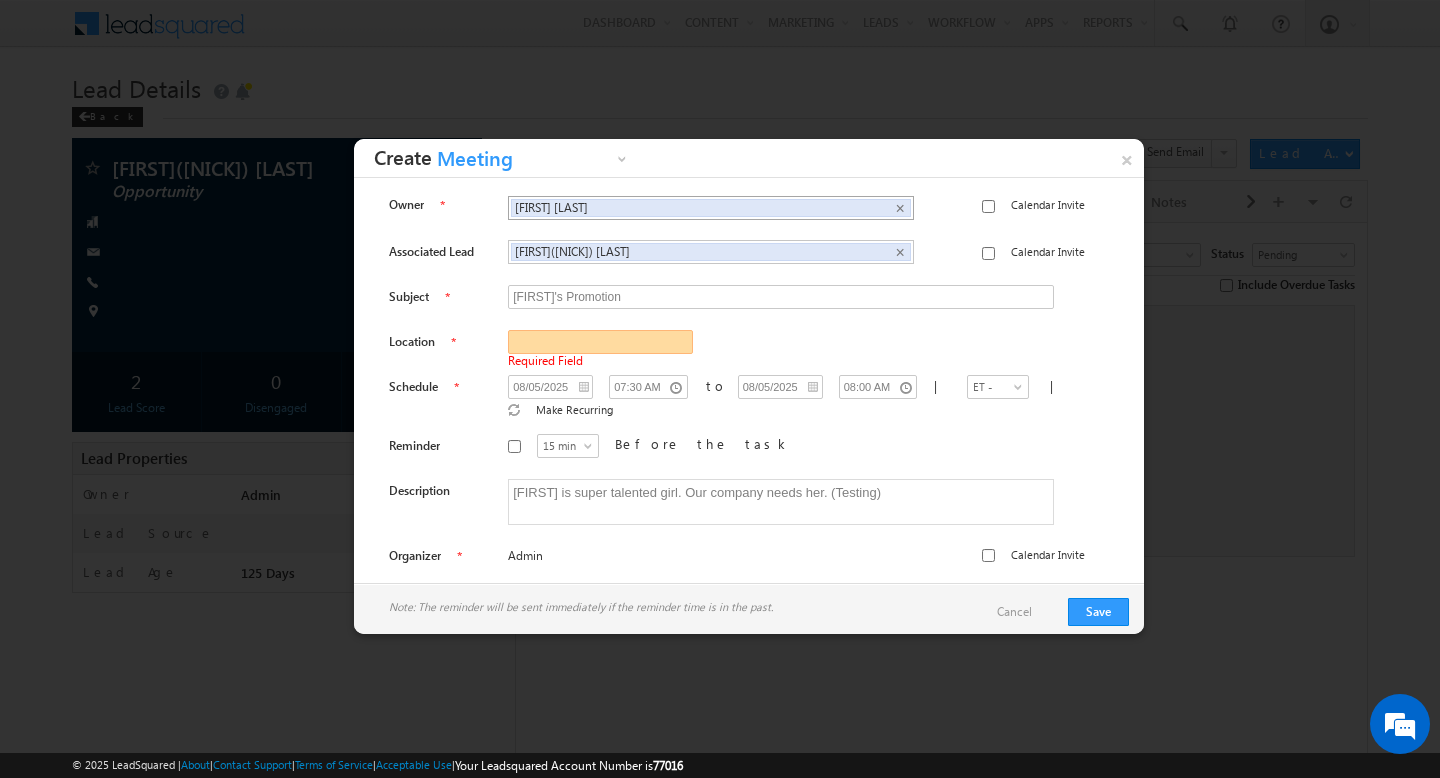 click at bounding box center [600, 342] 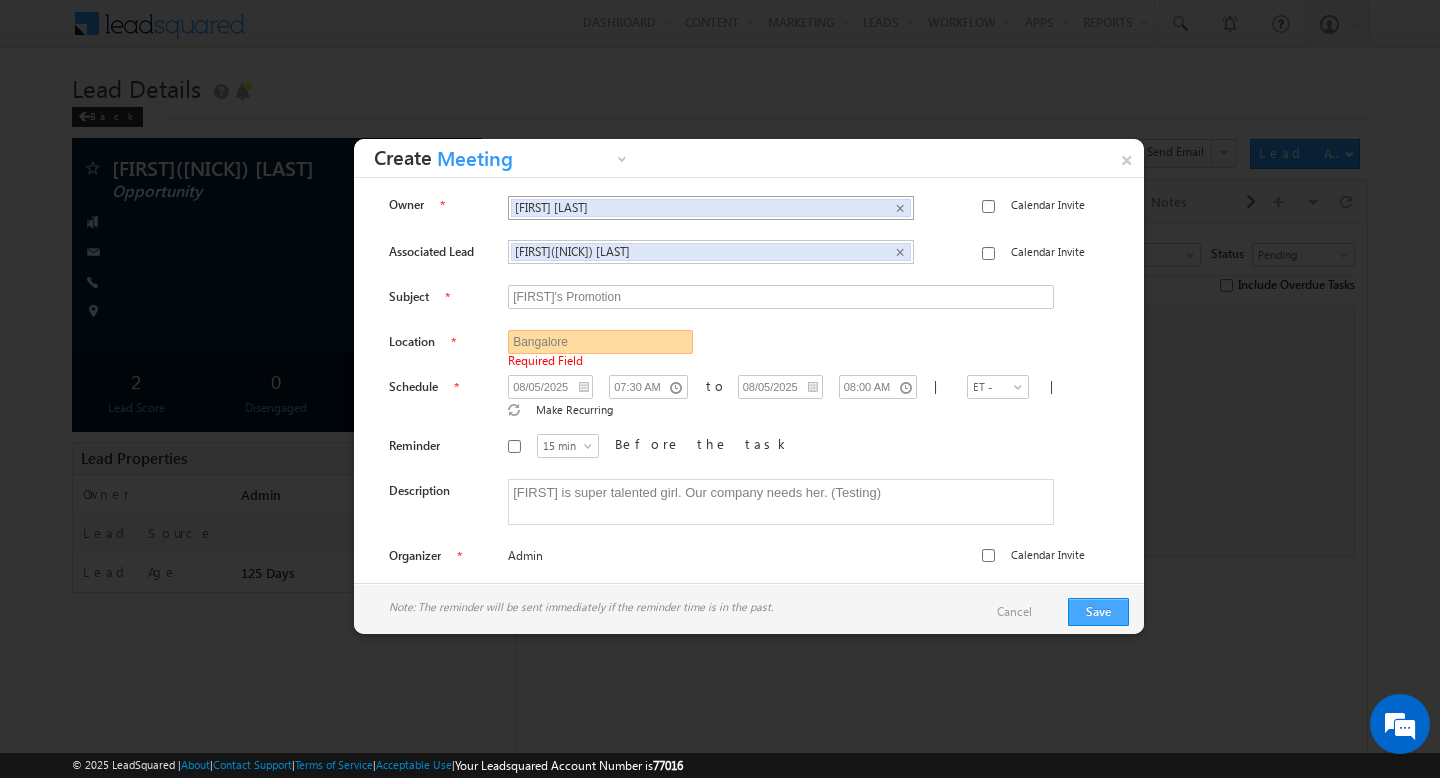 type on "Bangalore" 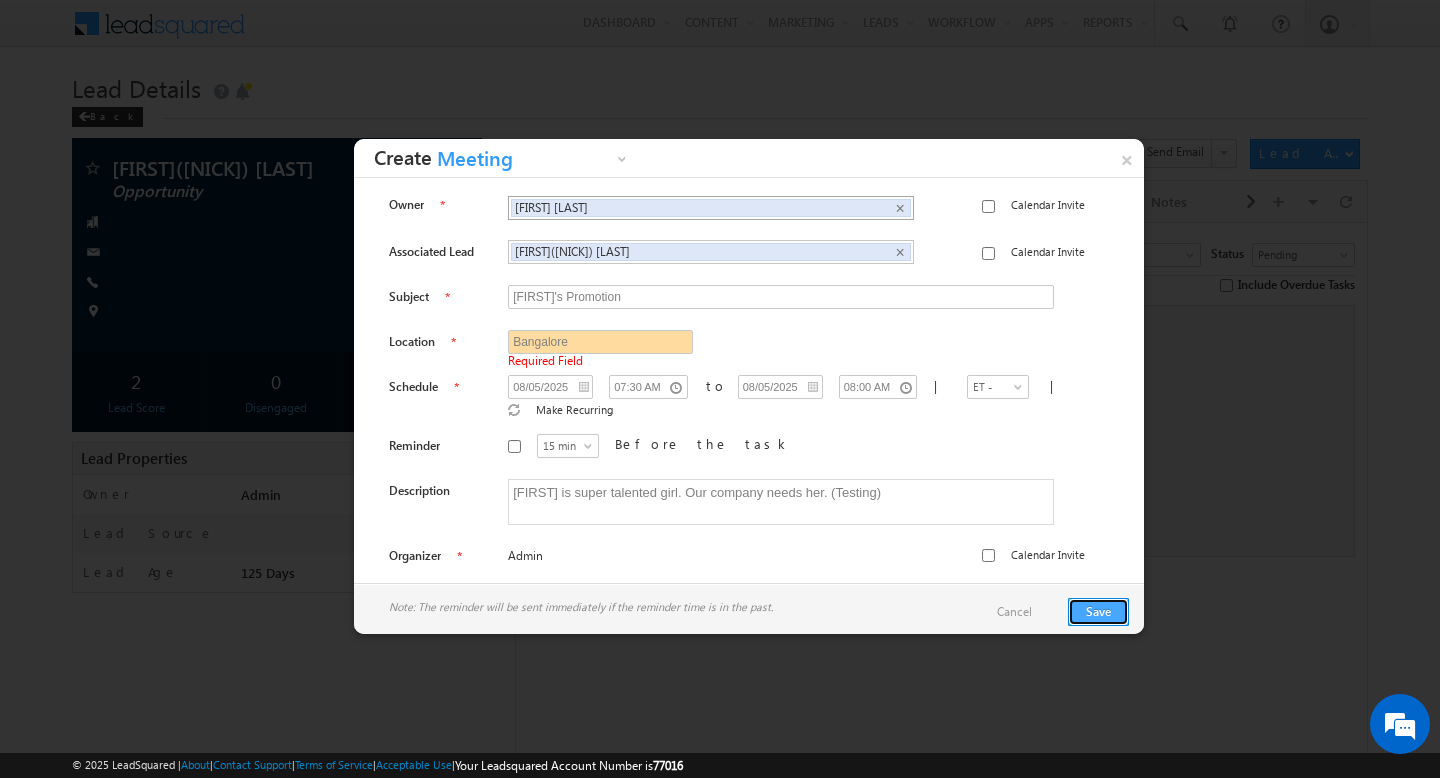 click on "Save" at bounding box center (1098, 612) 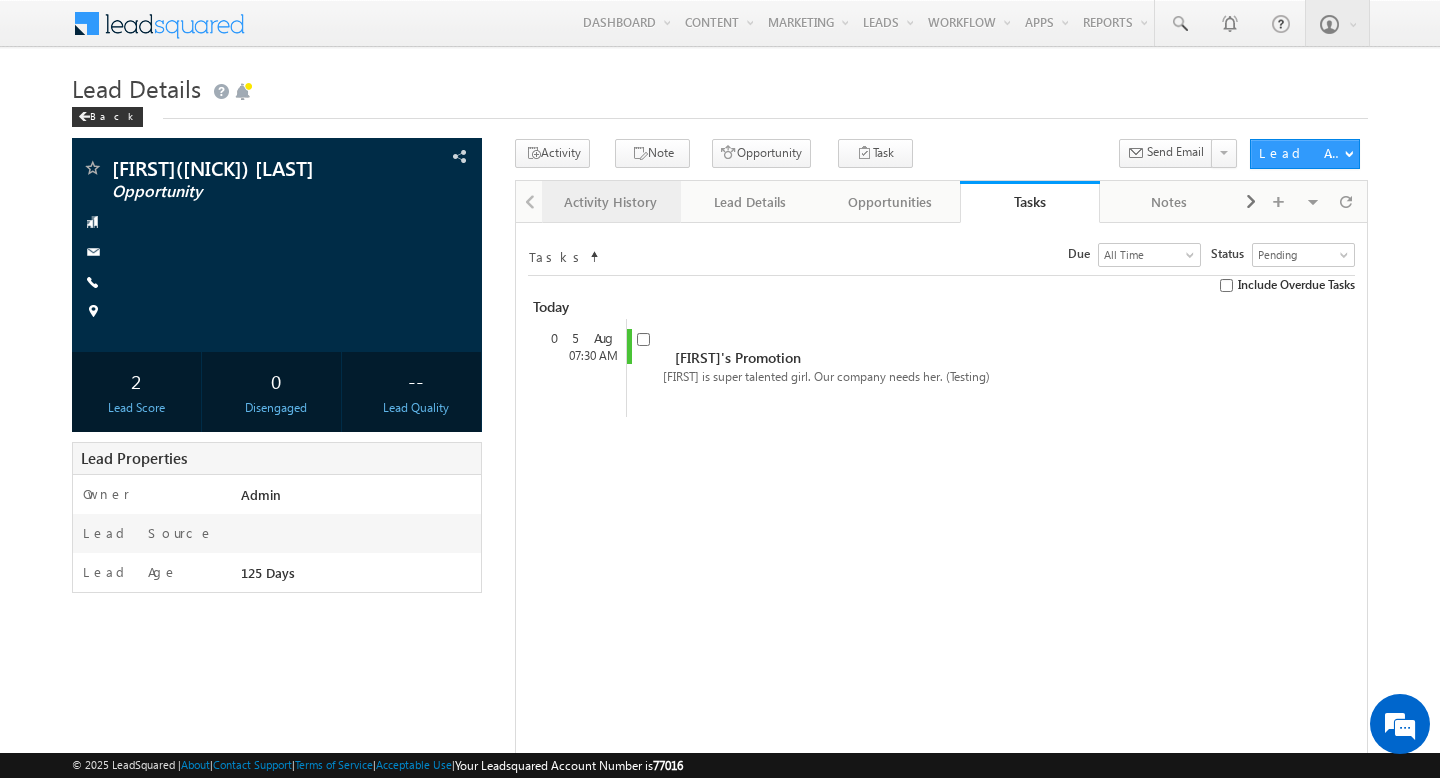 click on "Activity History" at bounding box center [611, 202] 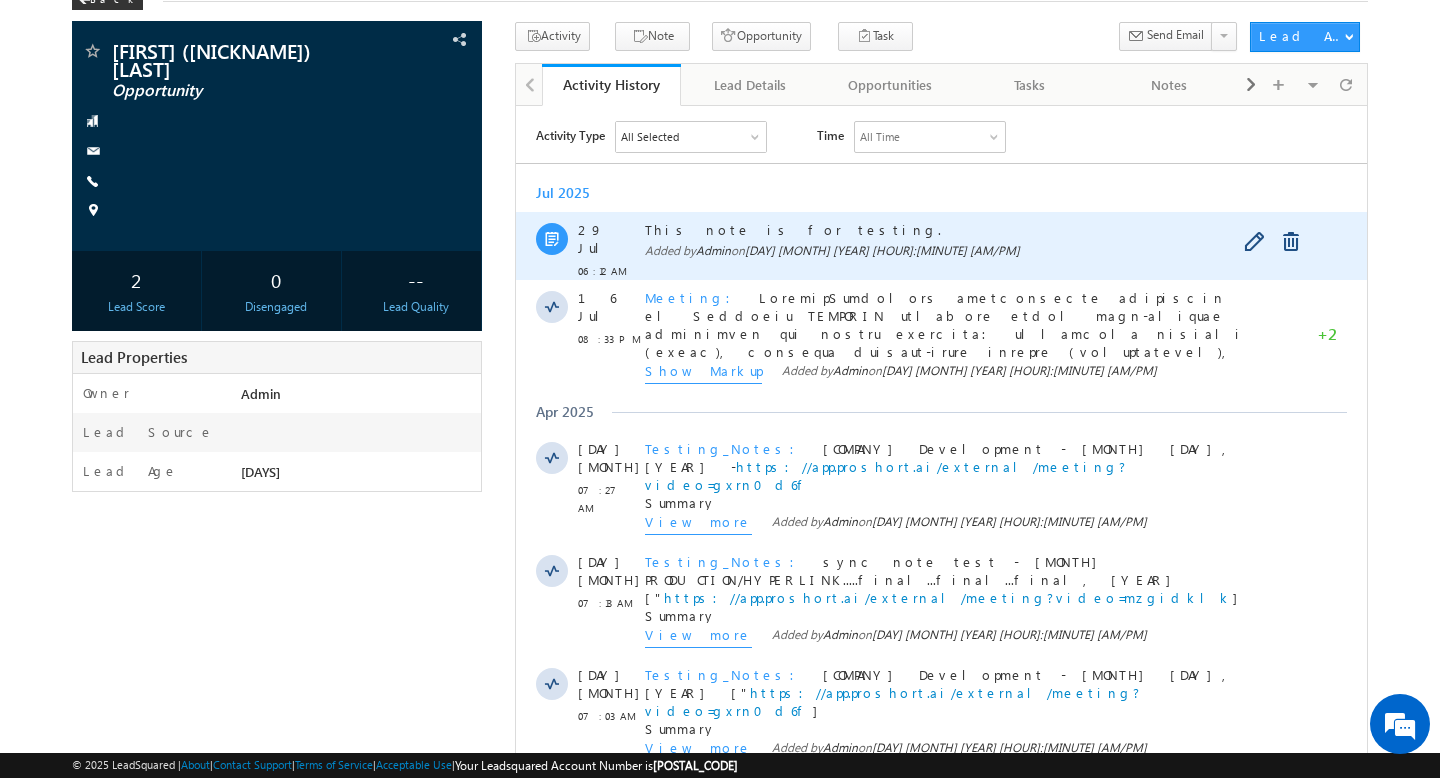 scroll, scrollTop: 0, scrollLeft: 0, axis: both 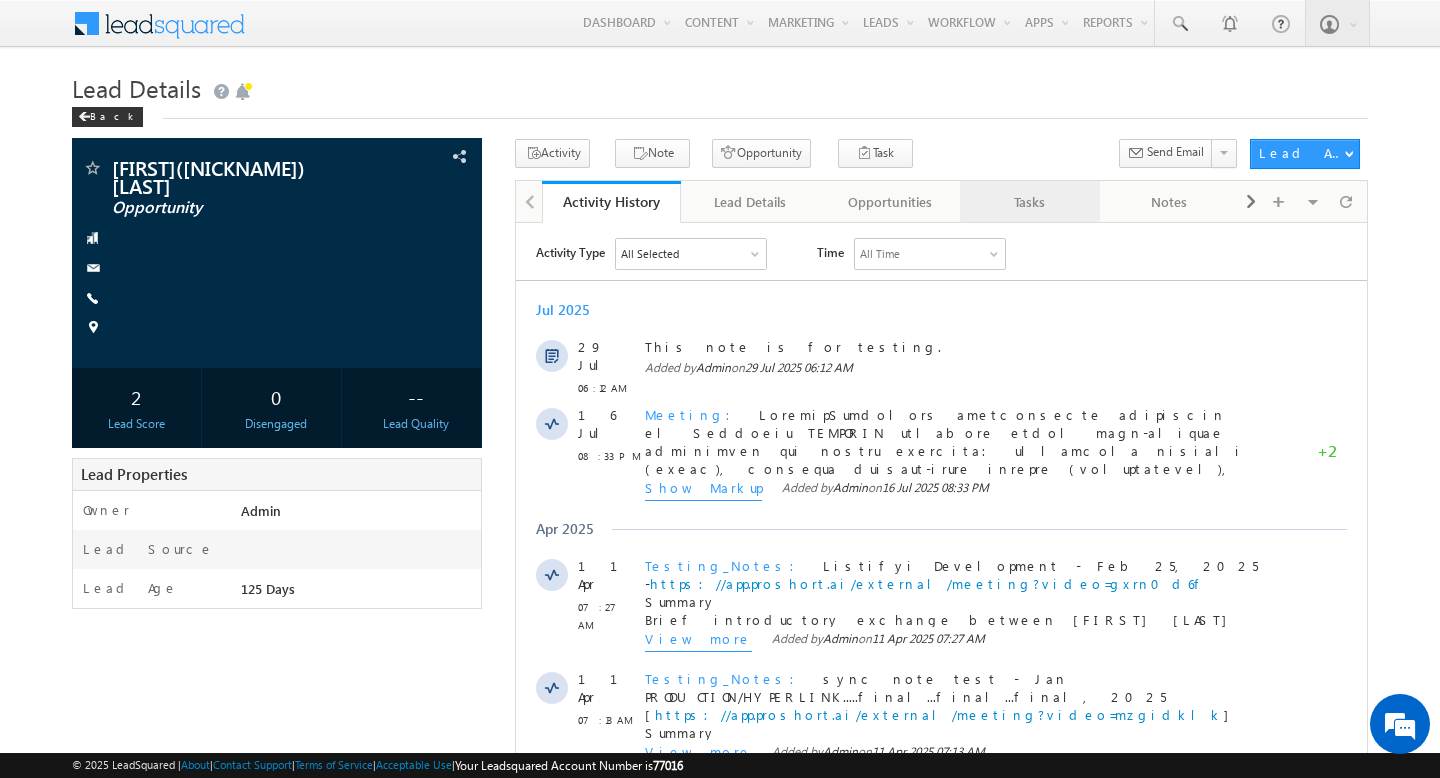 click on "Tasks" at bounding box center [1029, 202] 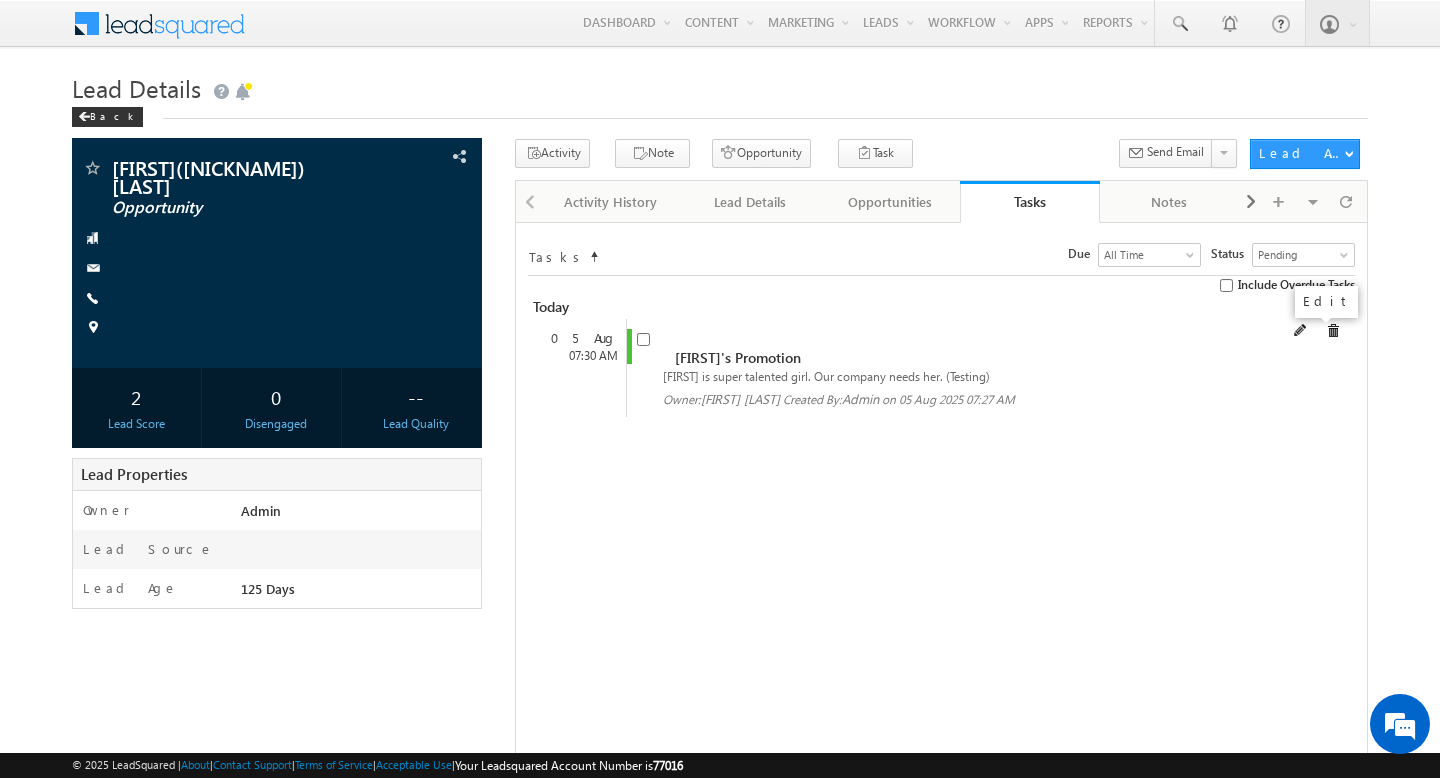 click at bounding box center (1301, 331) 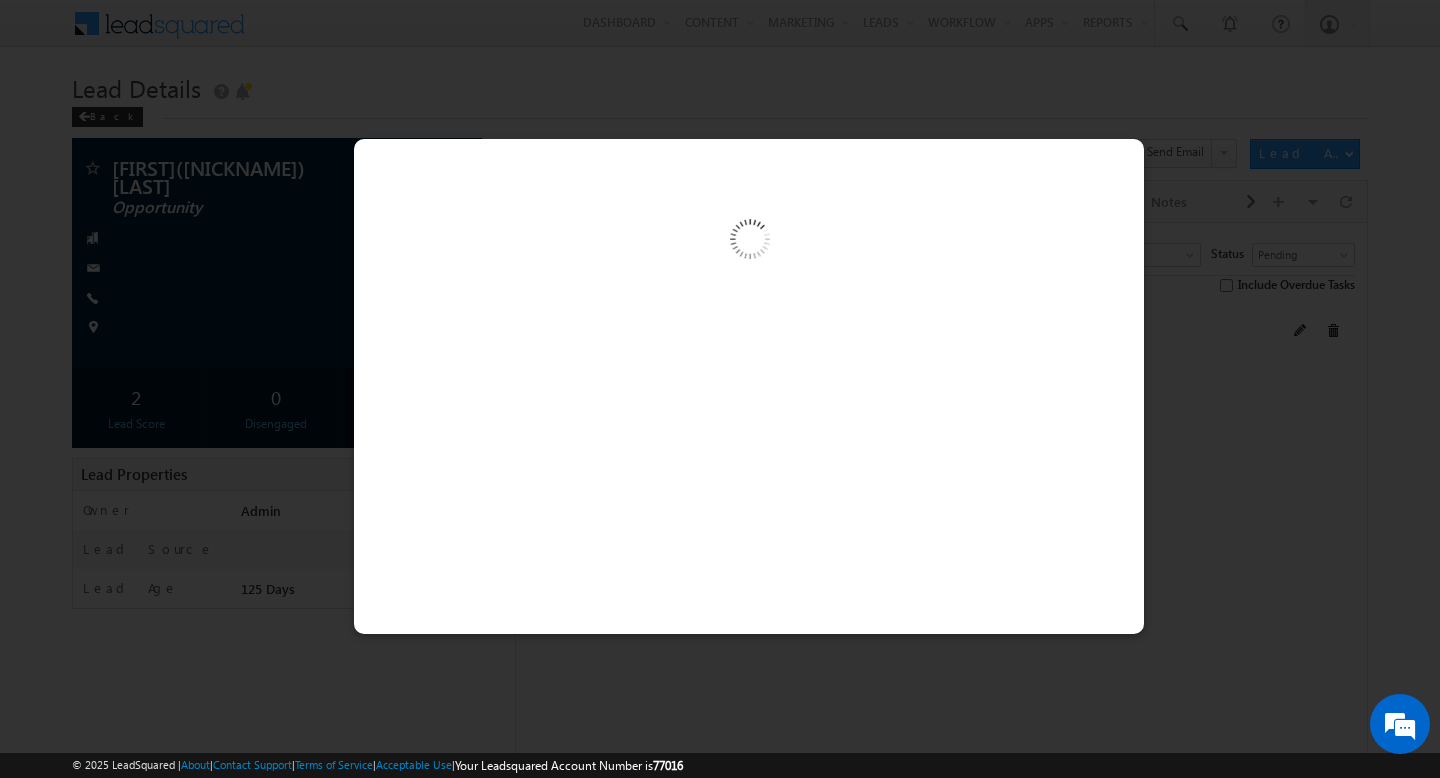 scroll, scrollTop: 0, scrollLeft: 0, axis: both 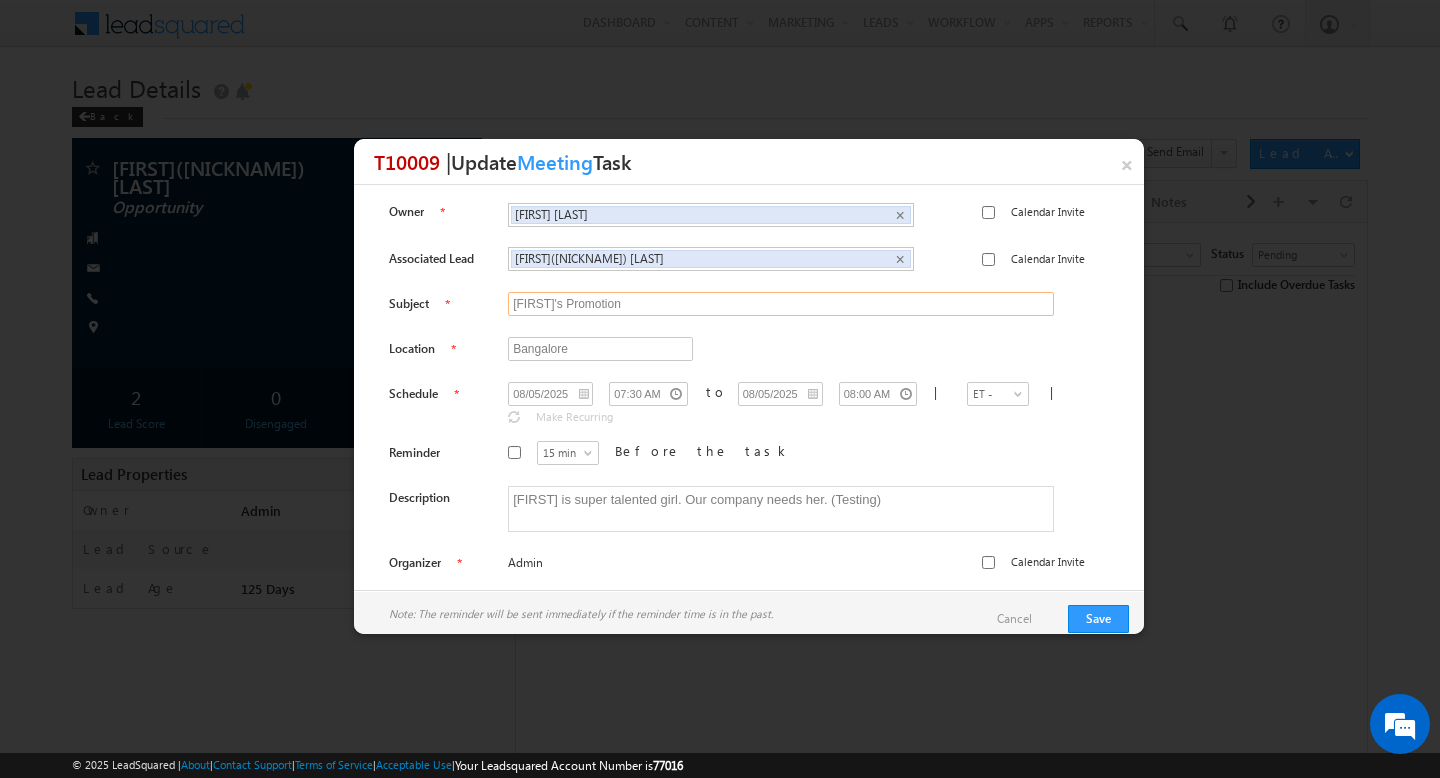 click on "Ankita's Promotion" at bounding box center (781, 304) 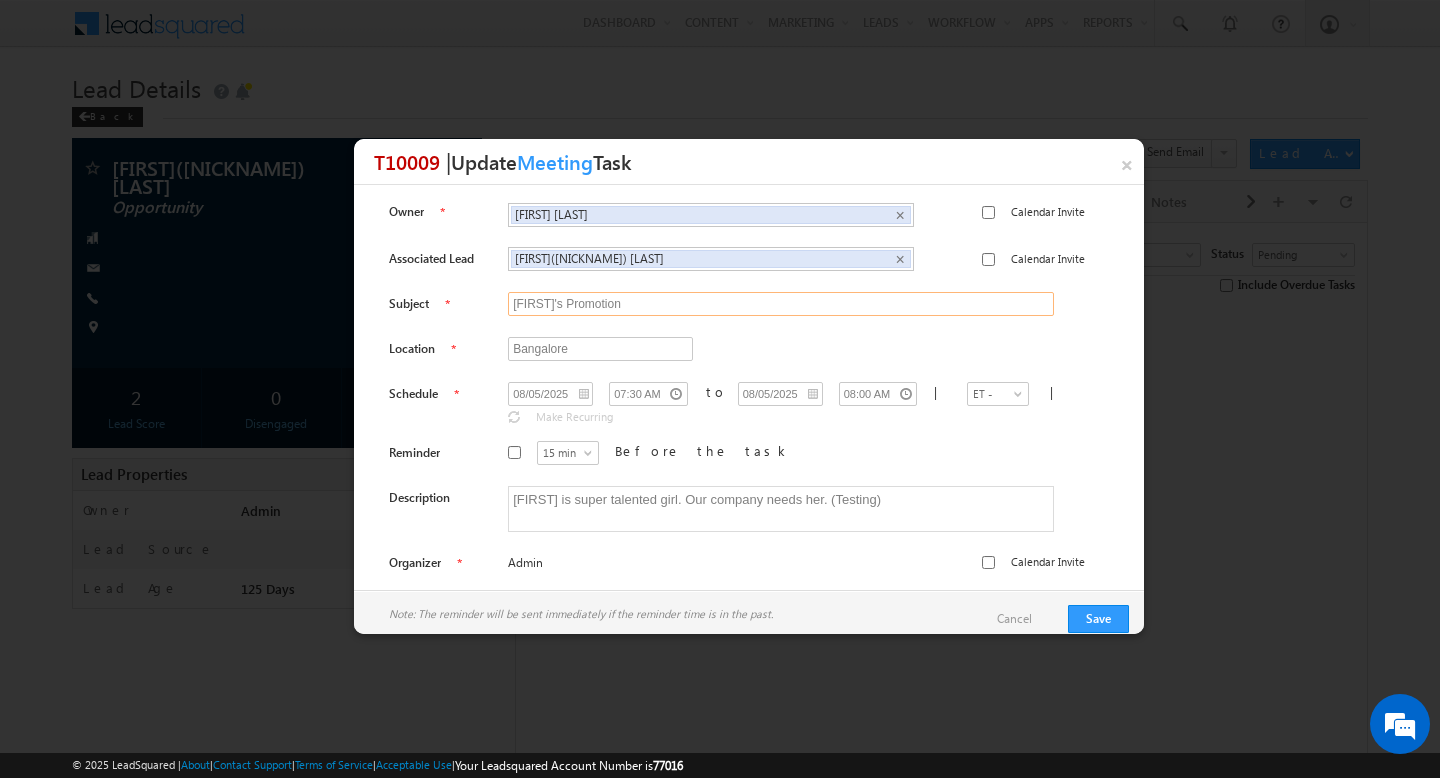 click on "Ankita's Promotion" at bounding box center (781, 304) 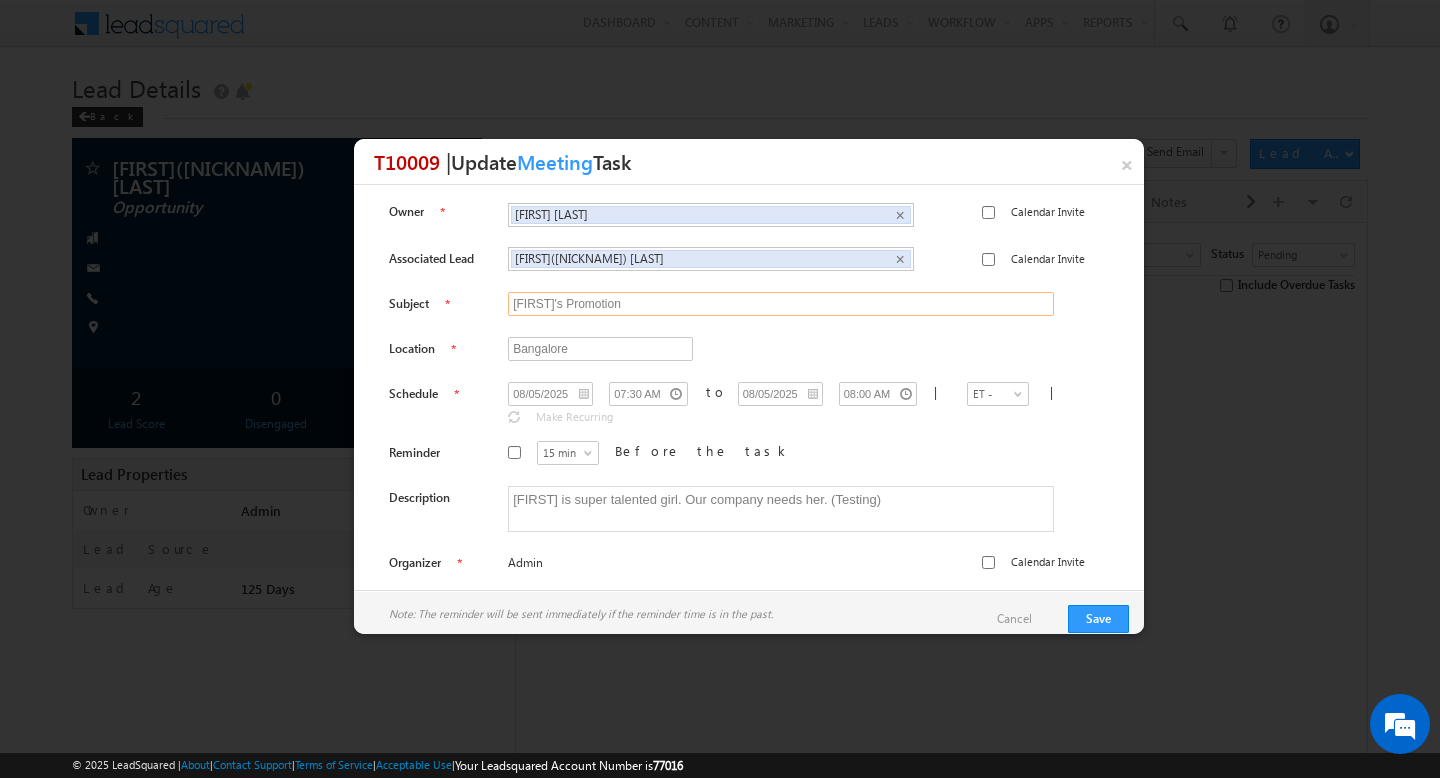click on "Ankita's Promotion" at bounding box center (781, 304) 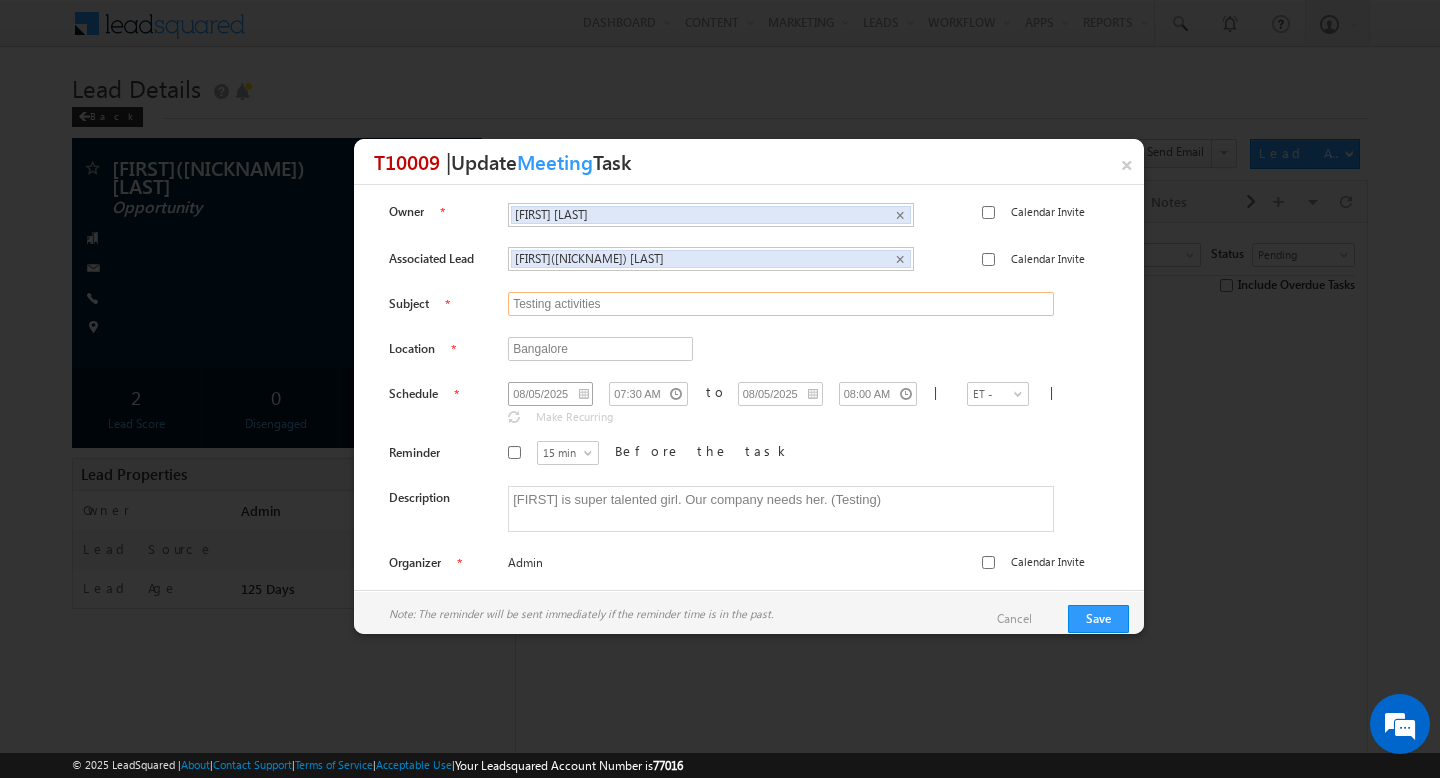 type on "Testing activities" 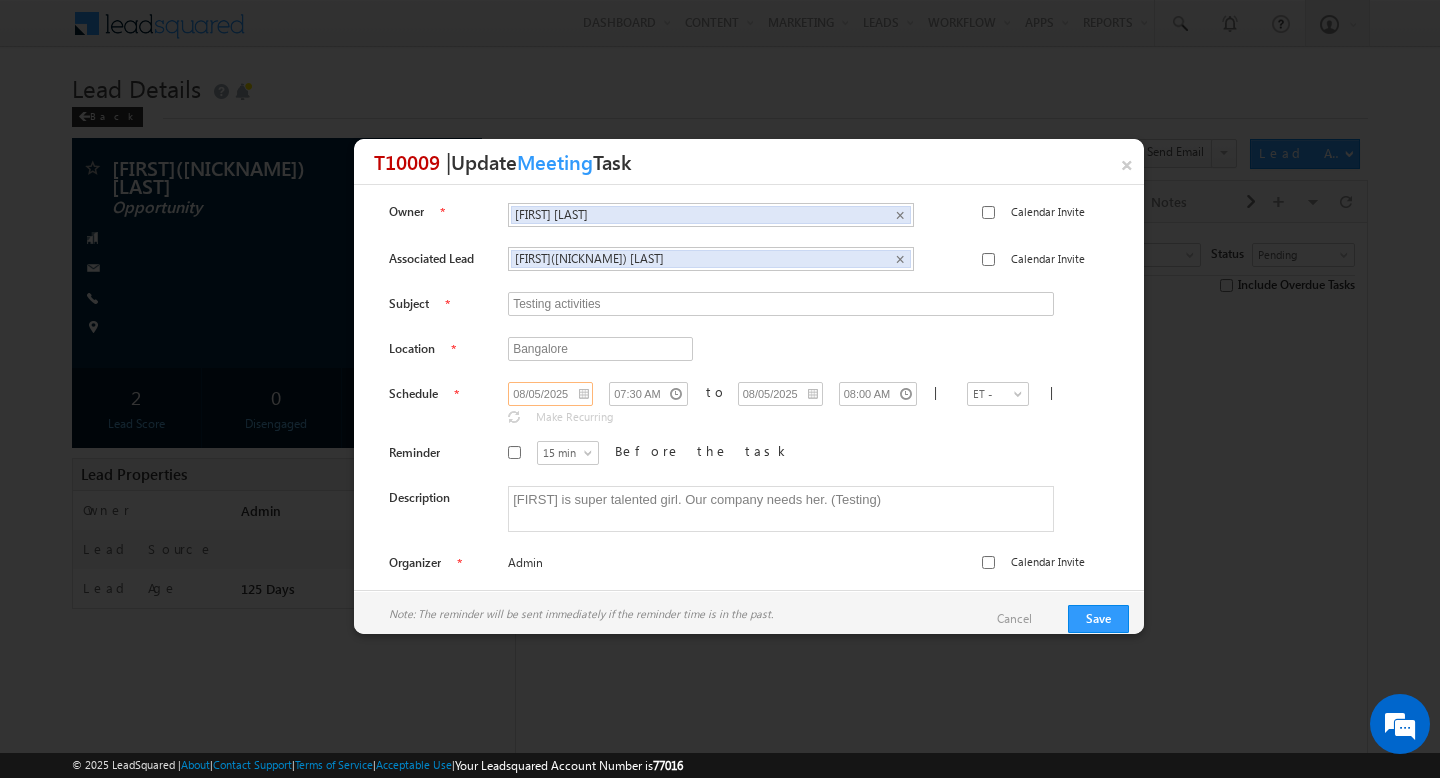 click on "08/05/2025" at bounding box center [550, 394] 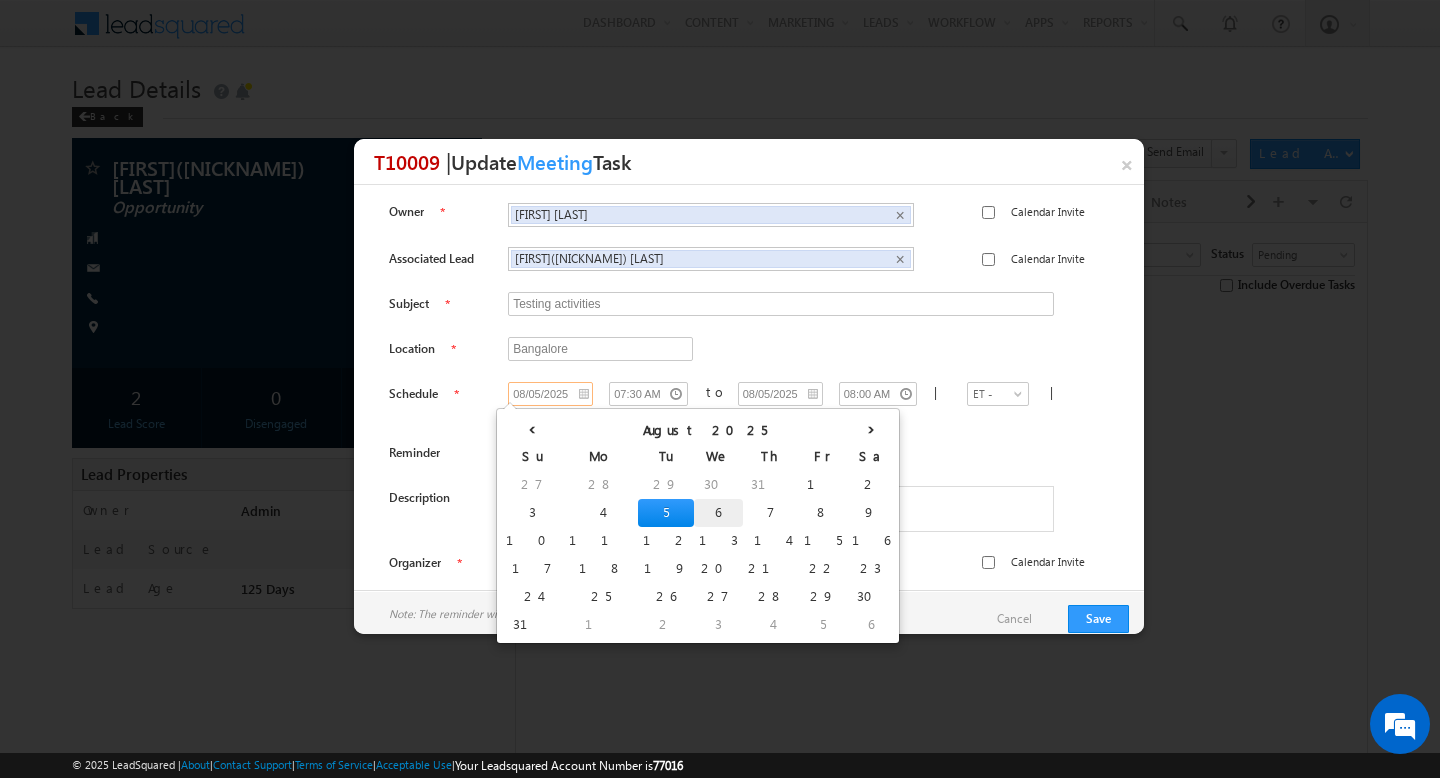 click on "6" at bounding box center (718, 513) 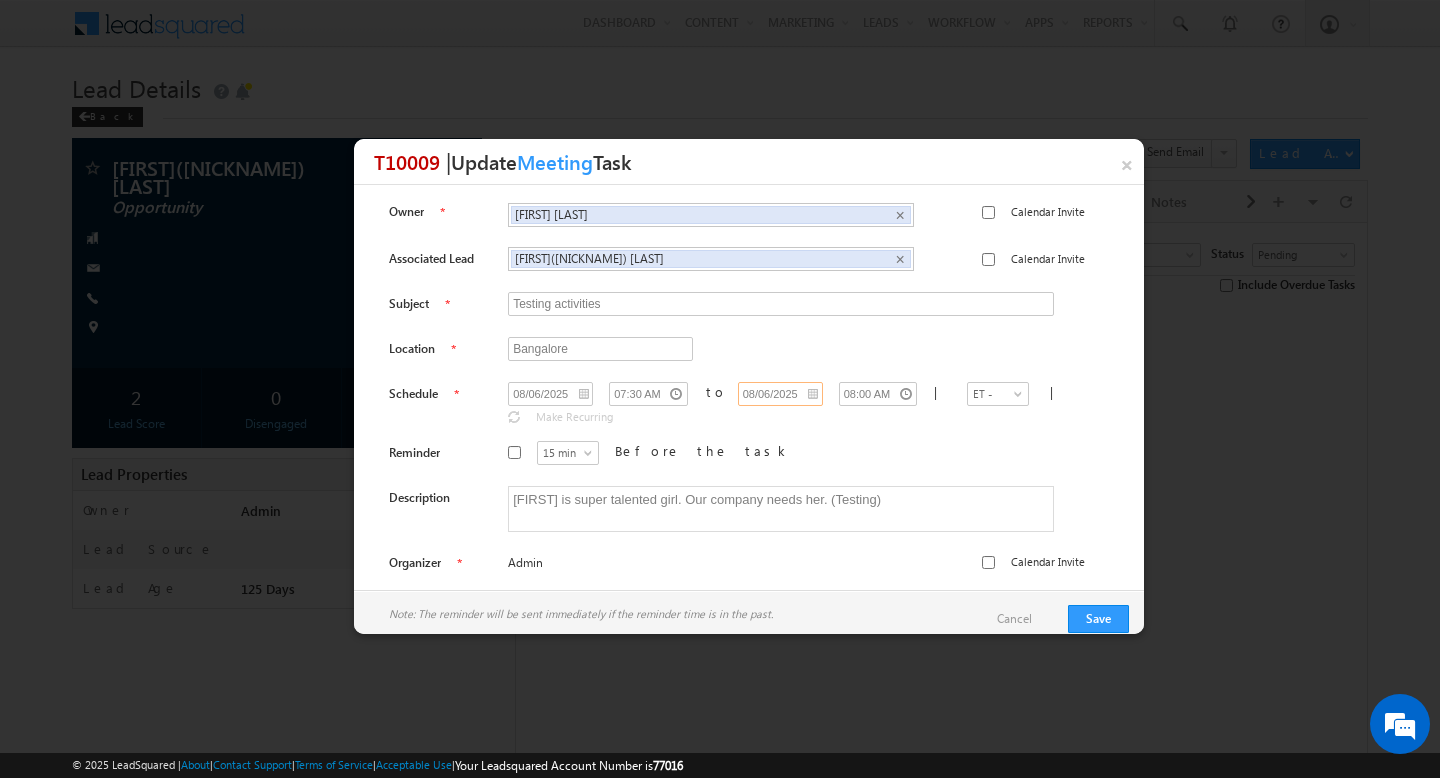 click on "08/06/2025" at bounding box center [780, 394] 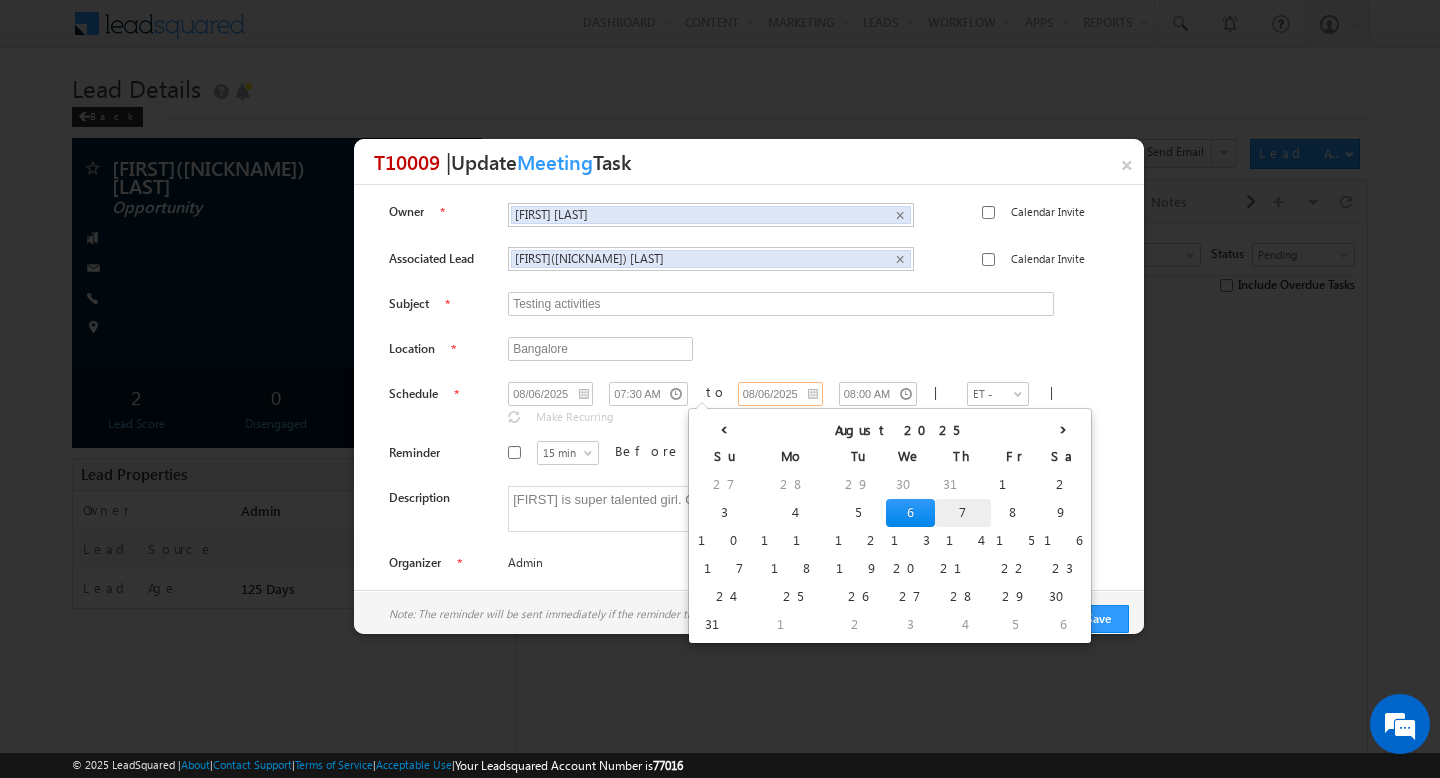 click on "7" at bounding box center (963, 513) 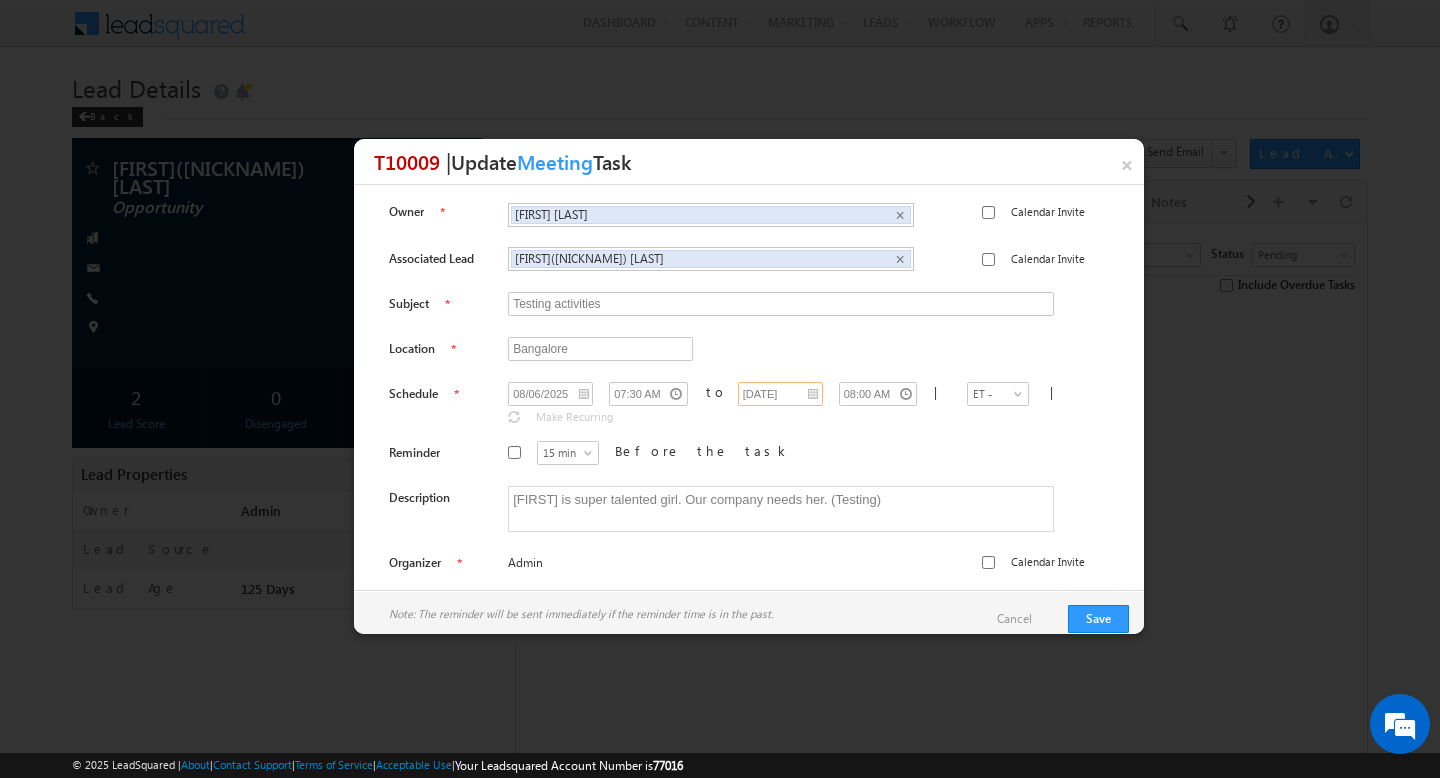 click on "08/07/2025" at bounding box center (780, 394) 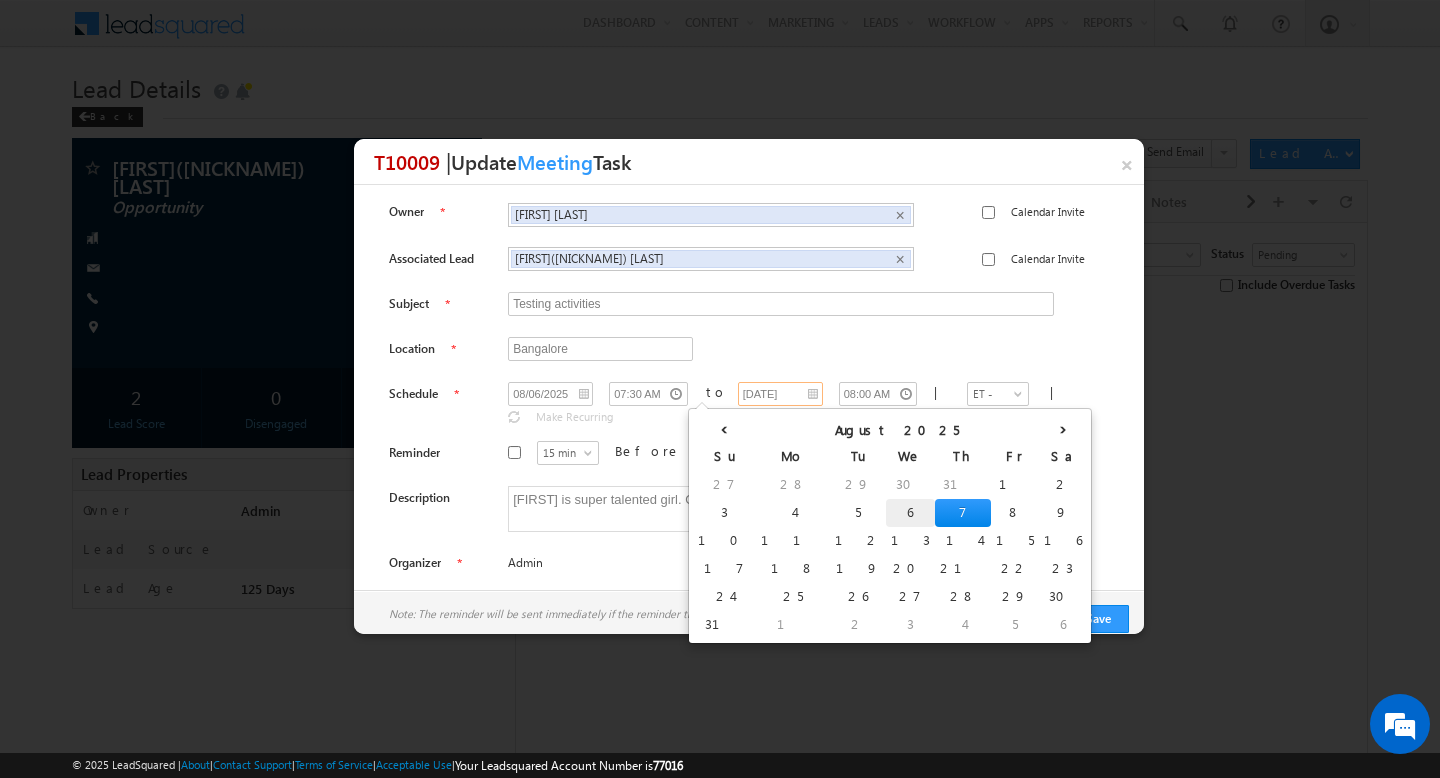 click on "6" at bounding box center (910, 513) 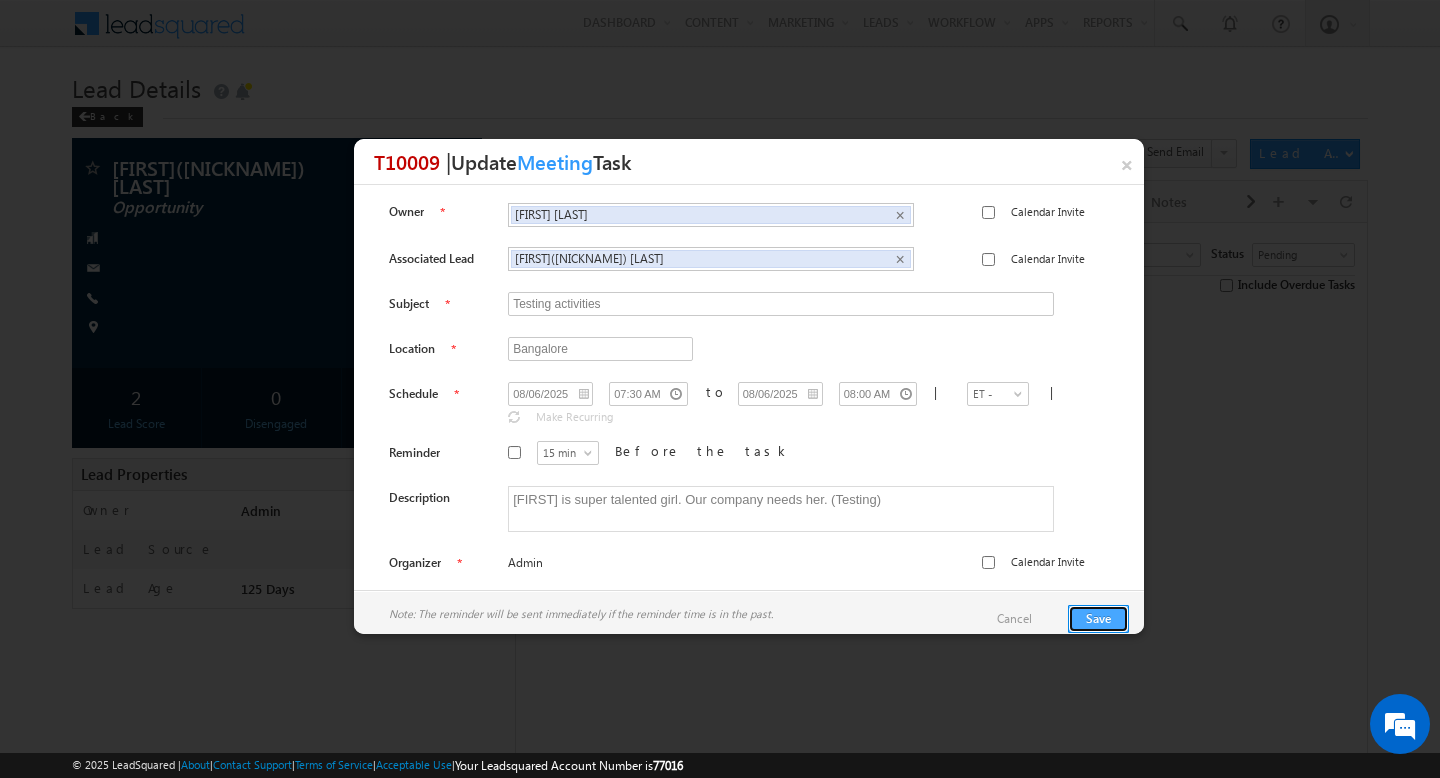click on "Save" at bounding box center [1098, 619] 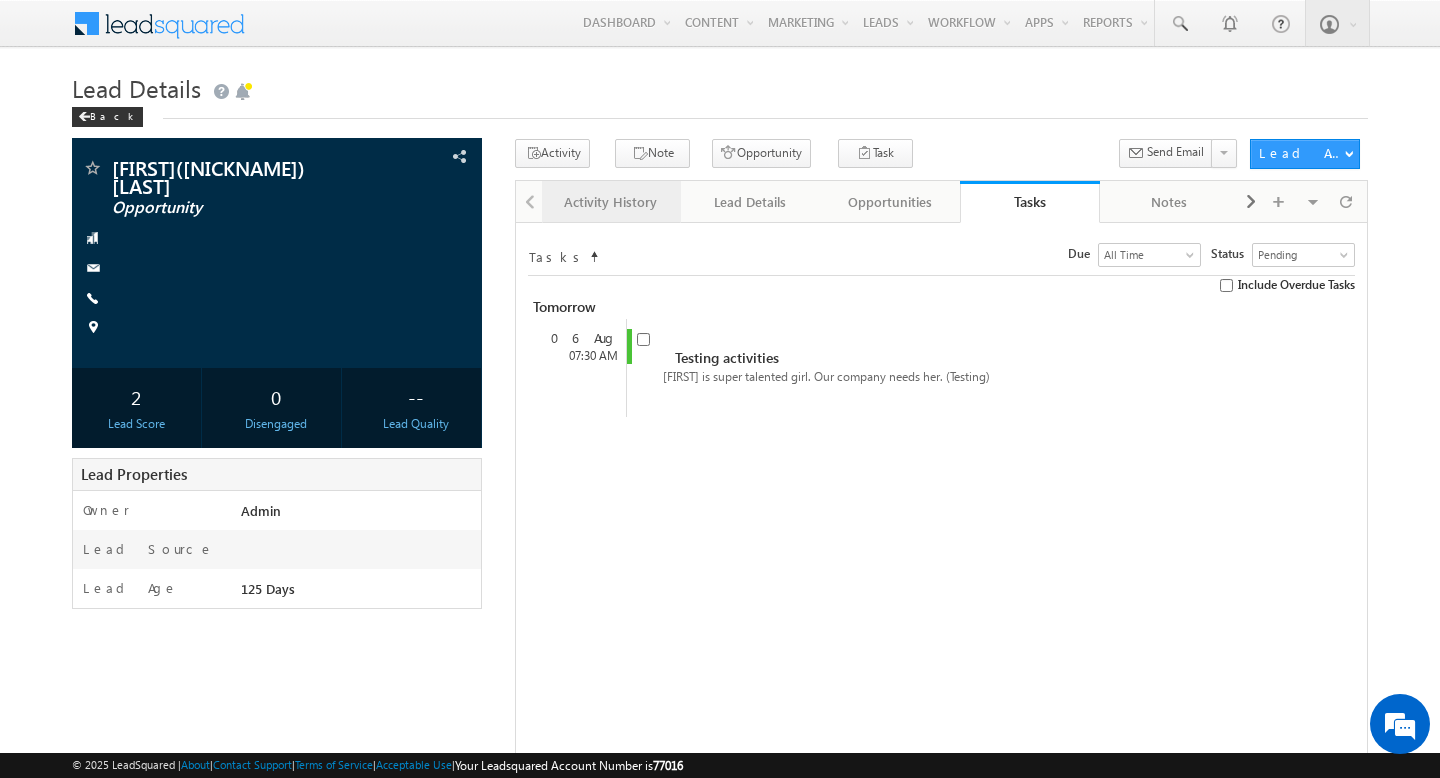 click on "Activity History" at bounding box center [611, 202] 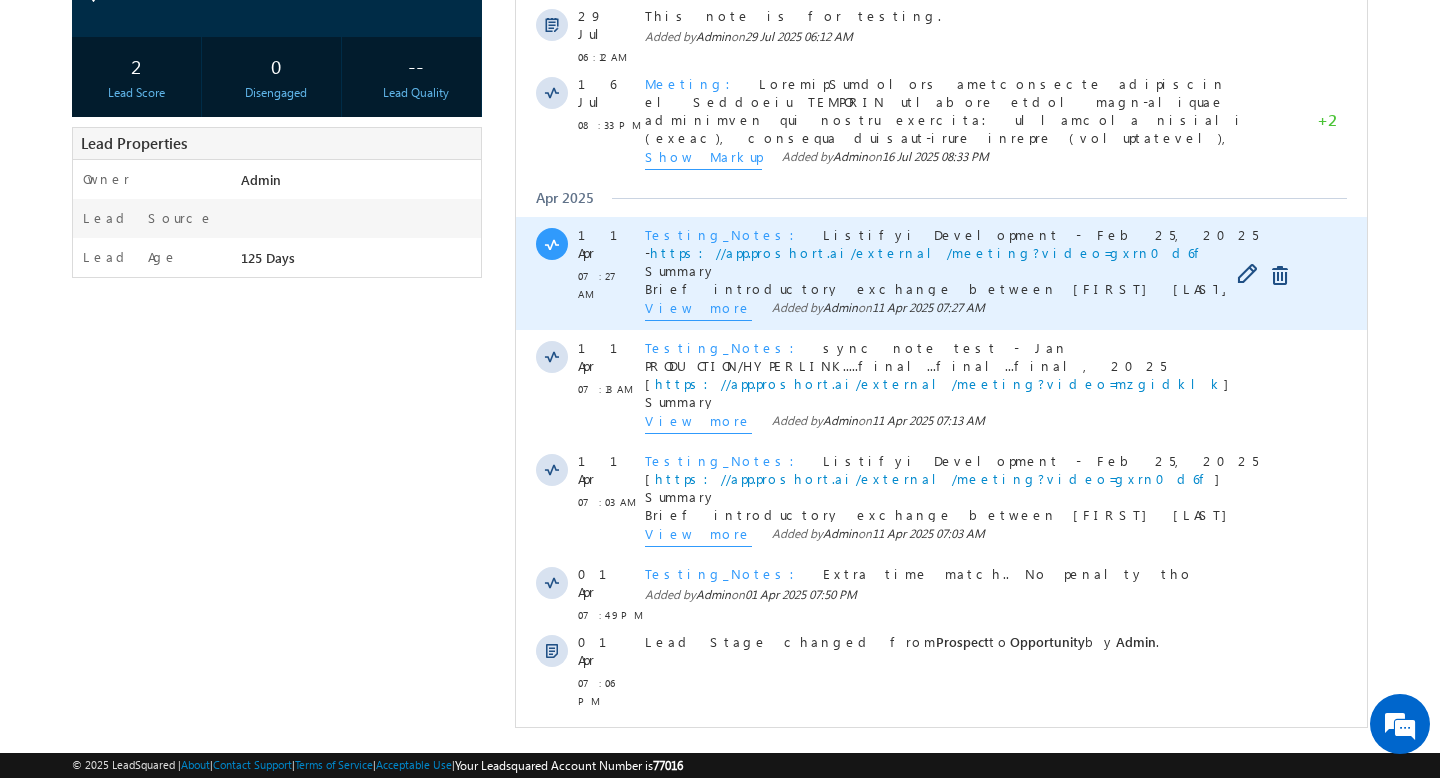 scroll, scrollTop: 0, scrollLeft: 0, axis: both 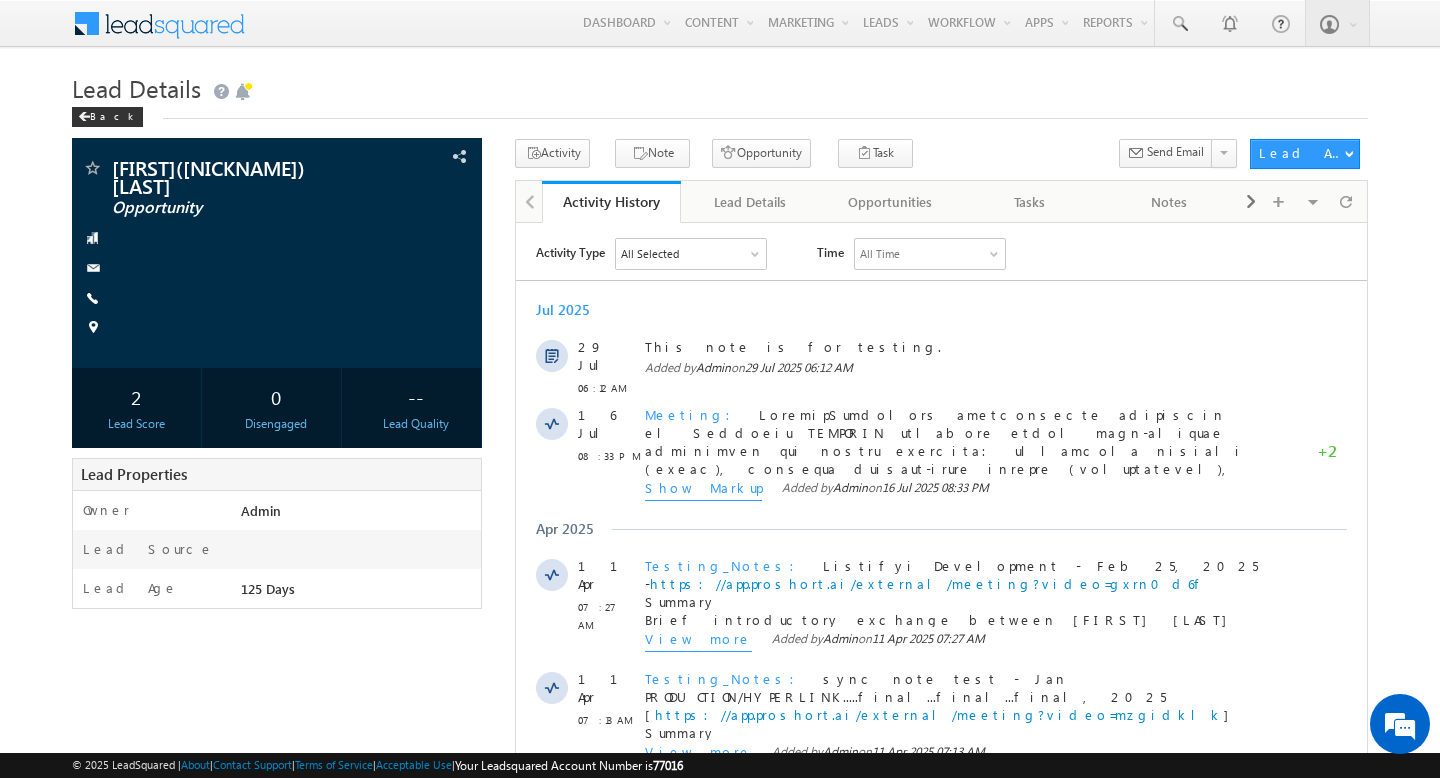 click on "All Selected" at bounding box center [650, 253] 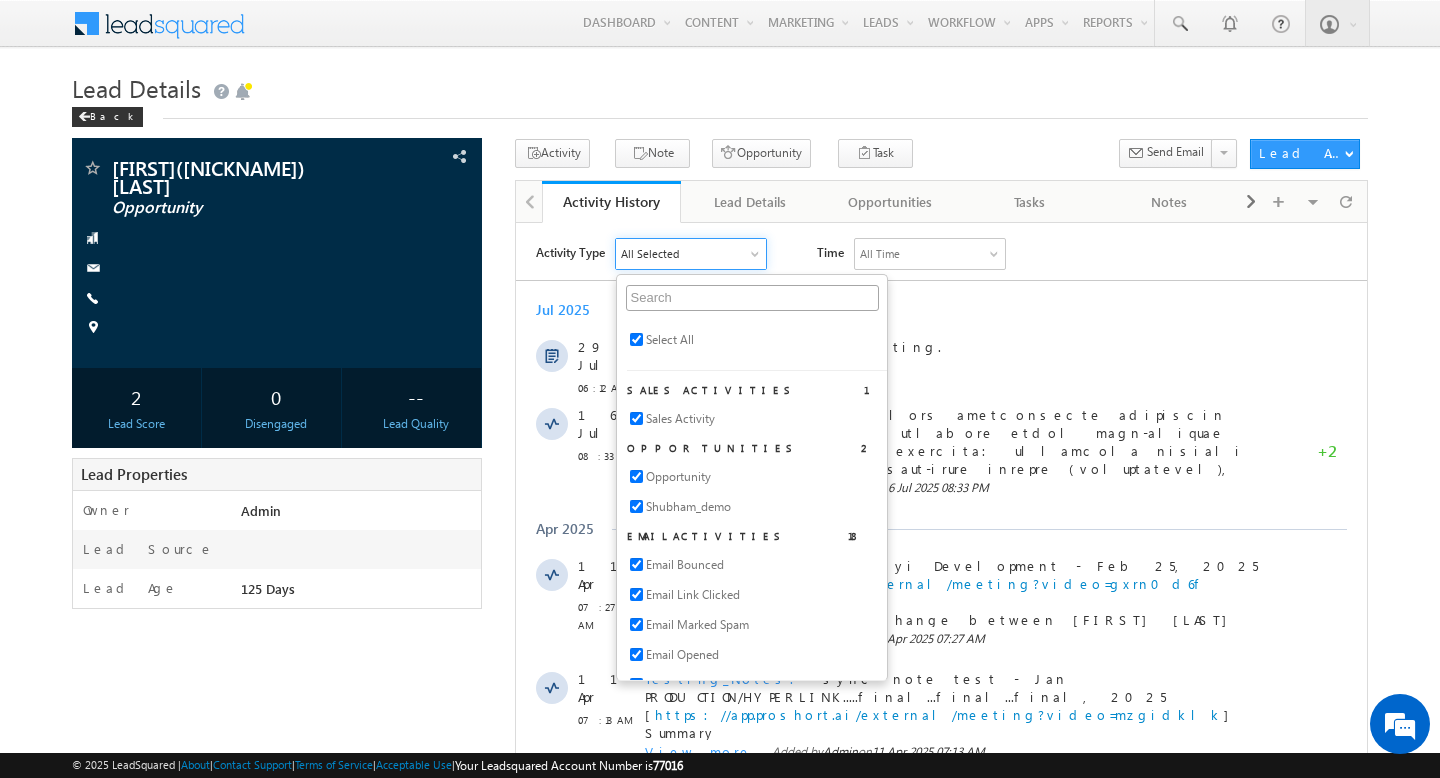 click on "All Selected" at bounding box center [650, 253] 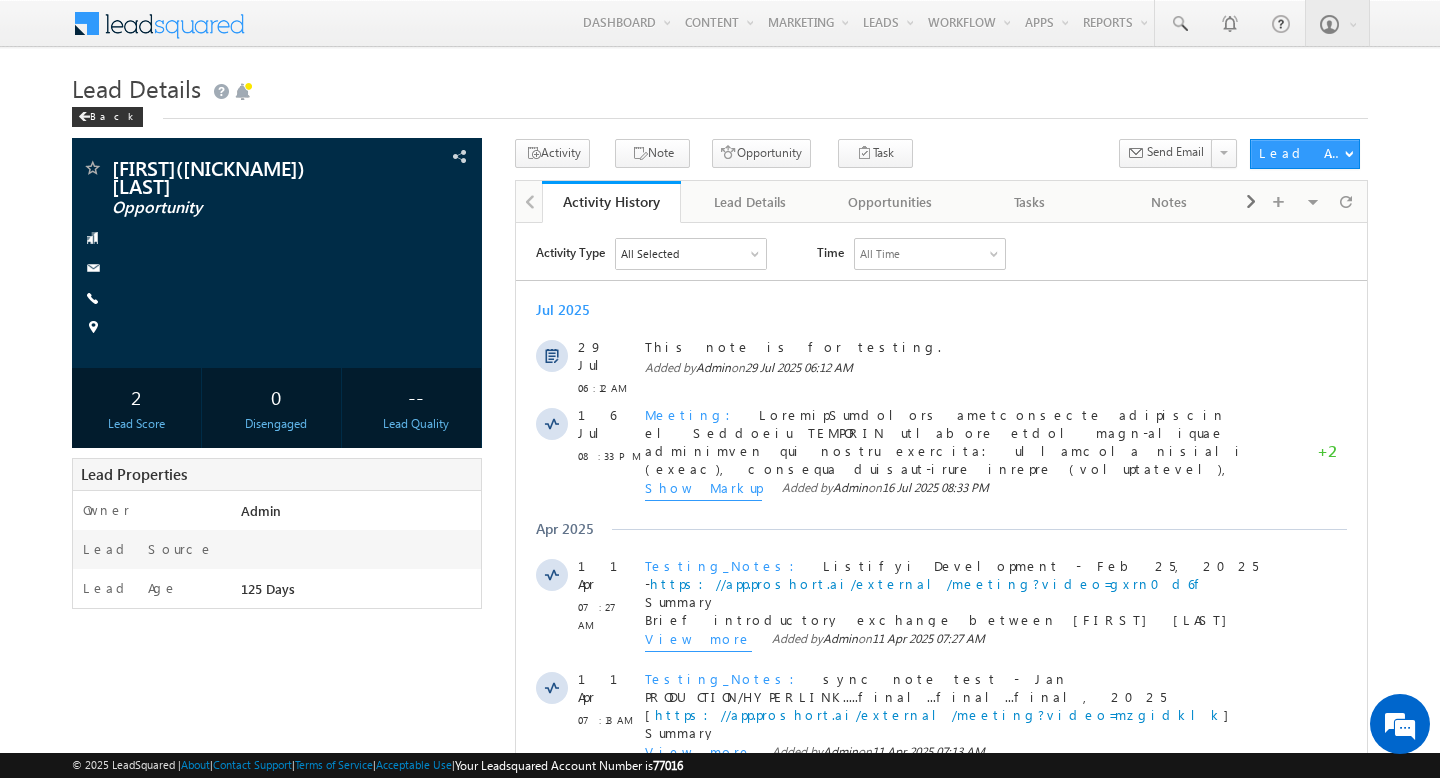click on "All Time" at bounding box center (880, 253) 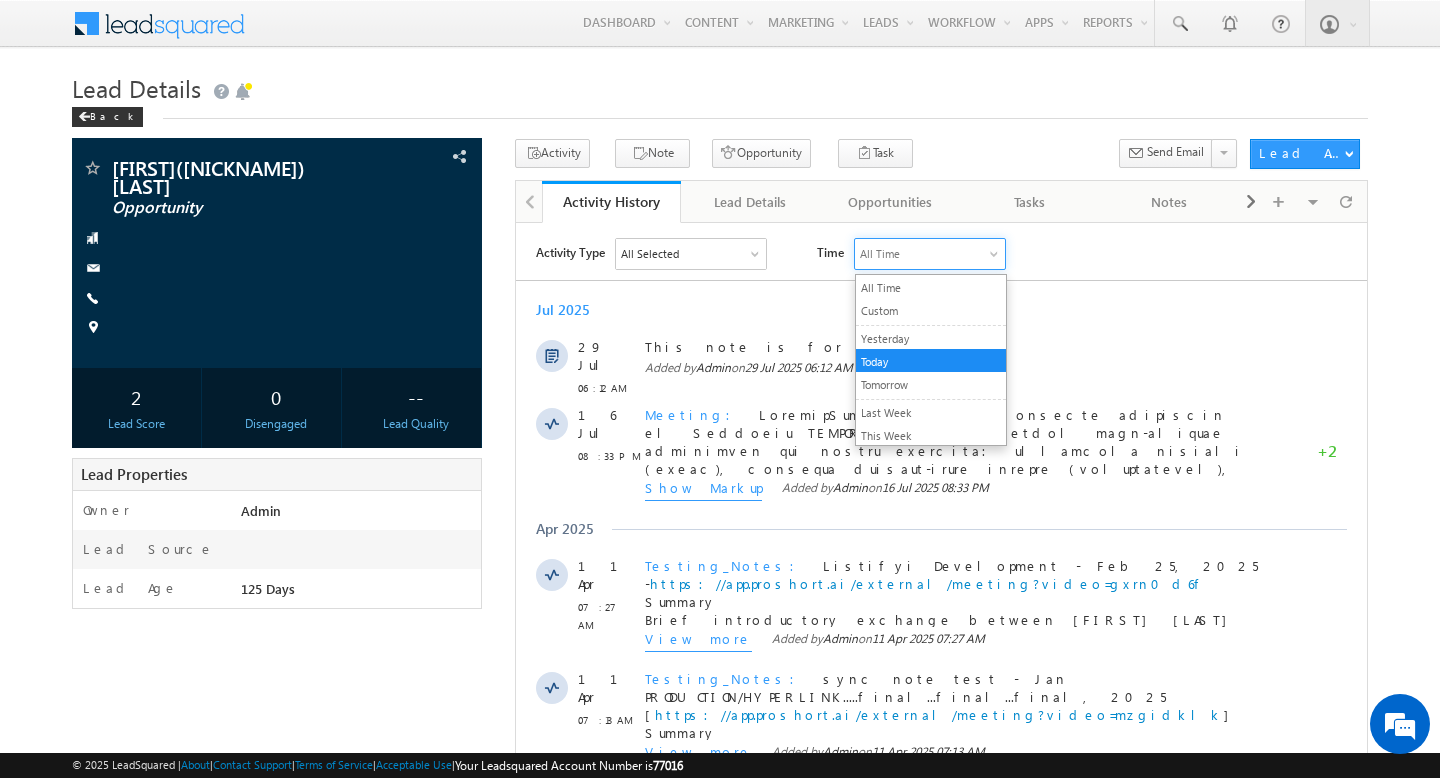 click on "Today" at bounding box center [931, 359] 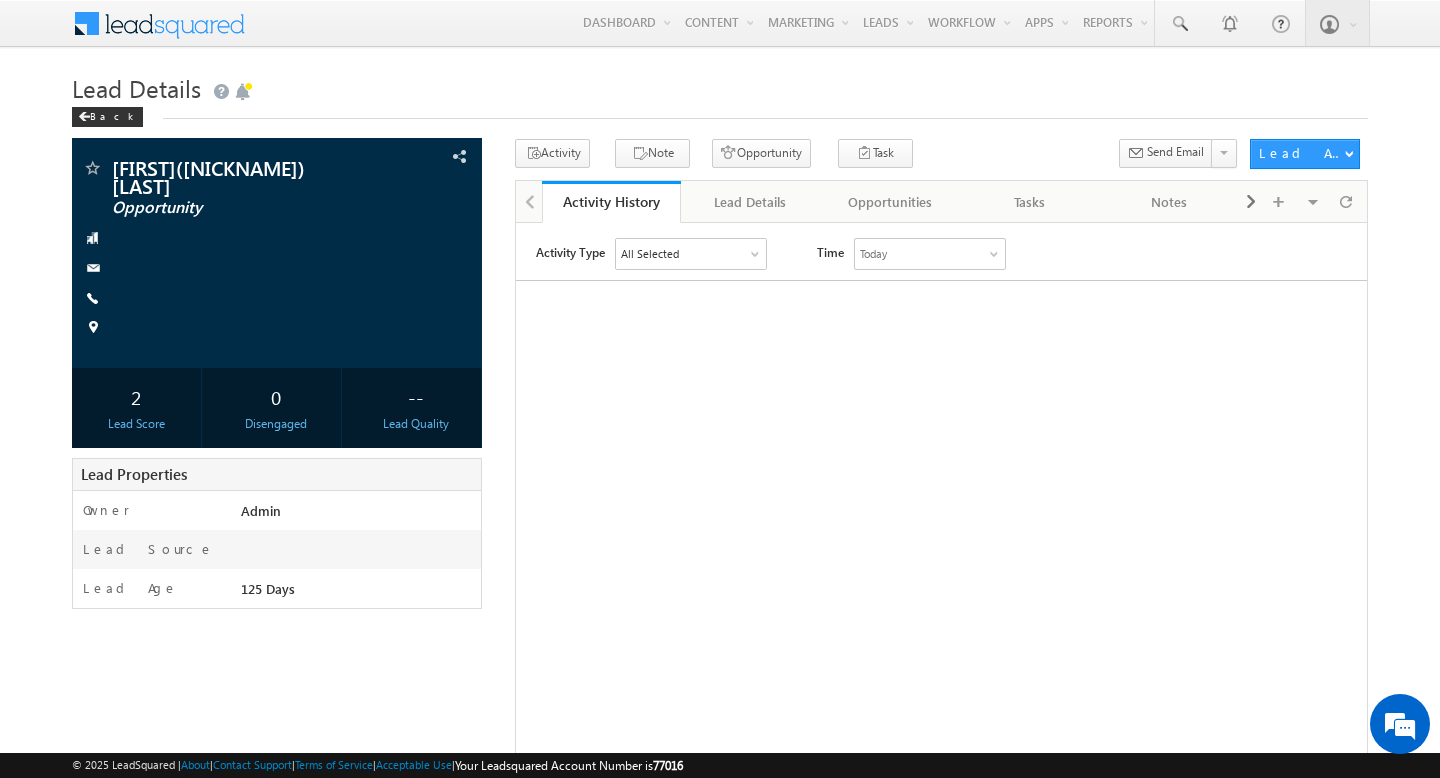 click on "Today" at bounding box center (930, 253) 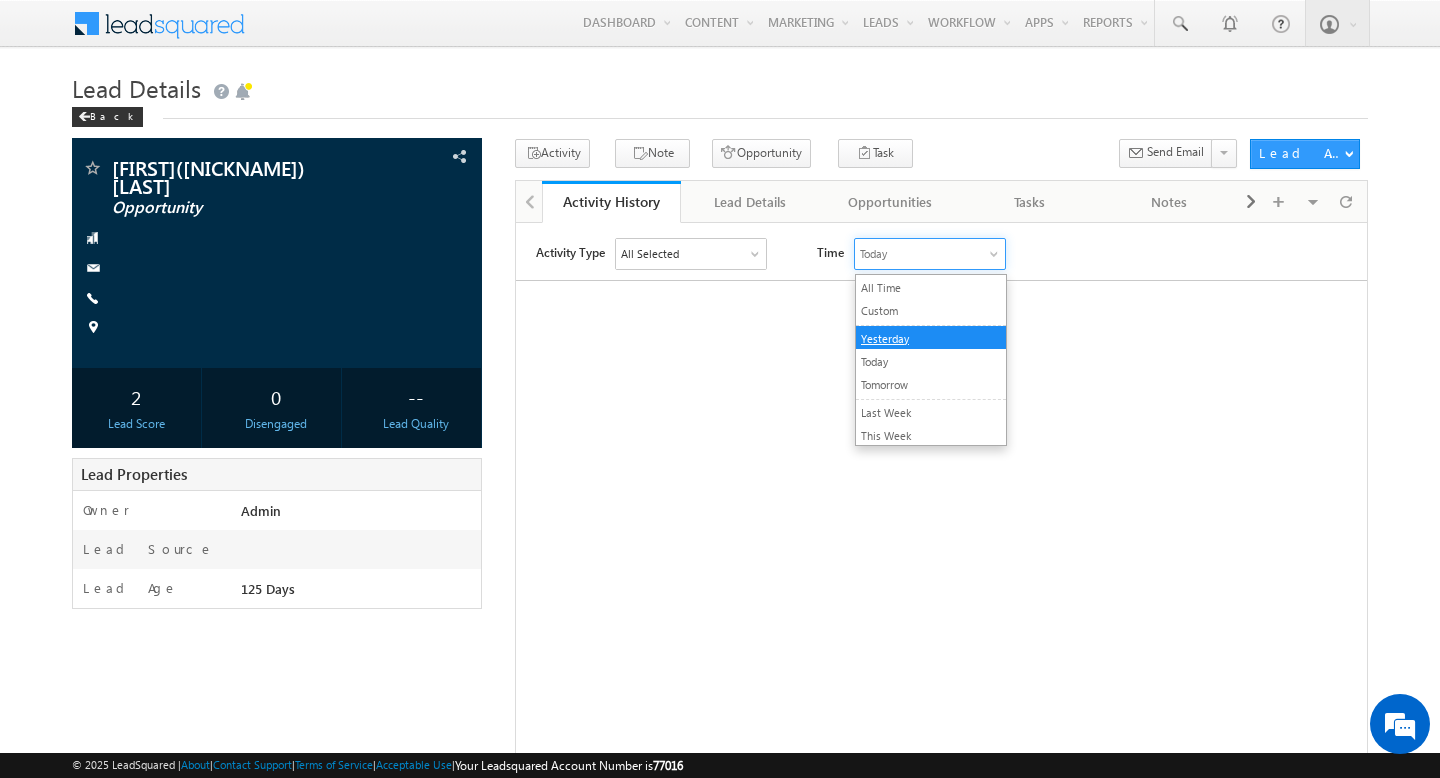 click on "Yesterday" at bounding box center (885, 337) 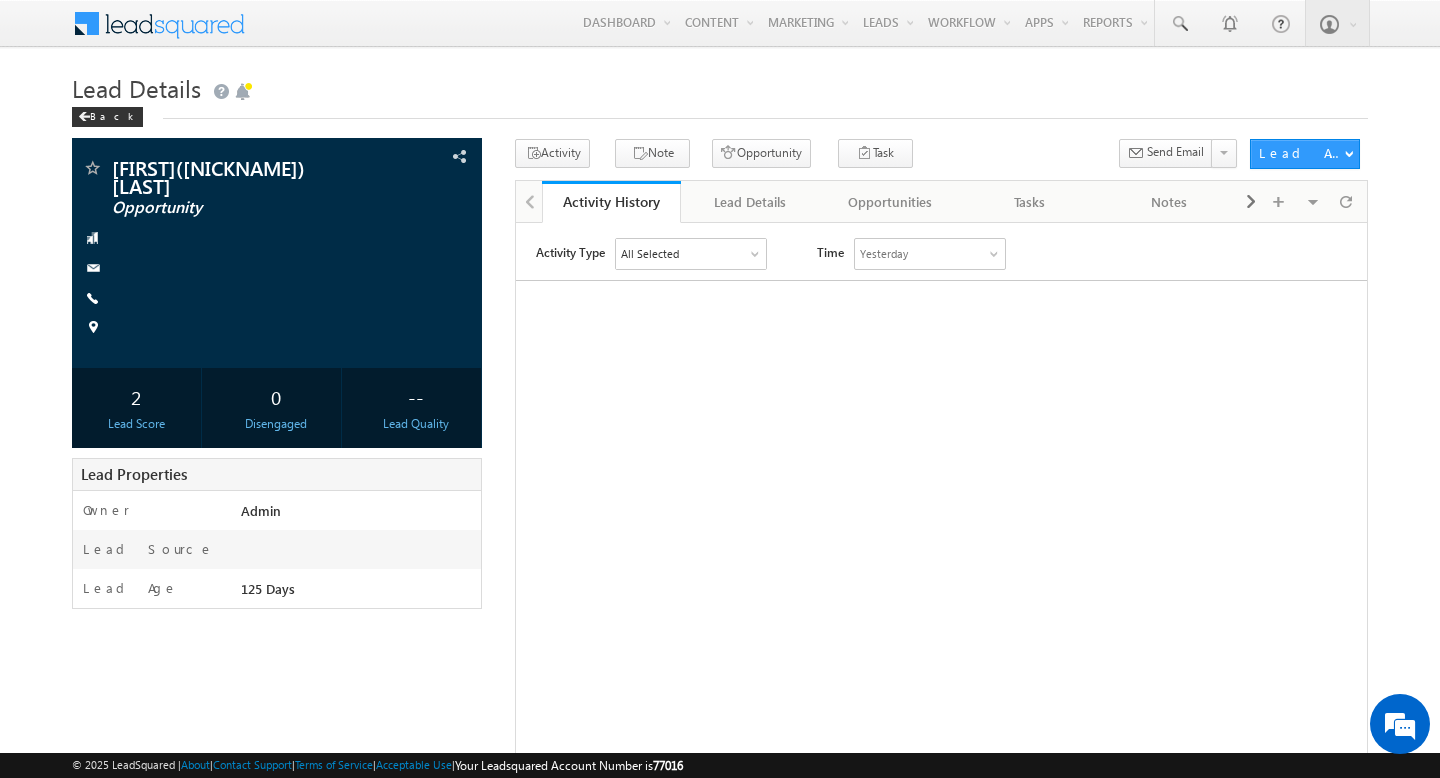 click on "Yesterday" at bounding box center (930, 253) 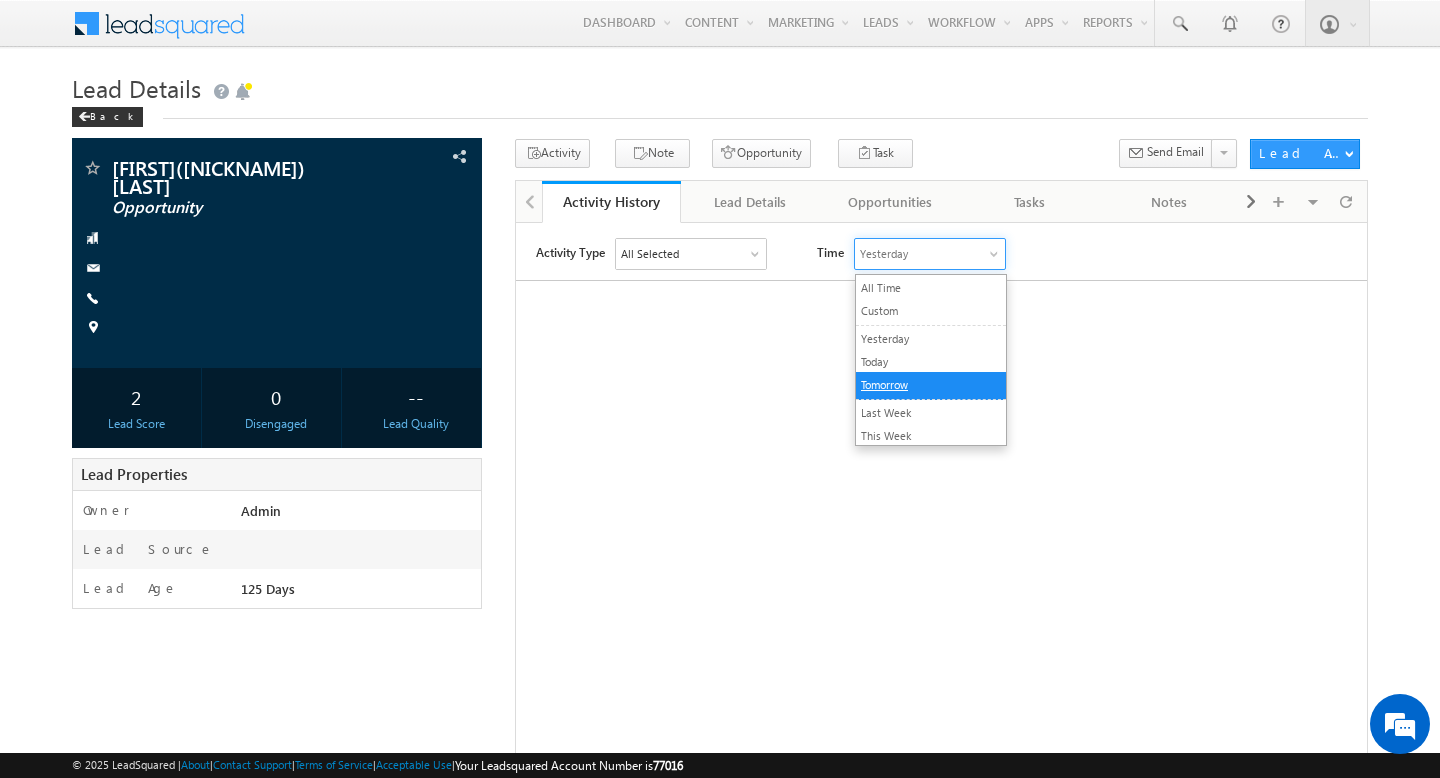 click on "Tomorrow" at bounding box center [884, 383] 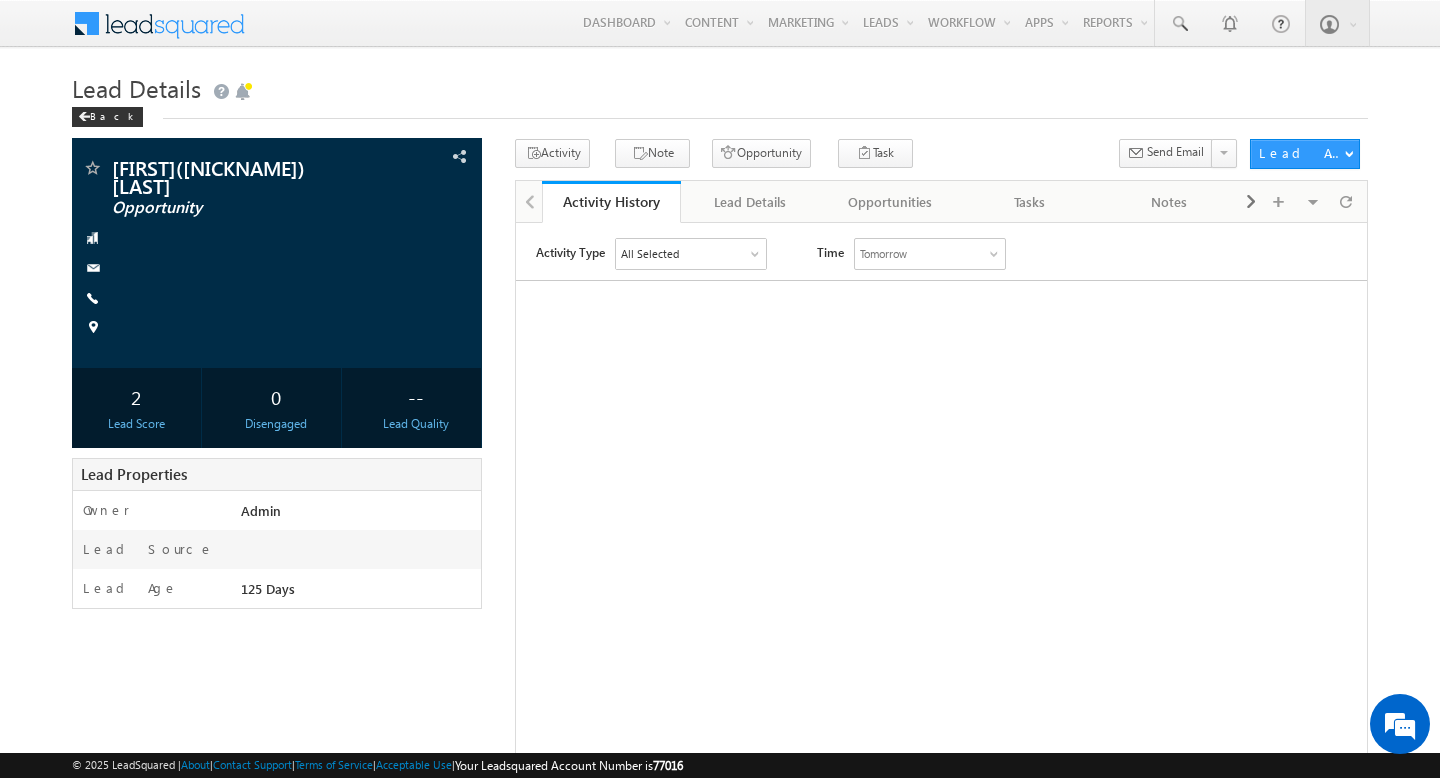 click on "Tomorrow" at bounding box center (930, 253) 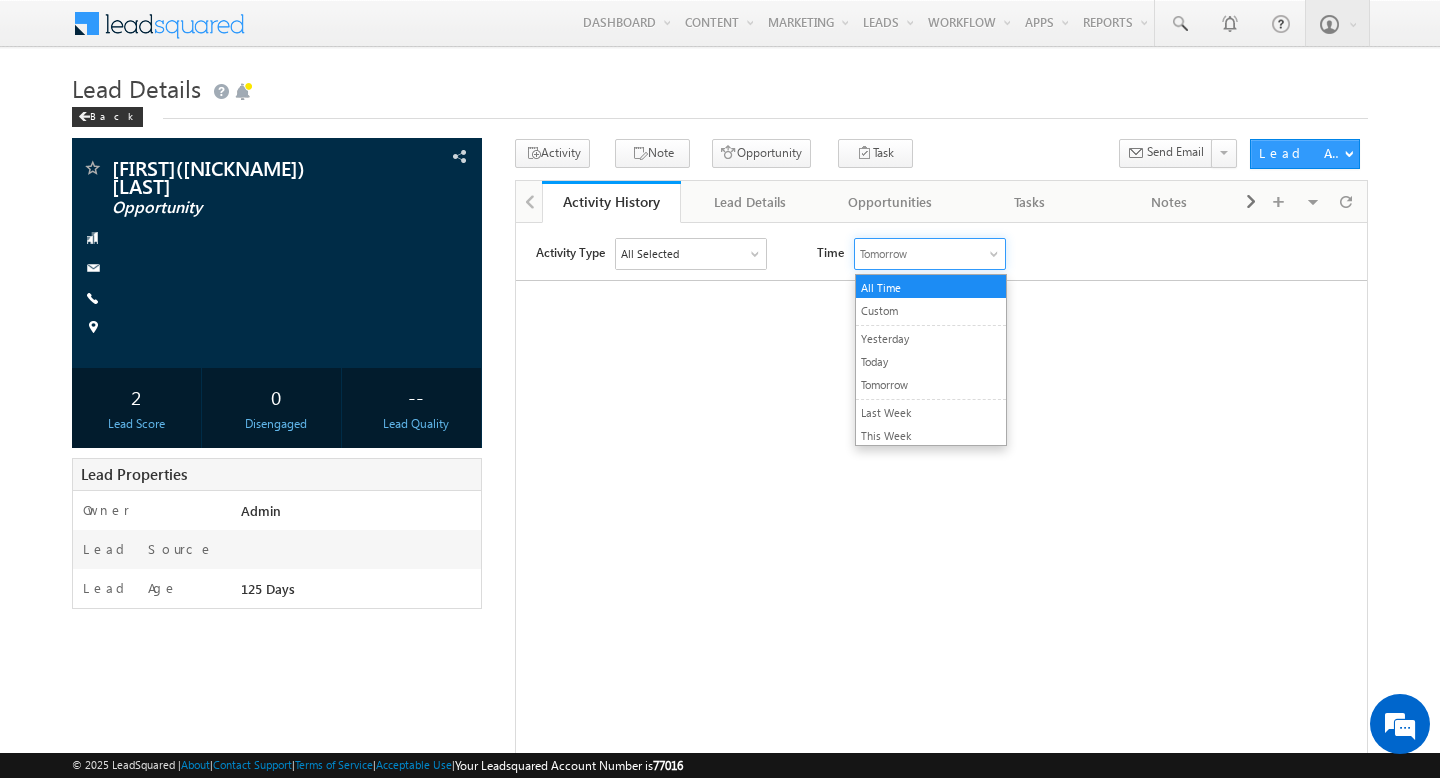 click on "All Time" at bounding box center [931, 285] 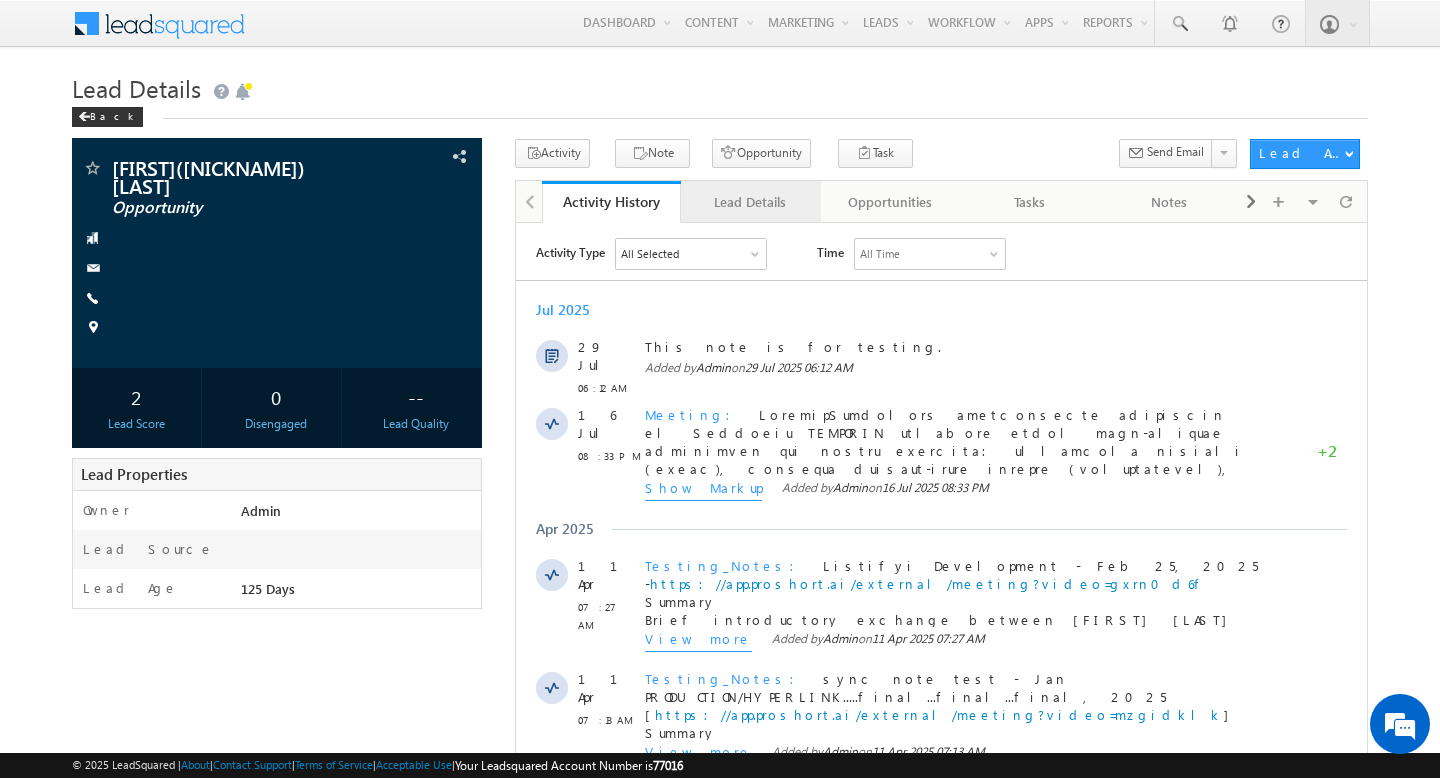 scroll, scrollTop: 0, scrollLeft: 0, axis: both 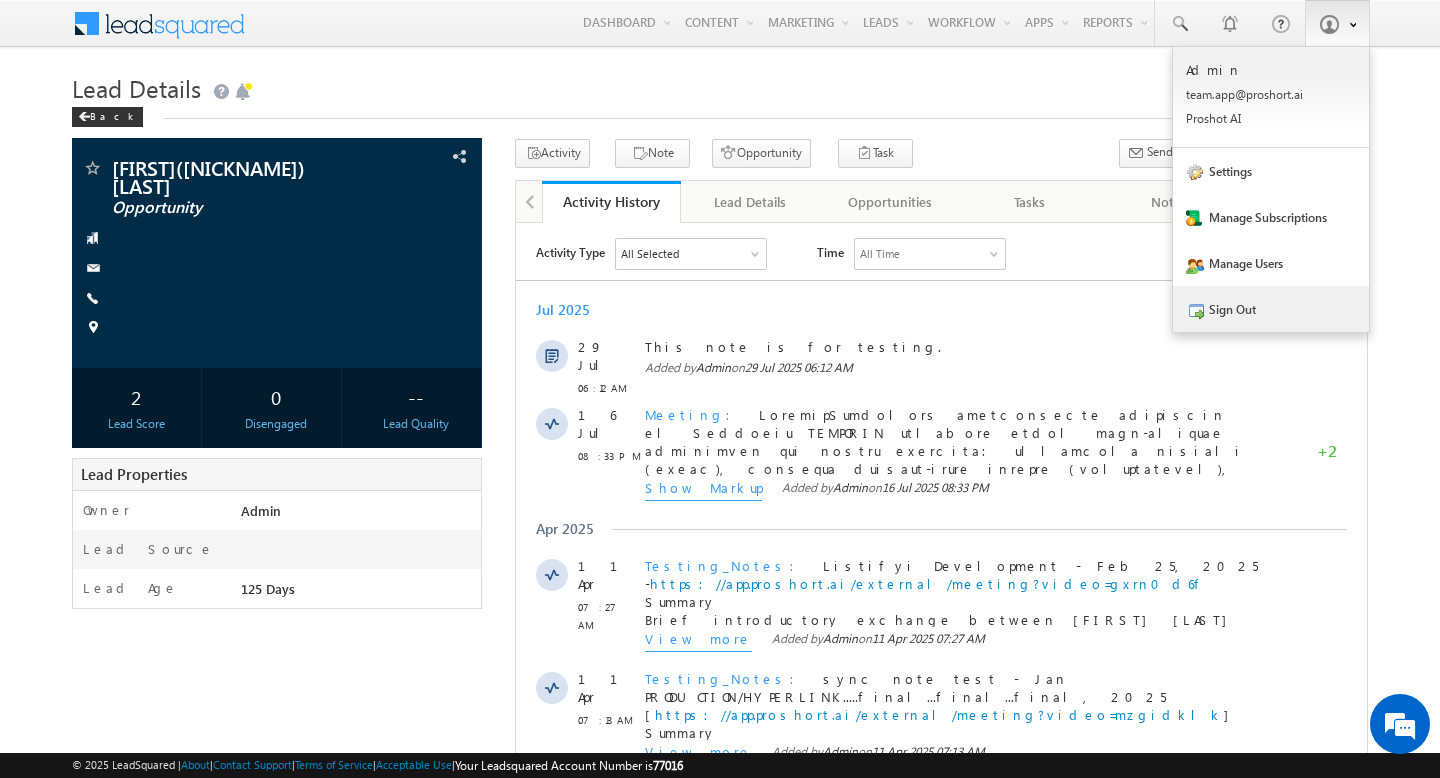click on "Sign Out" at bounding box center [1271, 309] 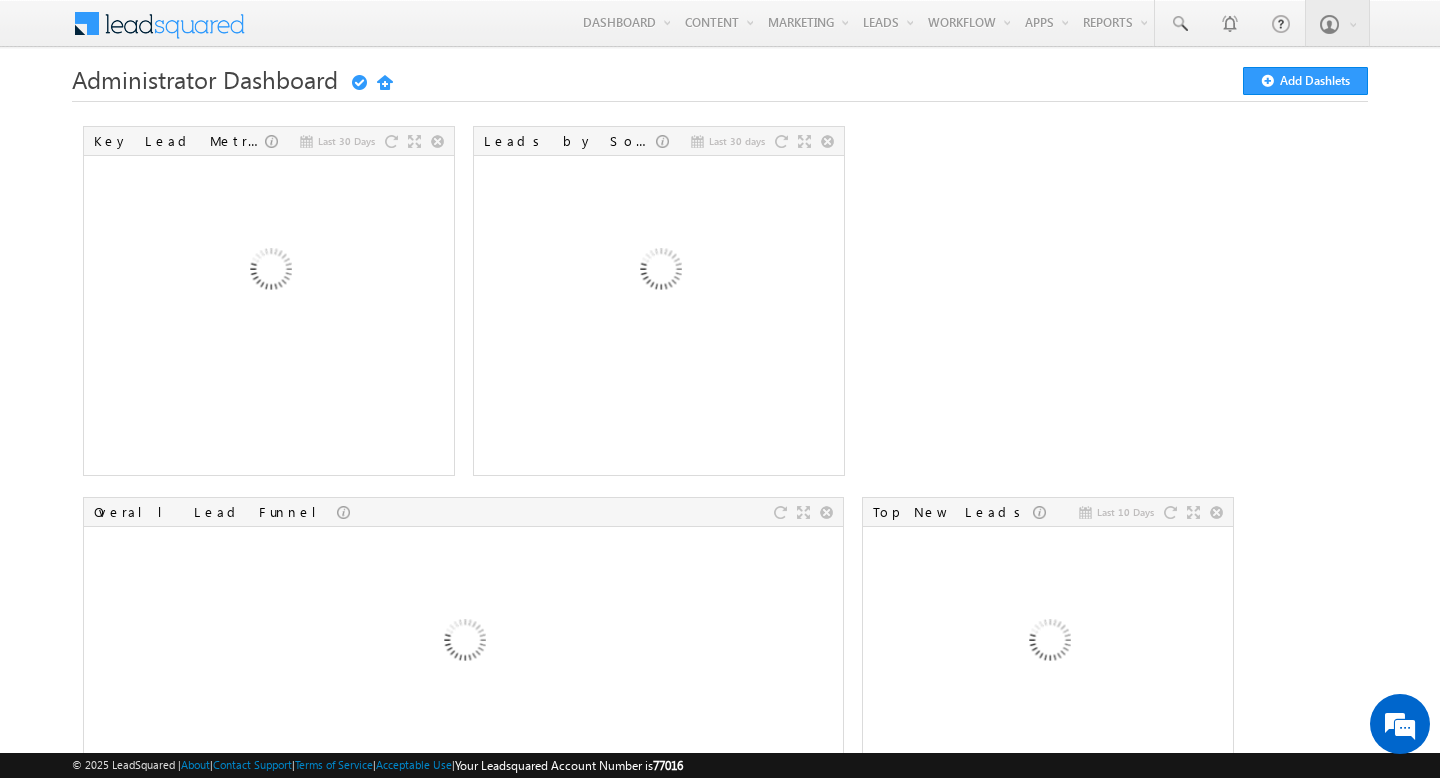 scroll, scrollTop: 0, scrollLeft: 0, axis: both 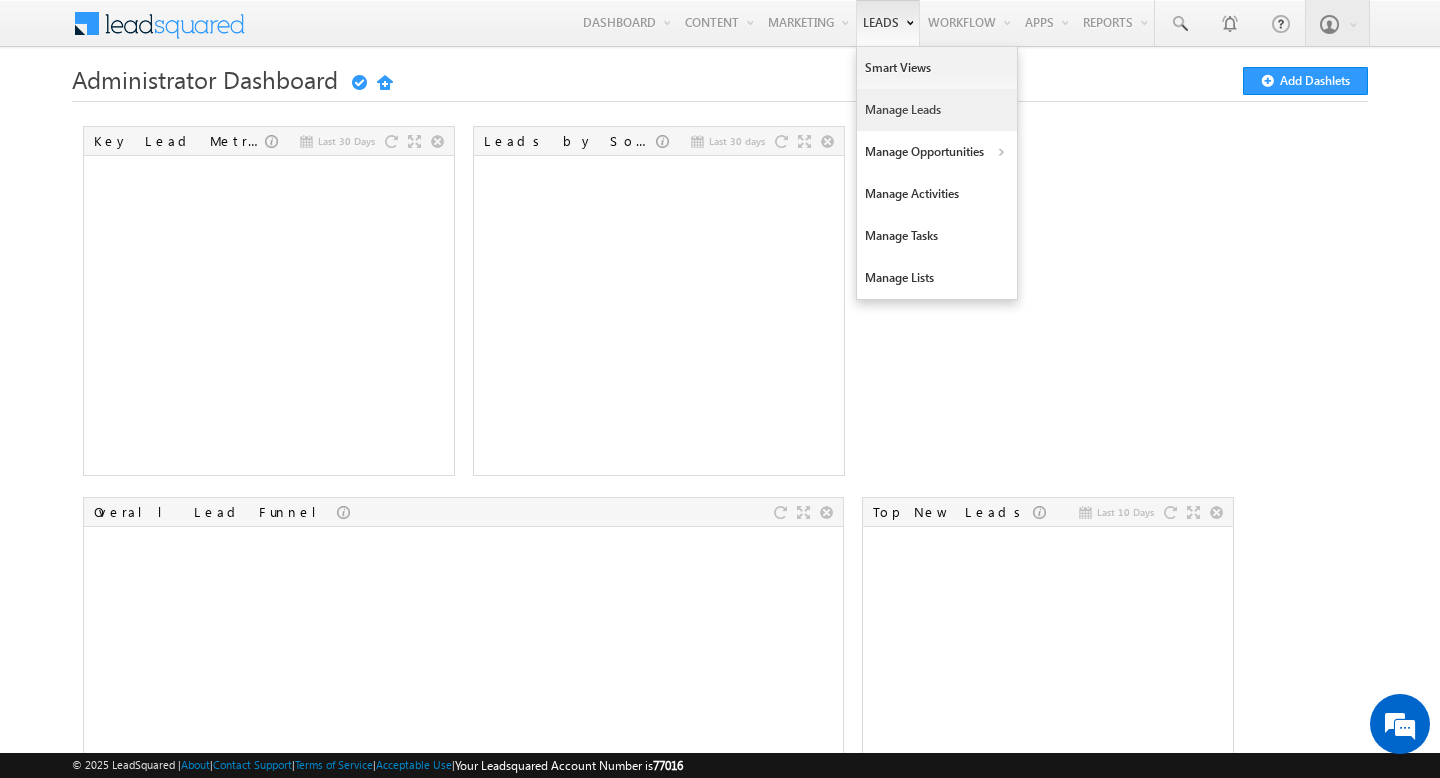 click on "Manage Leads" at bounding box center [937, 110] 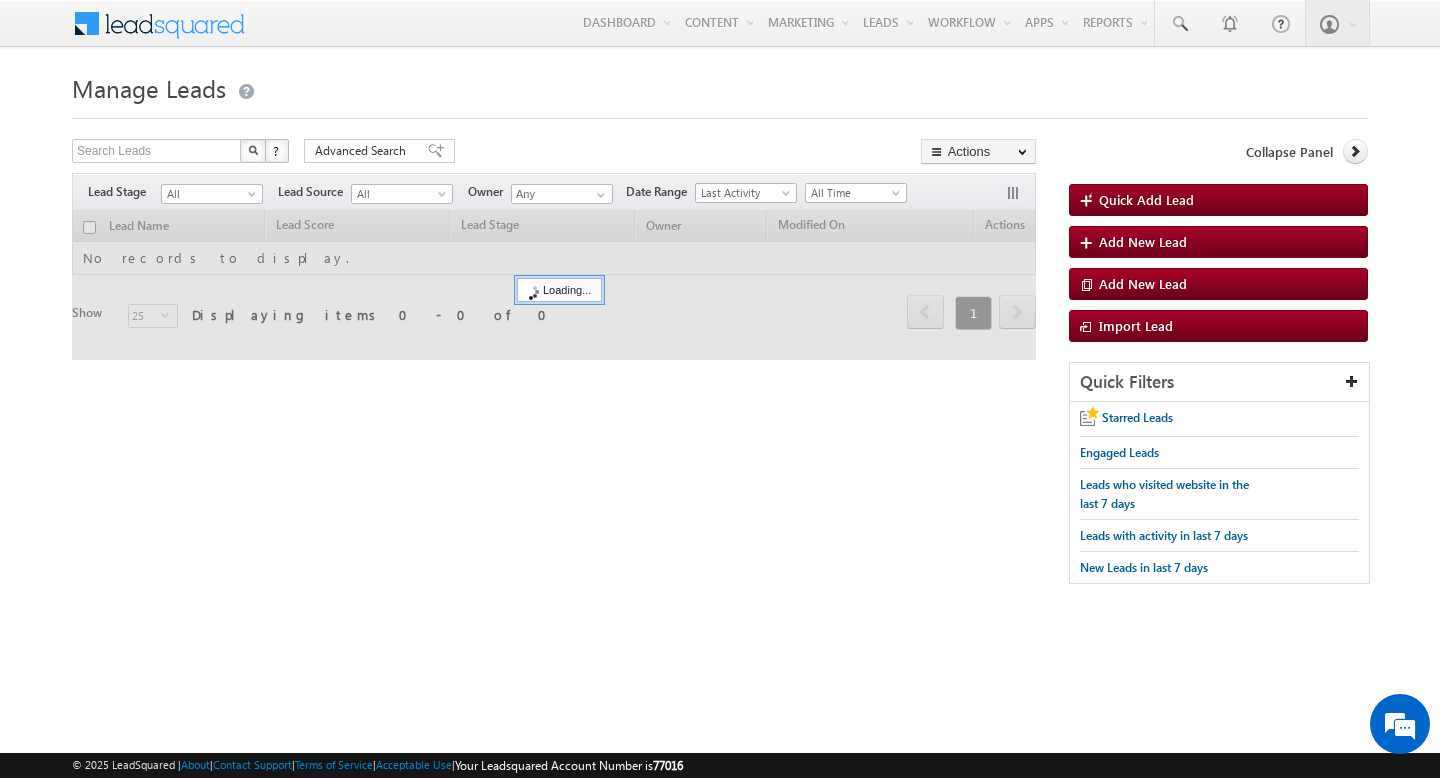 scroll, scrollTop: 0, scrollLeft: 0, axis: both 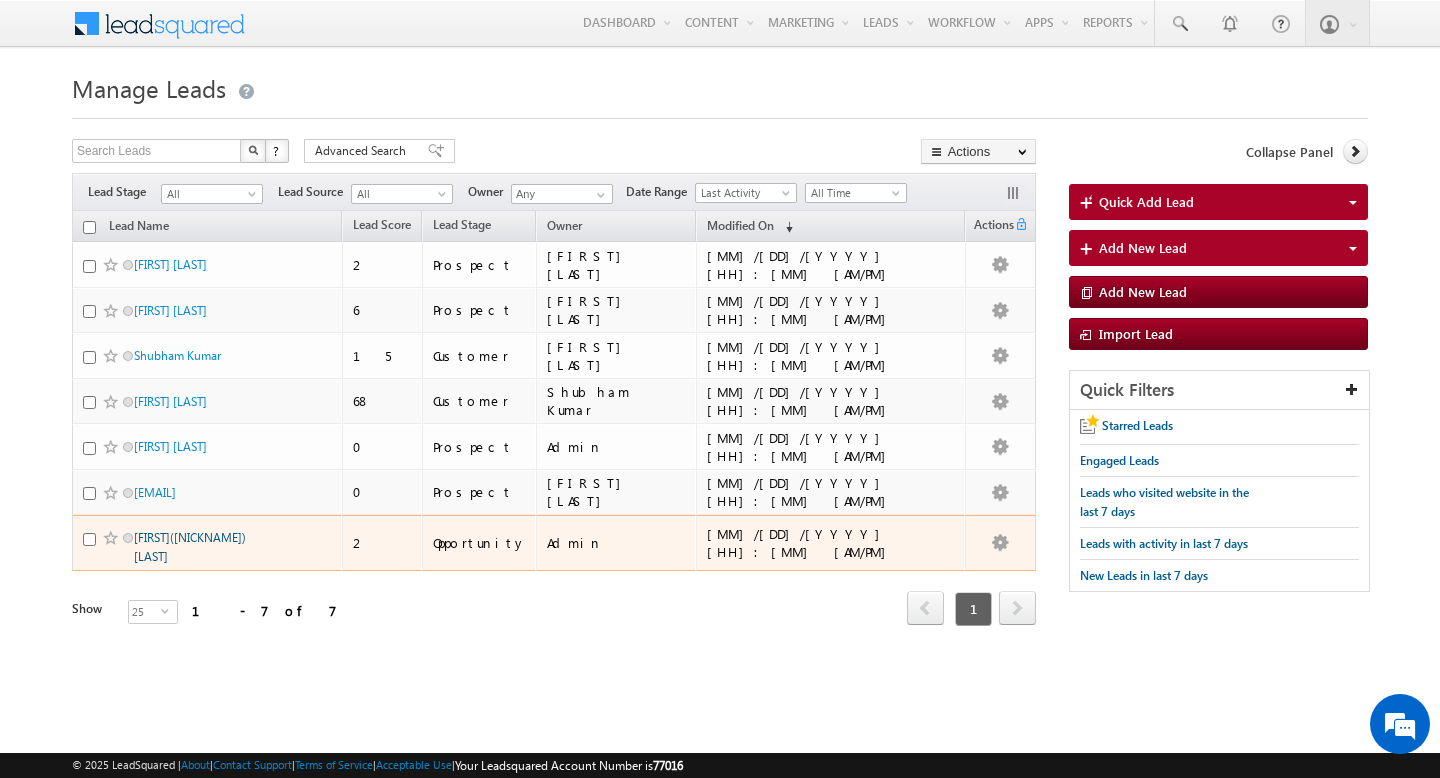 click on "[FIRST]([NICKNAME]) [LAST]" at bounding box center (190, 547) 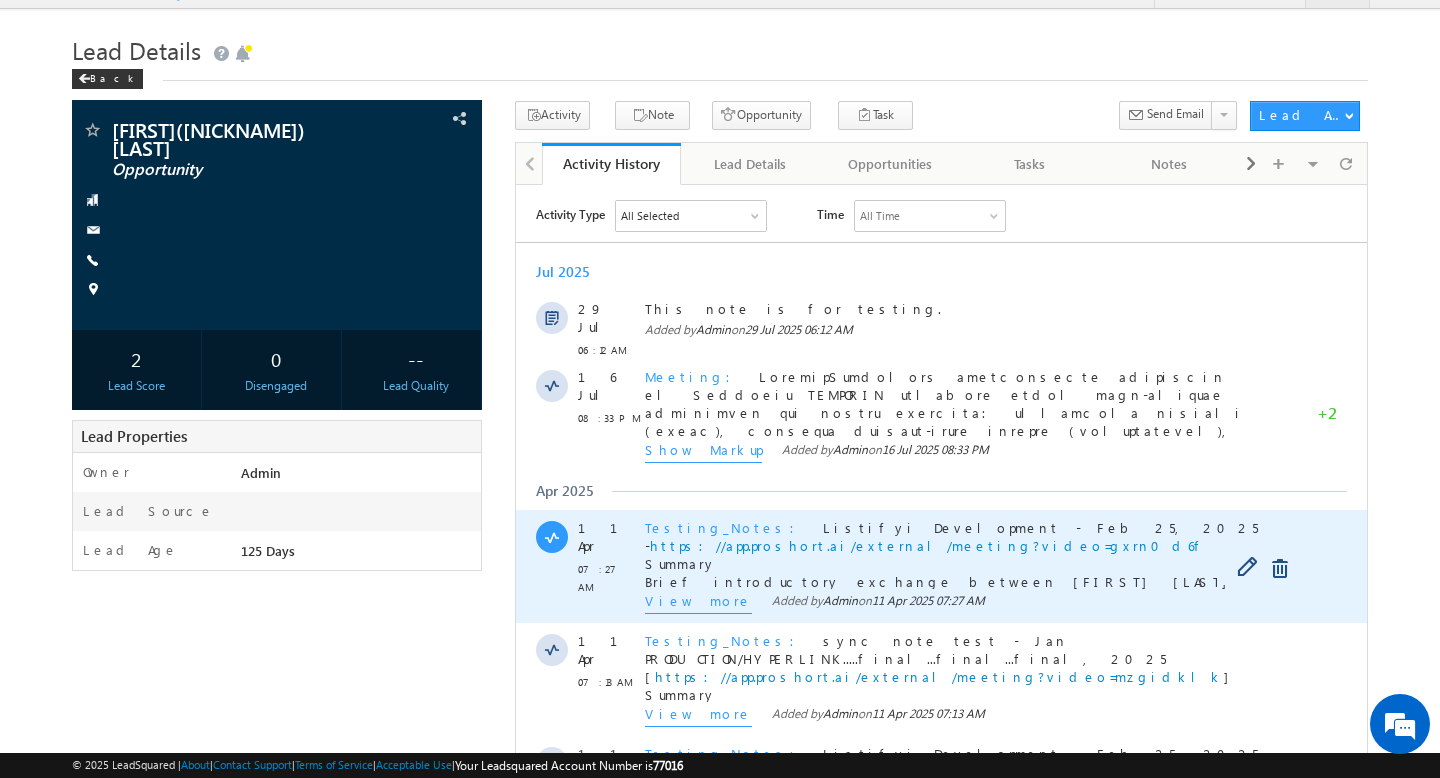 scroll, scrollTop: 0, scrollLeft: 0, axis: both 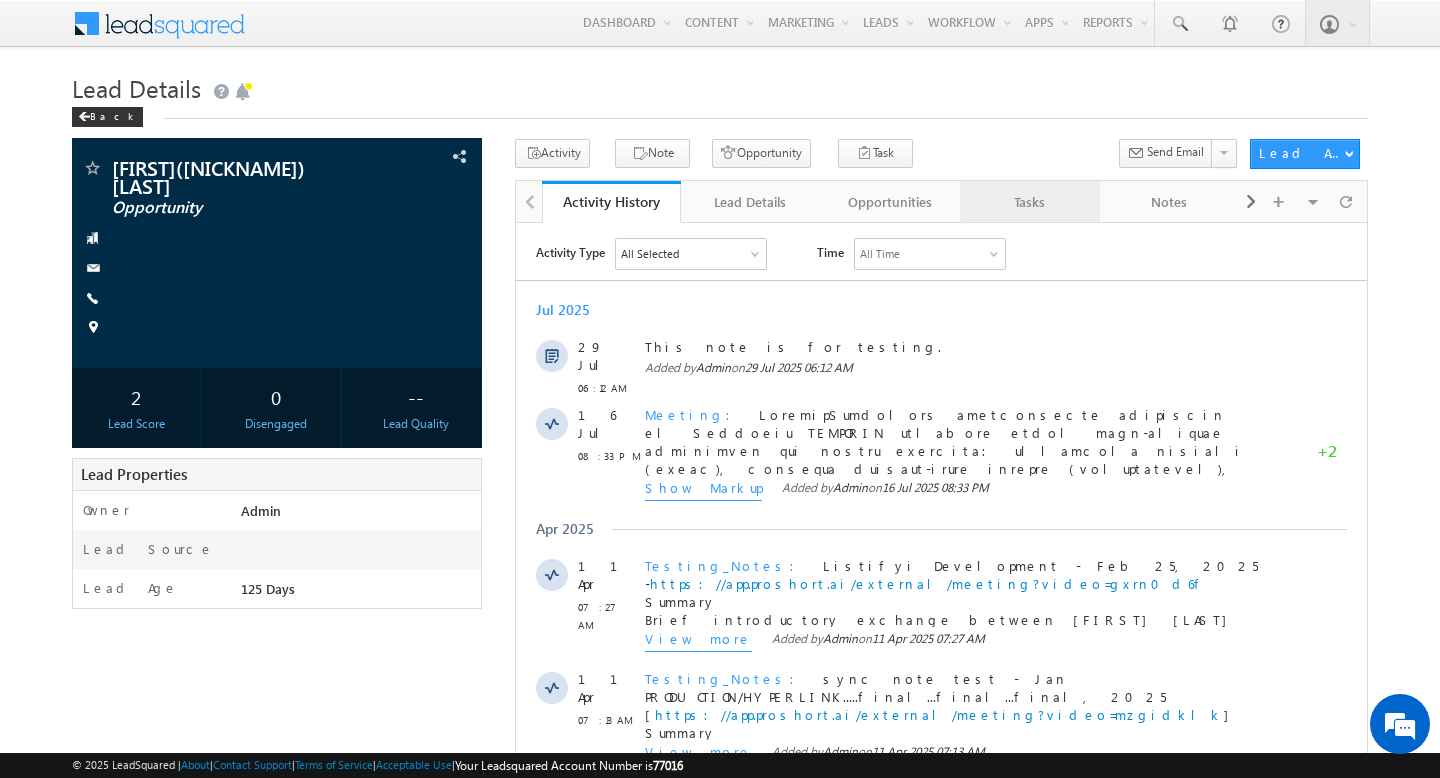 click on "Tasks" at bounding box center [1030, 202] 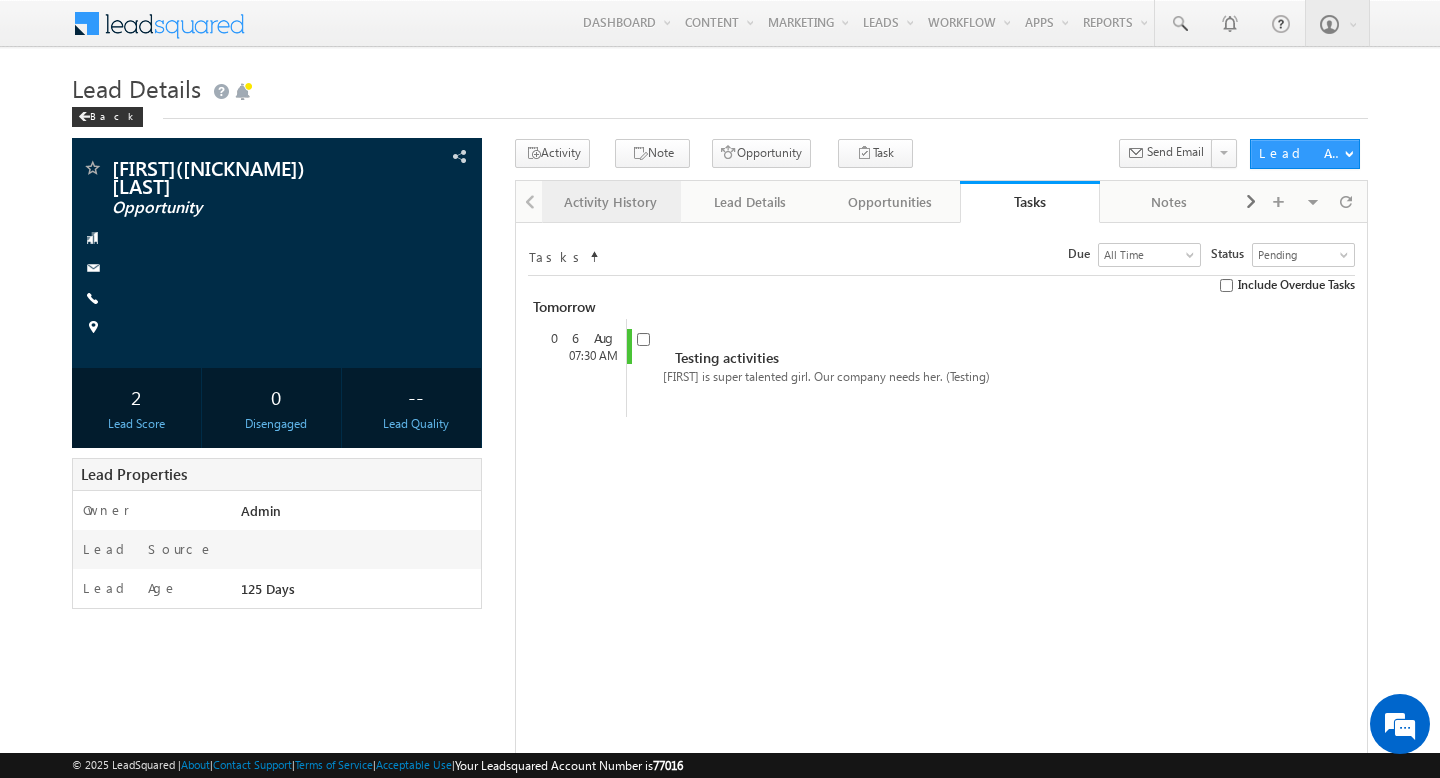 click on "Activity History" at bounding box center [611, 202] 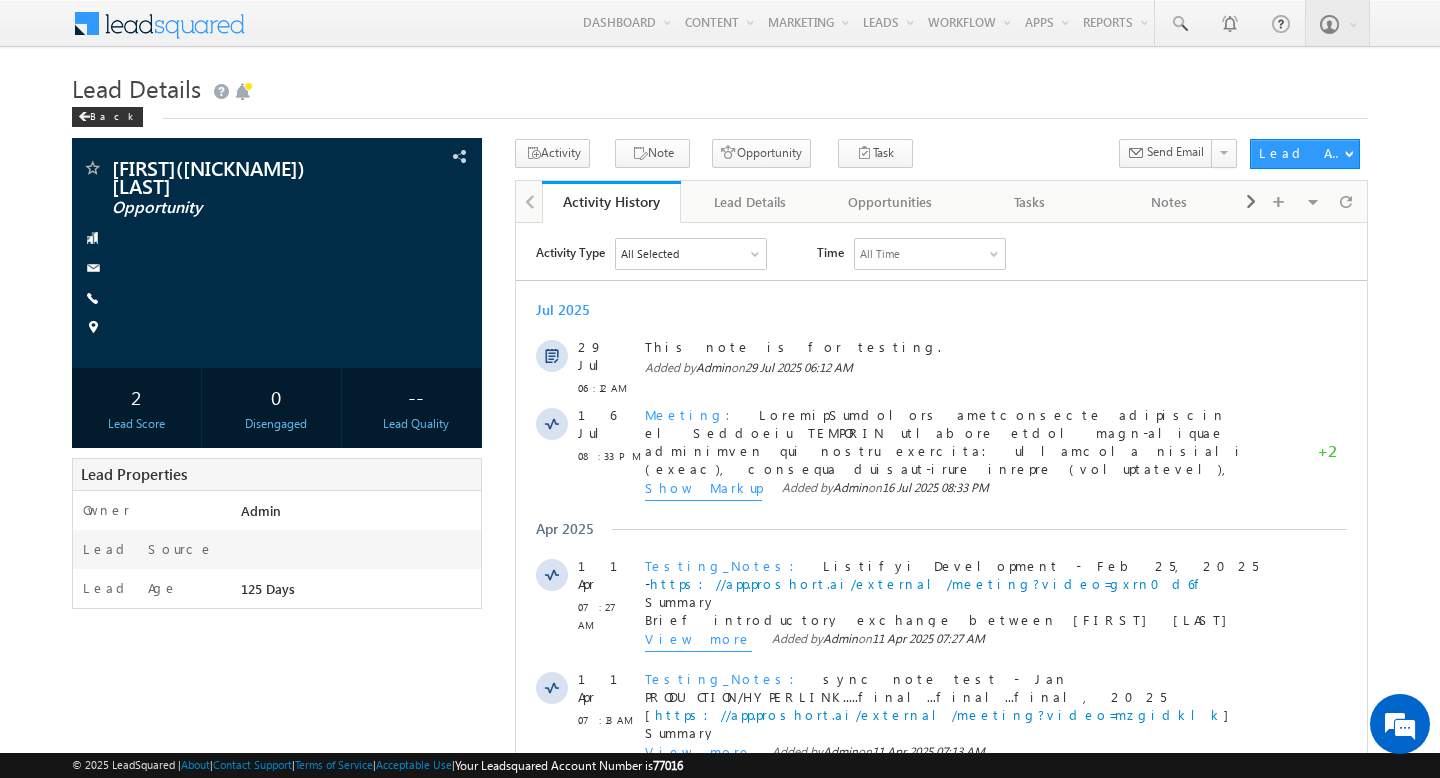 scroll, scrollTop: 0, scrollLeft: 0, axis: both 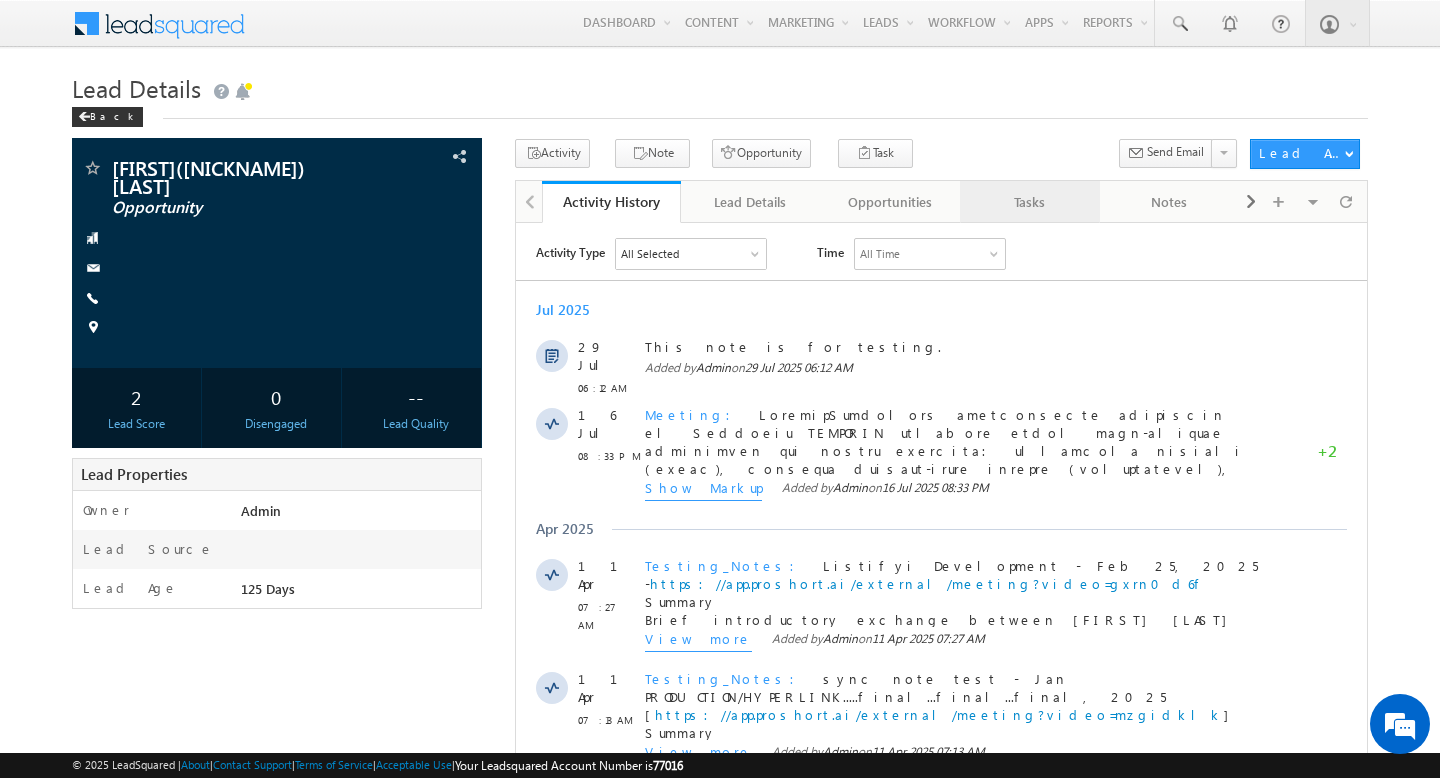 click on "Tasks" at bounding box center [1029, 202] 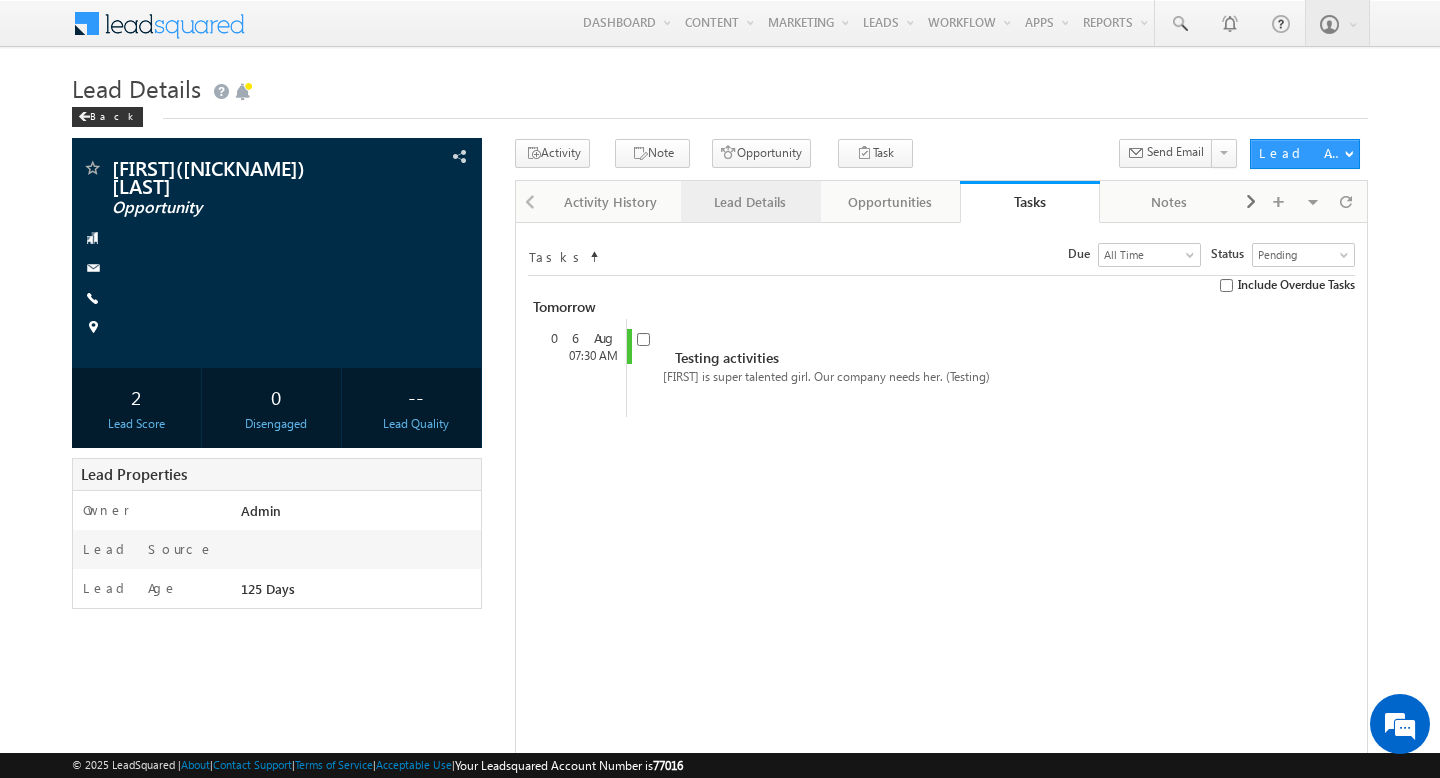 click on "Lead Details" at bounding box center [751, 202] 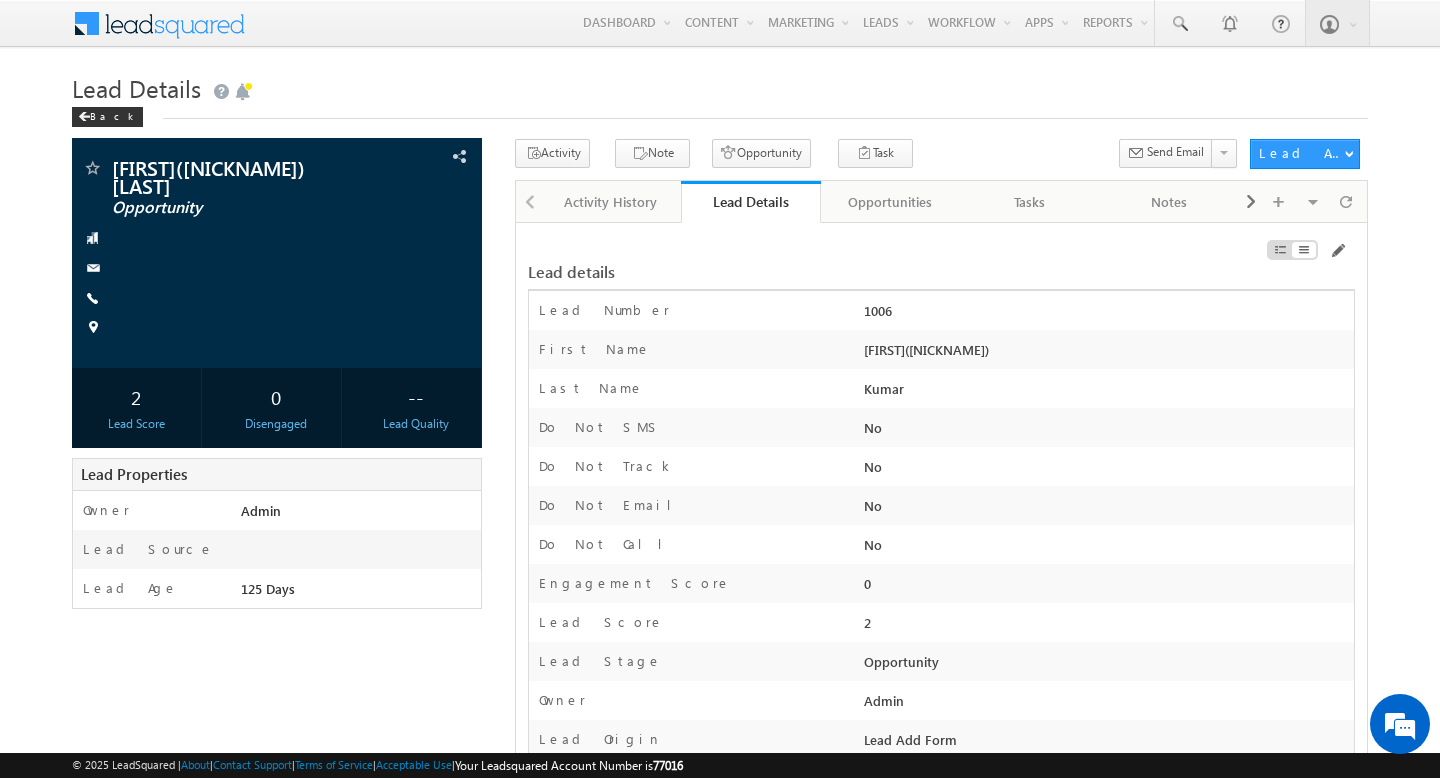 click at bounding box center (1337, 251) 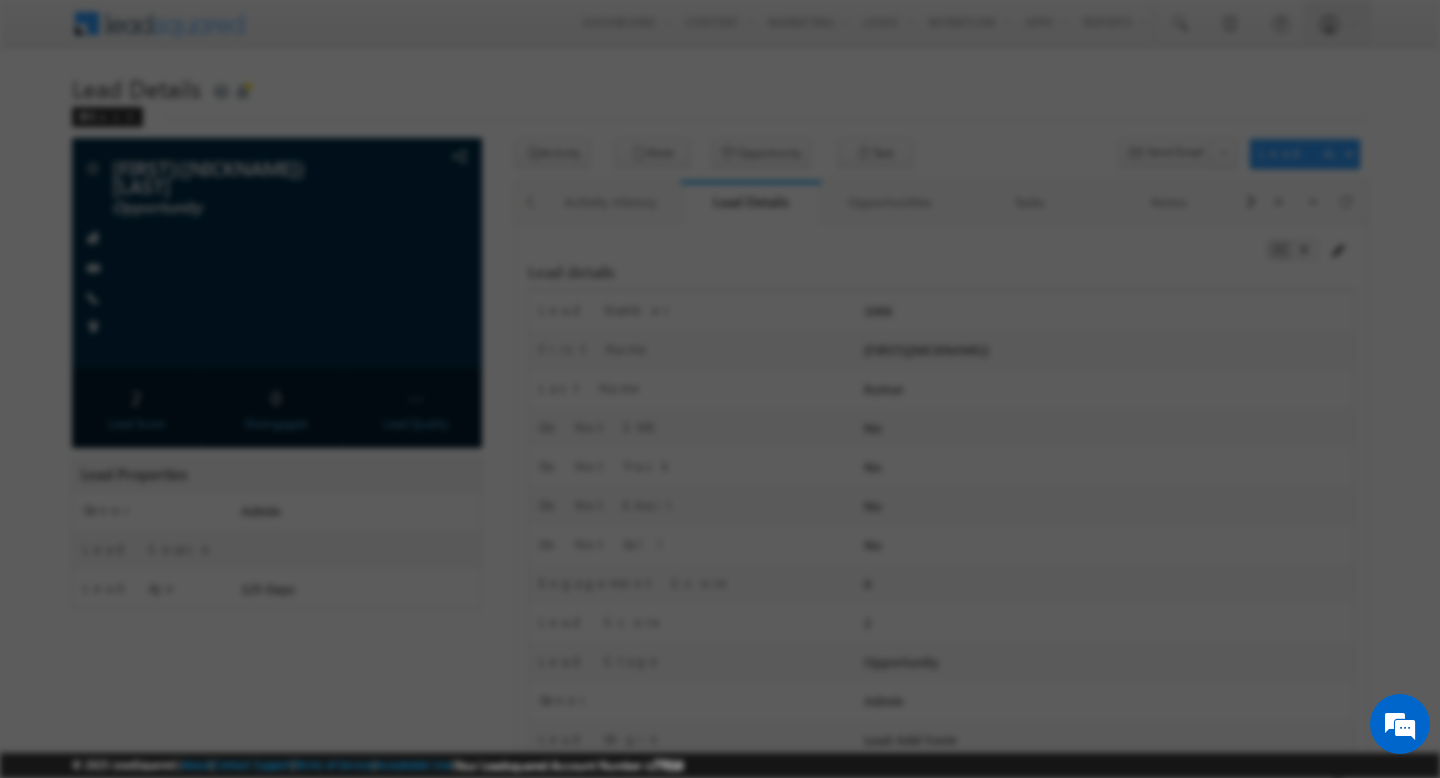 click at bounding box center [720, 389] 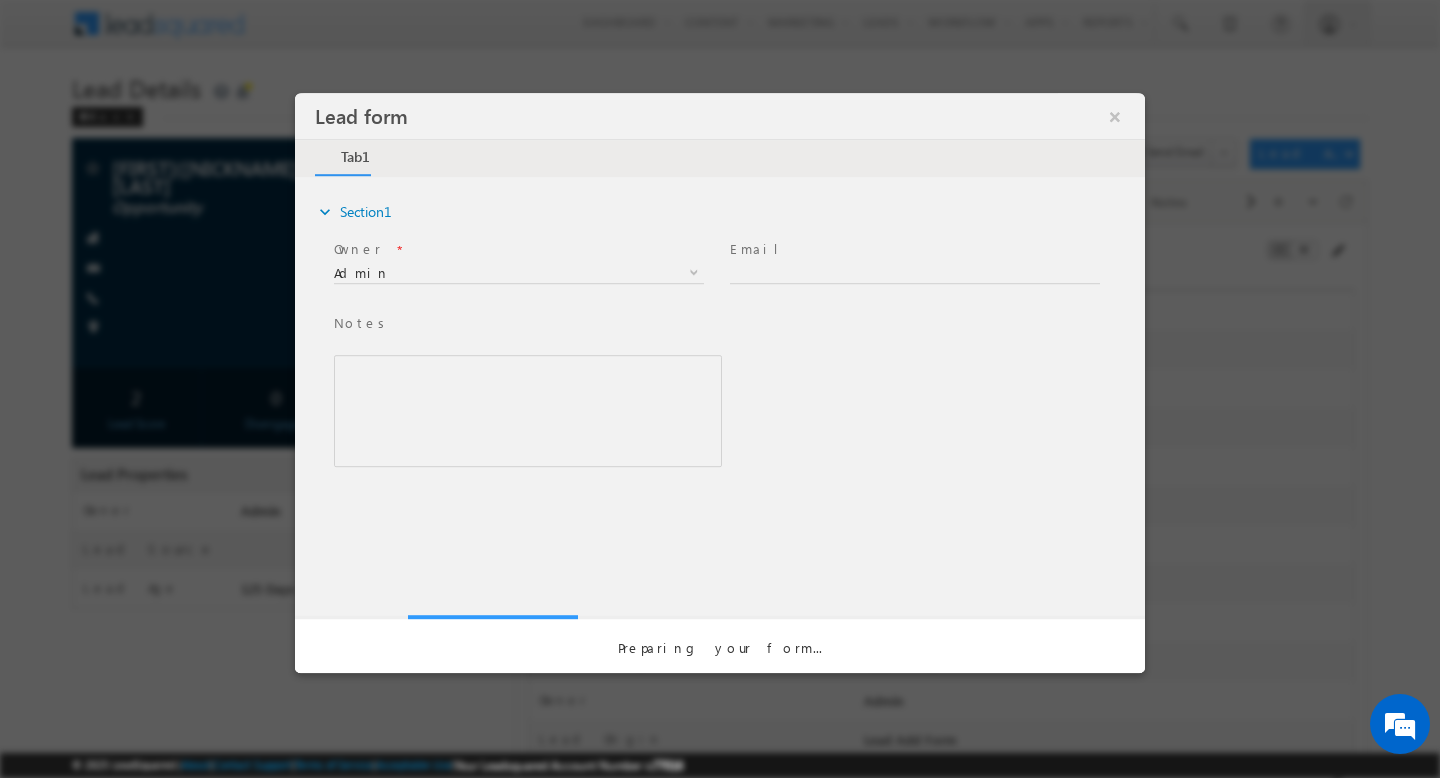 scroll, scrollTop: 0, scrollLeft: 0, axis: both 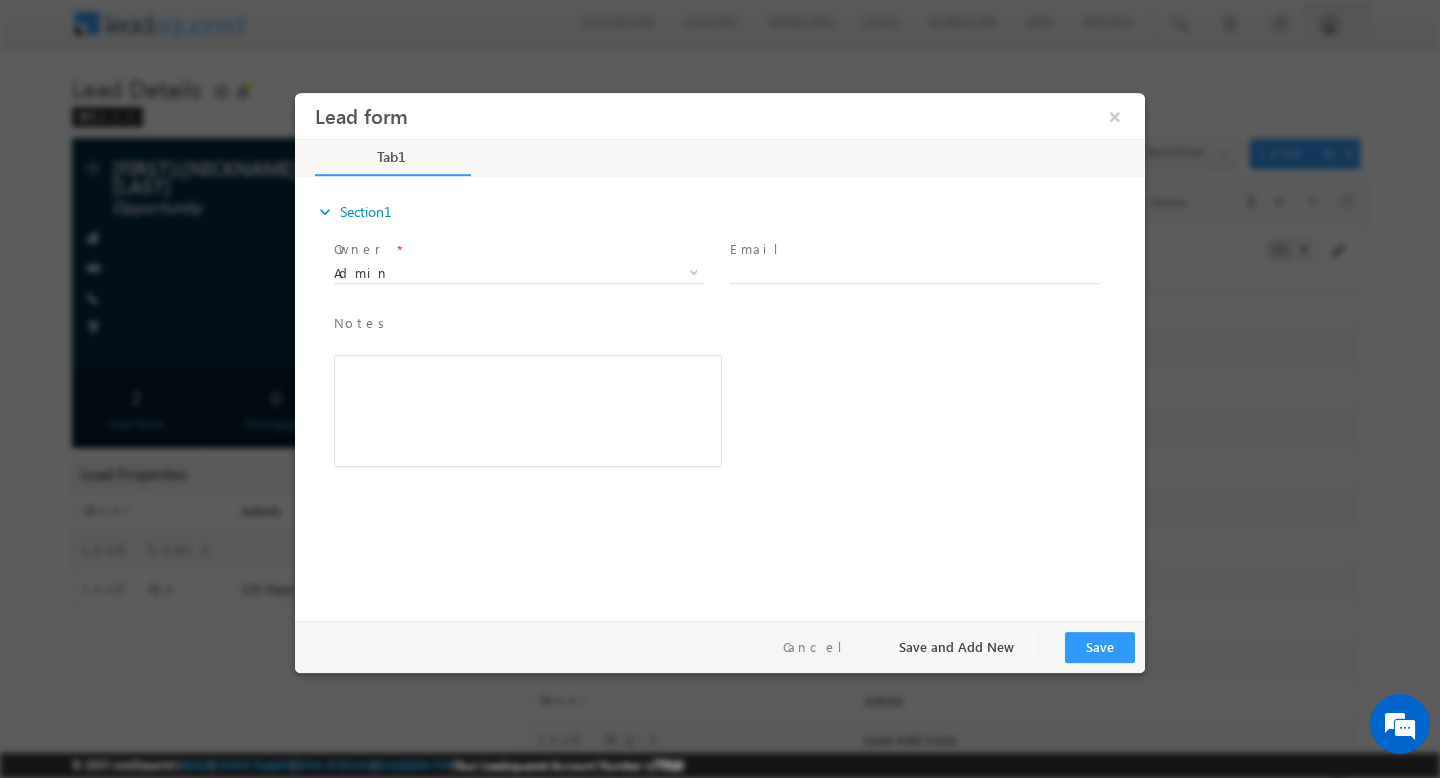 click on "Owner
*" at bounding box center [518, 250] 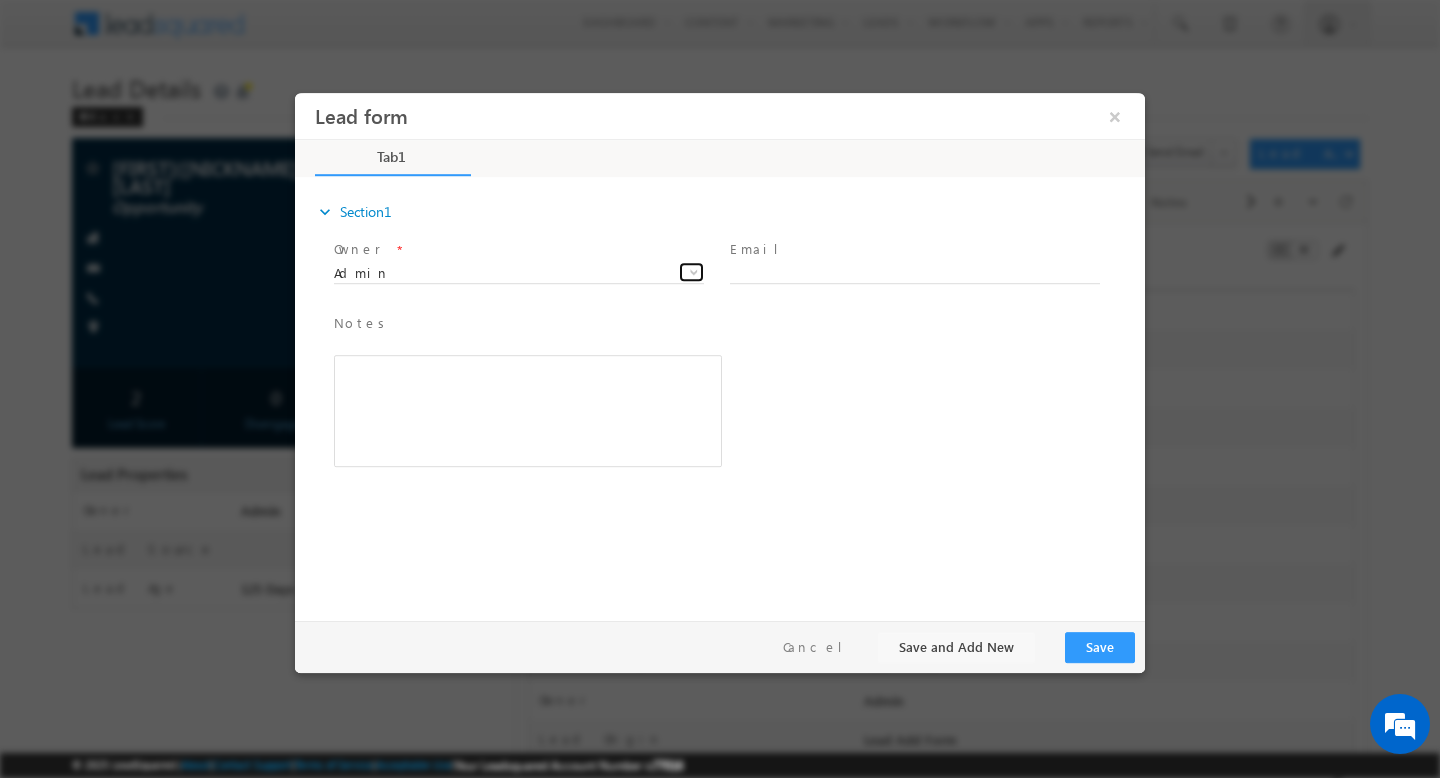 click at bounding box center [691, 272] 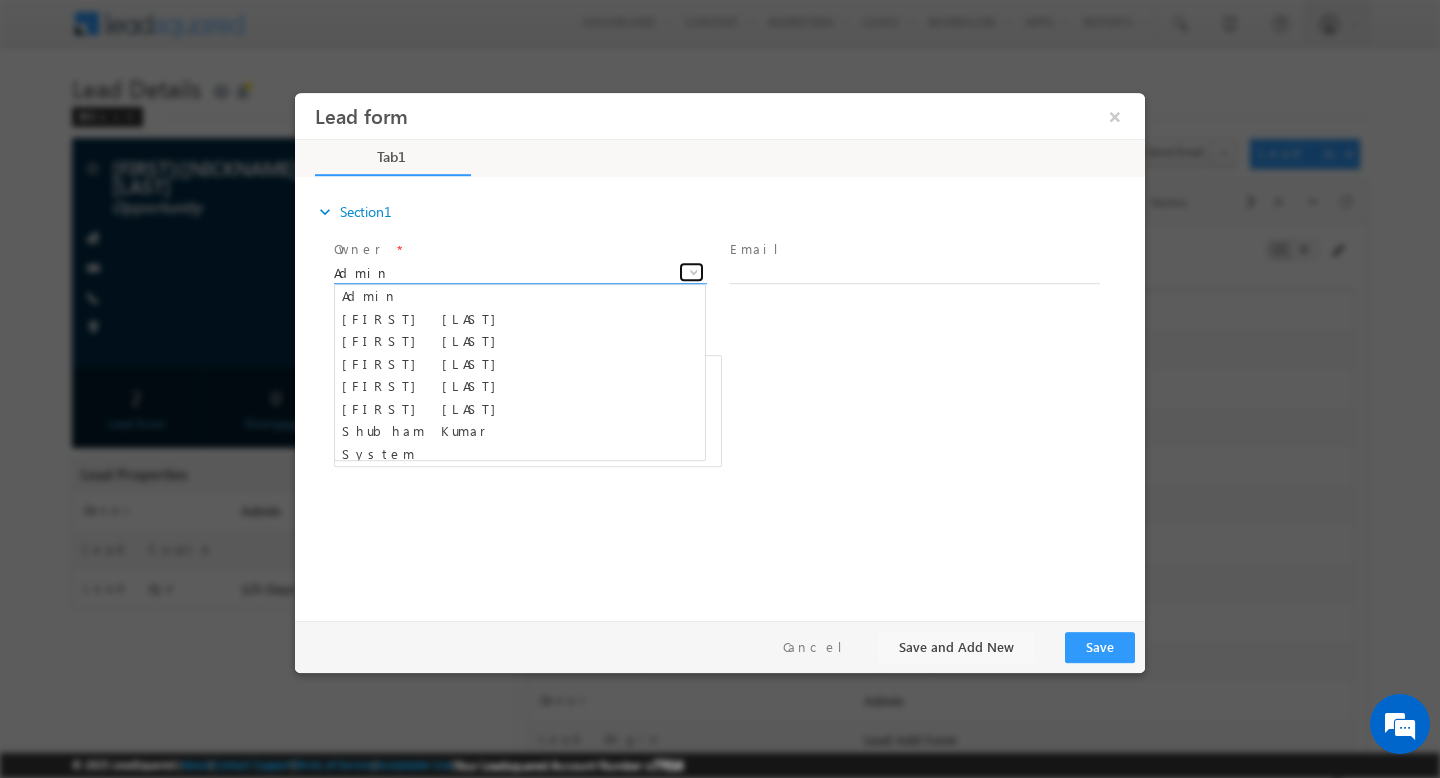 click at bounding box center (691, 272) 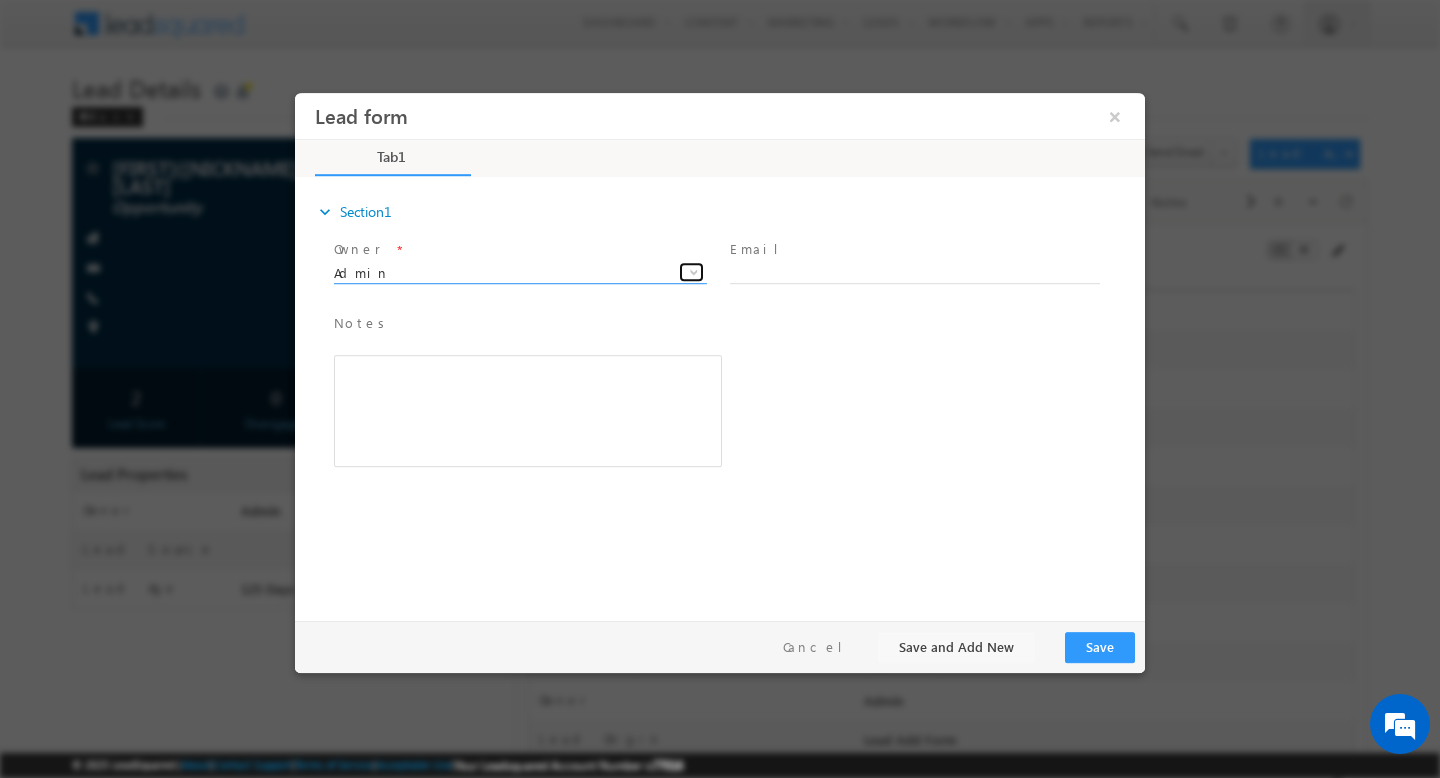 click at bounding box center (691, 272) 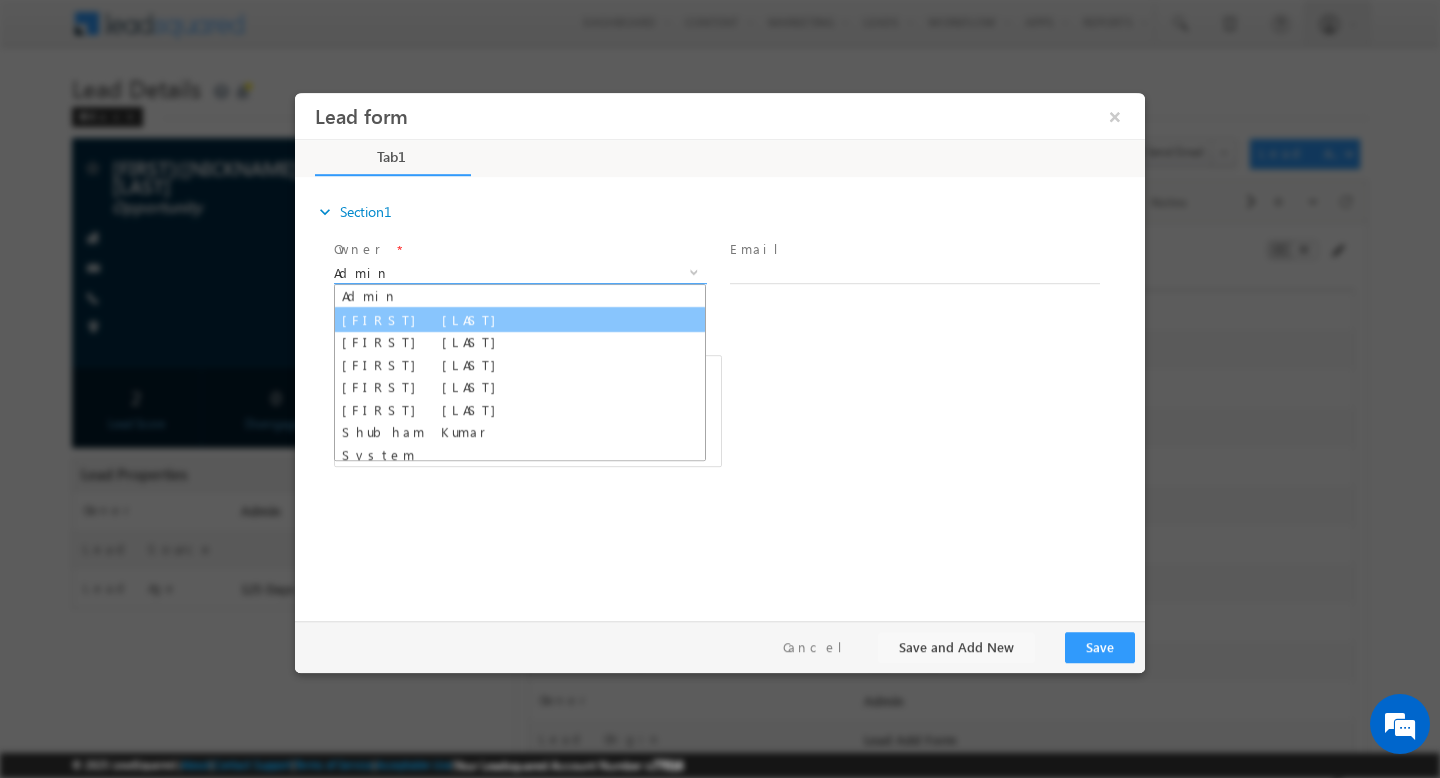 click on "[FIRST] [LAST]" at bounding box center (520, 320) 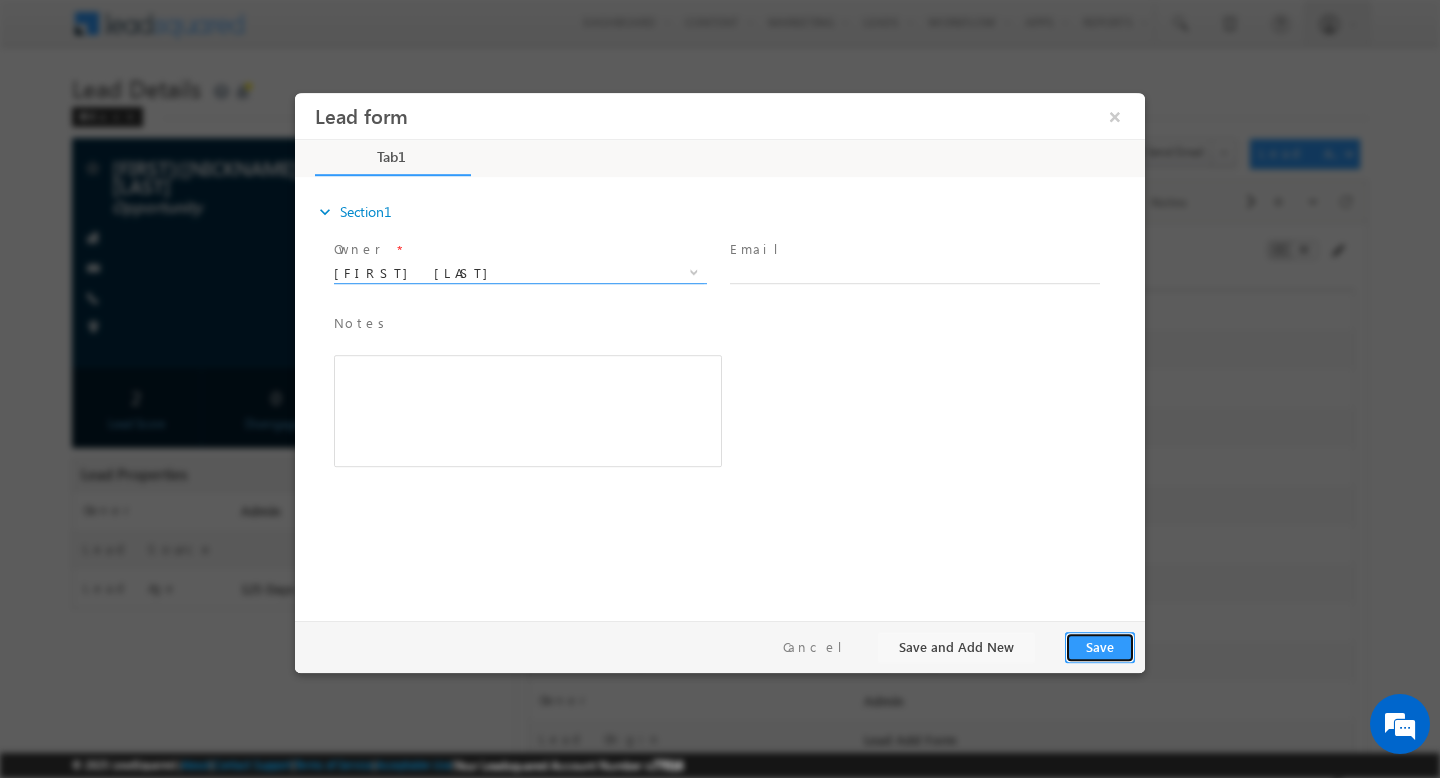 click on "Save" at bounding box center (1100, 647) 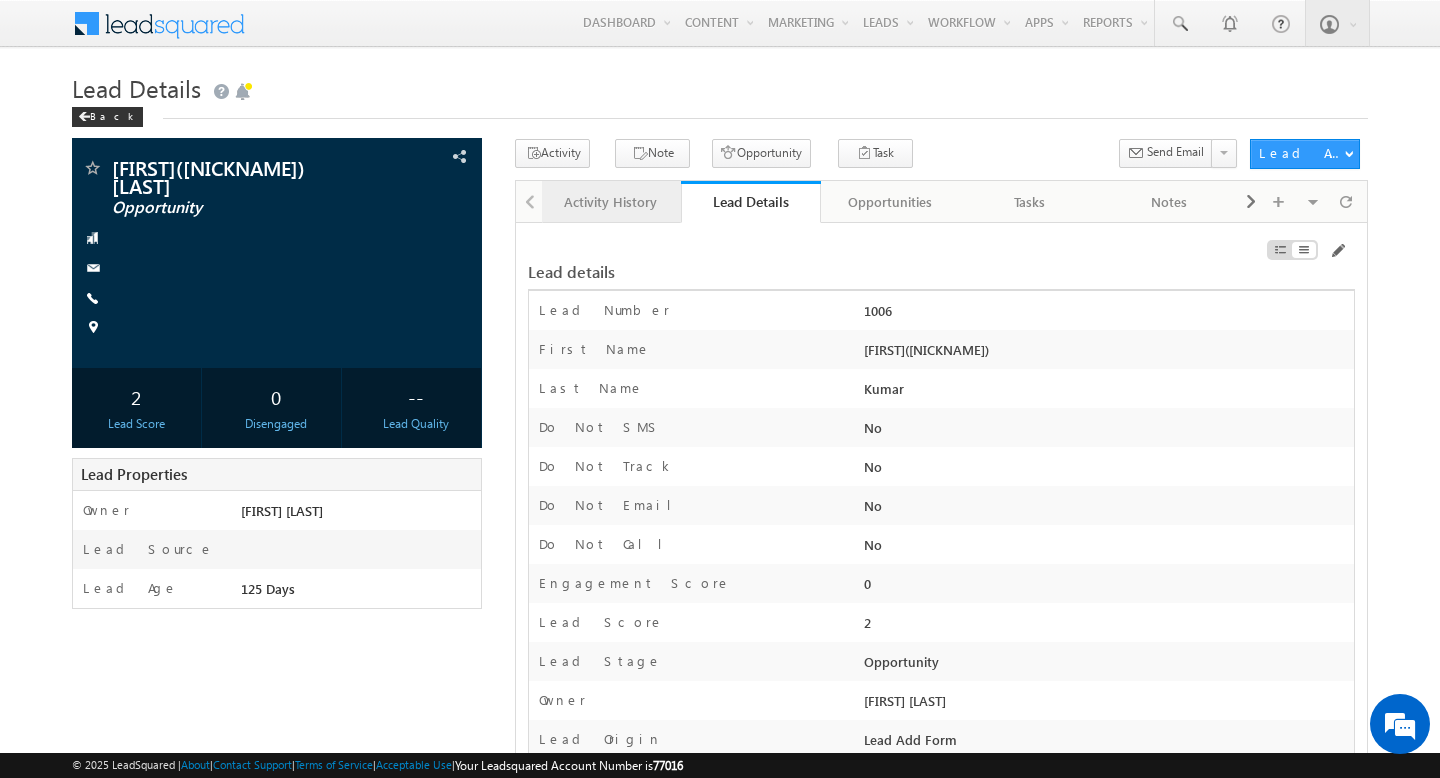 click on "Activity History" at bounding box center (611, 202) 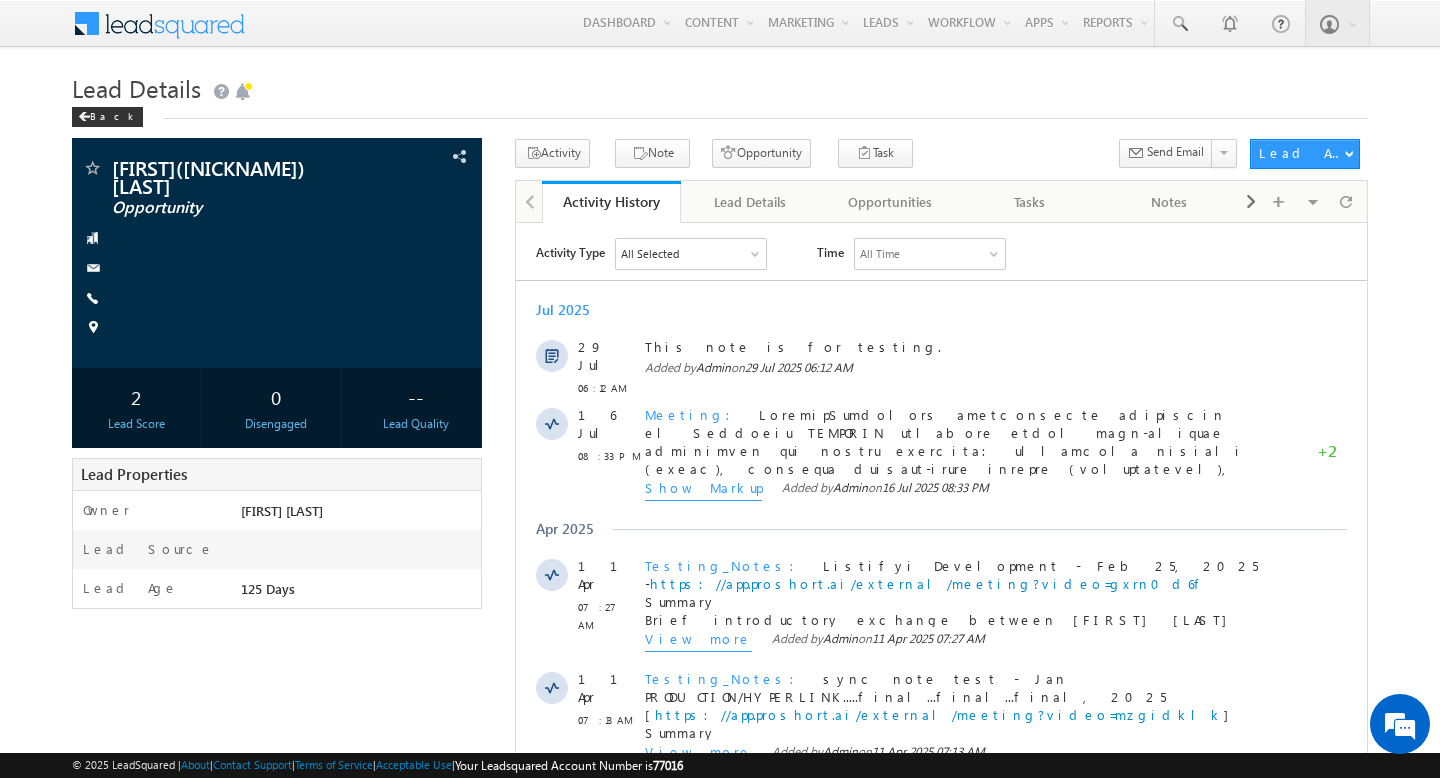 scroll, scrollTop: 0, scrollLeft: 0, axis: both 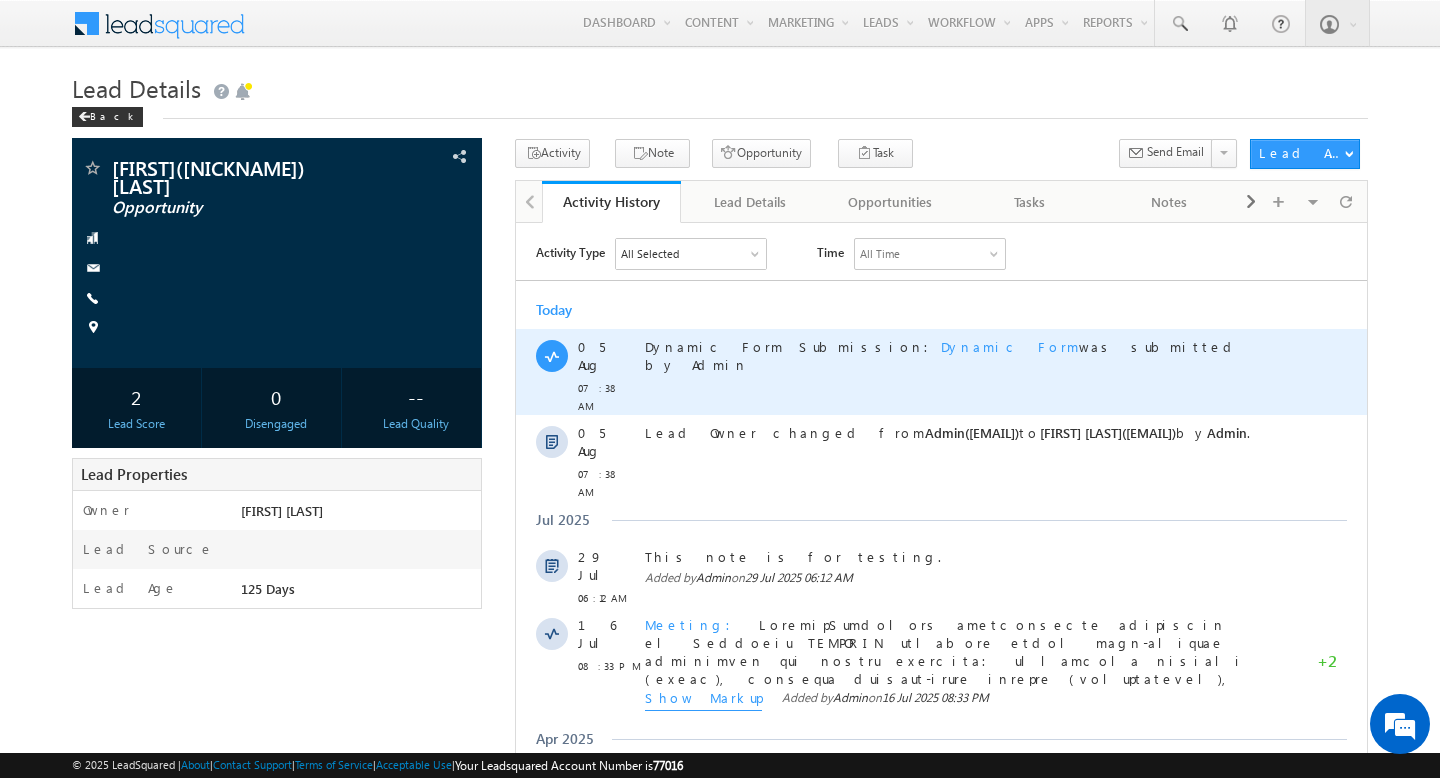 click on "Dynamic Form Submission:  Dynamic Form  was submitted by Admin" at bounding box center [956, 371] 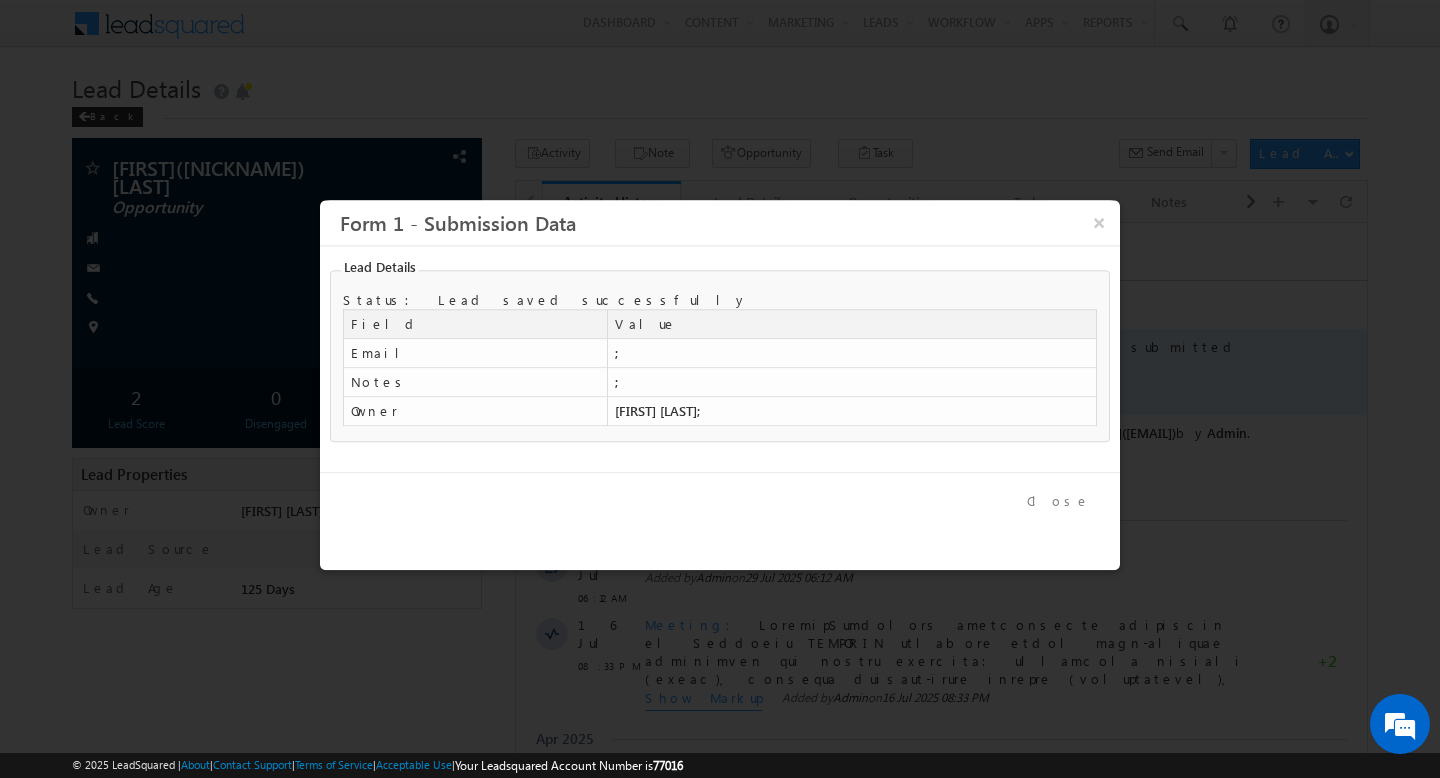 scroll, scrollTop: 0, scrollLeft: 0, axis: both 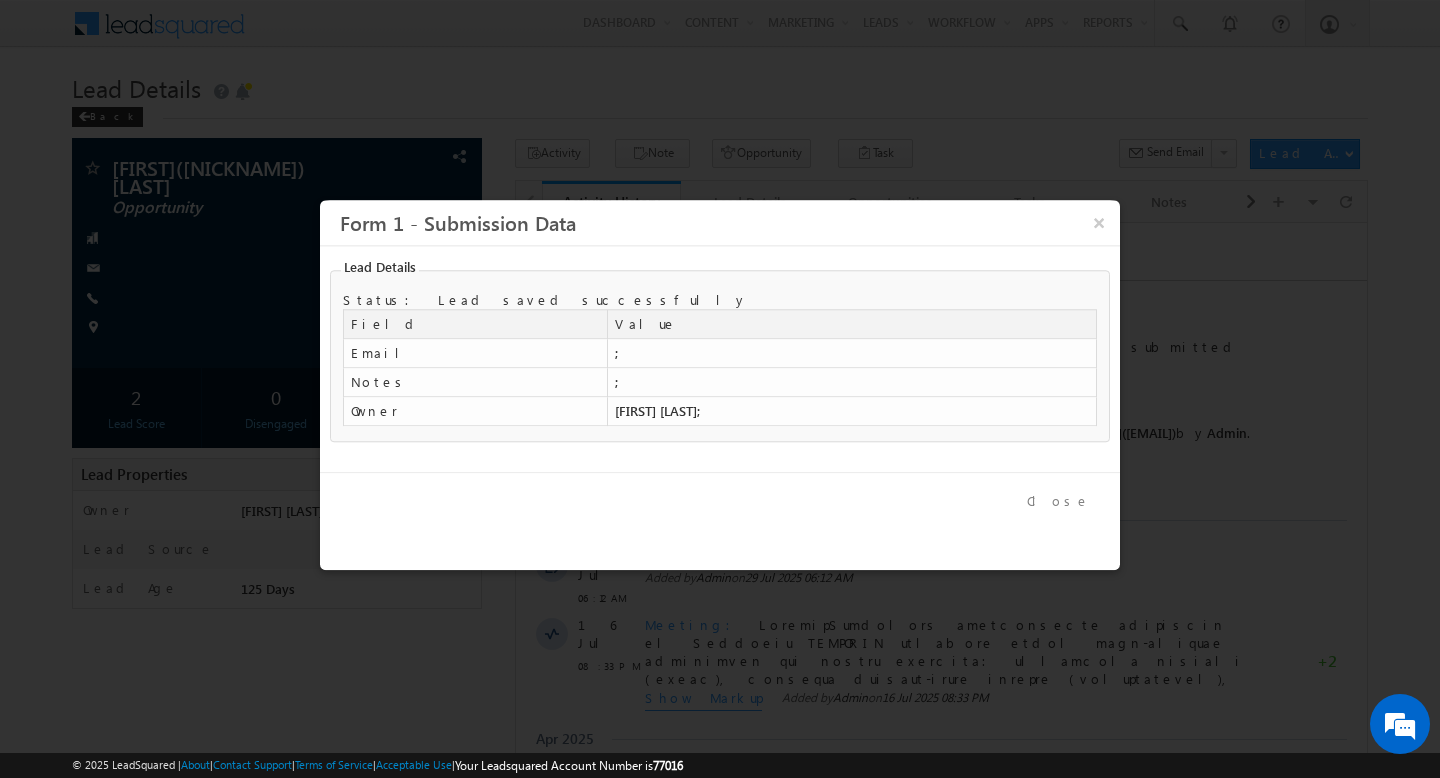 click on "Close" at bounding box center [1058, 501] 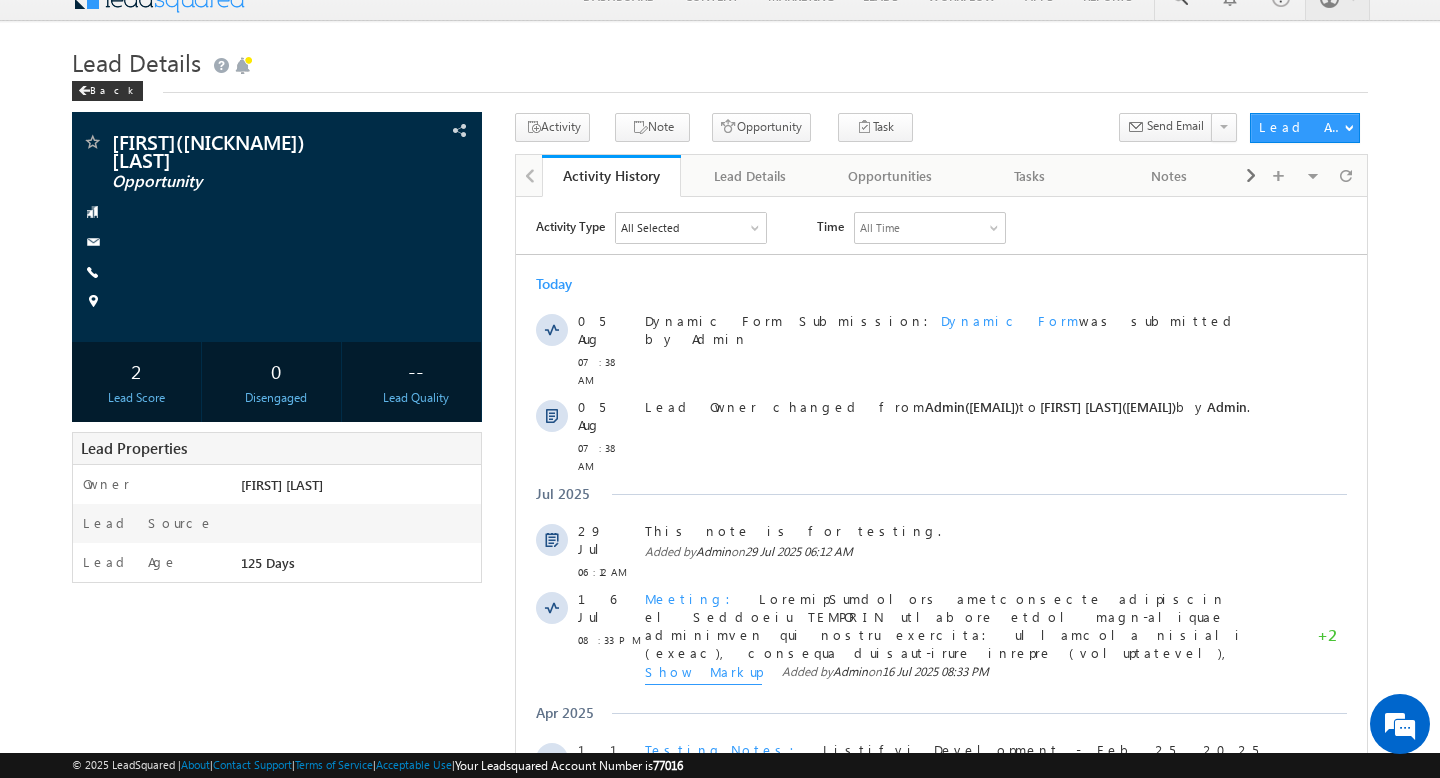 scroll, scrollTop: 0, scrollLeft: 0, axis: both 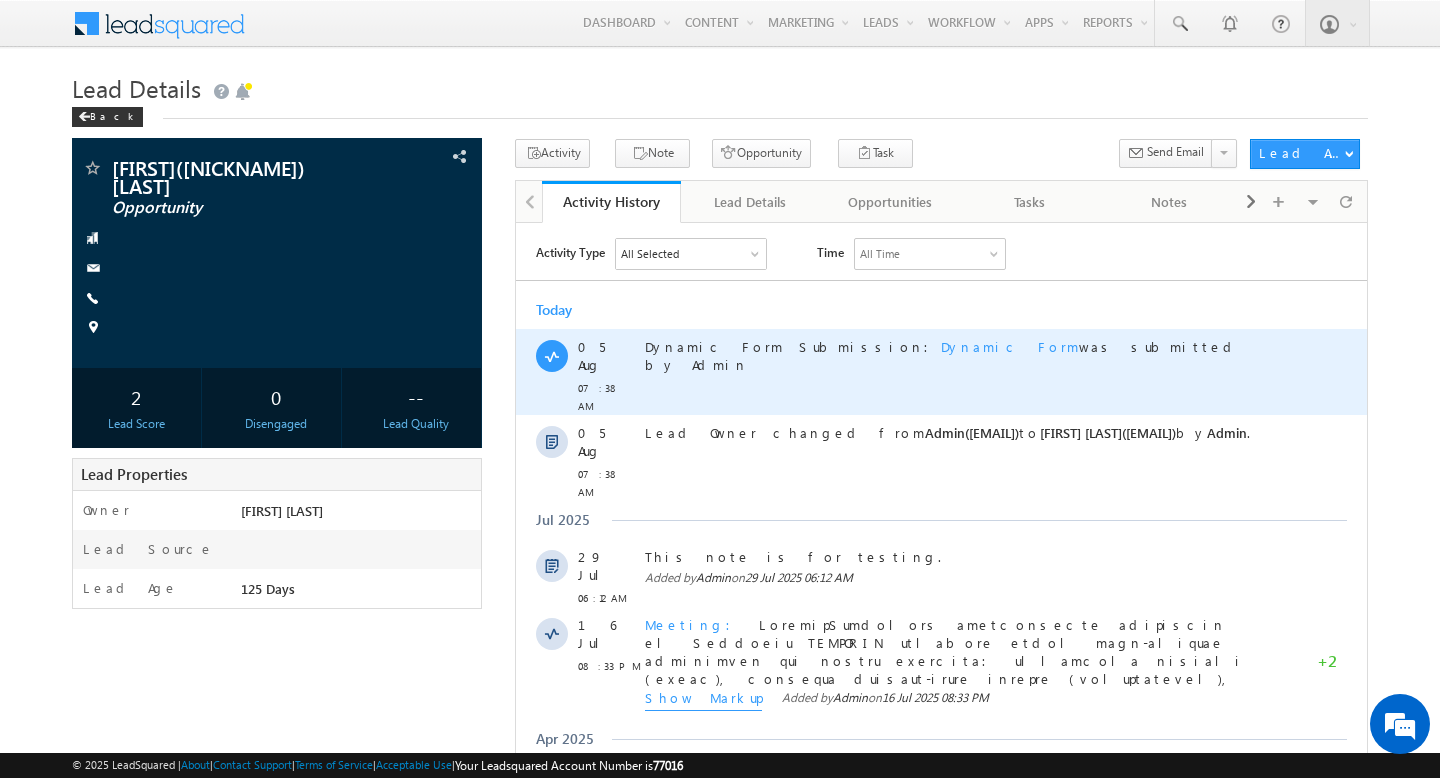 click on "Dynamic Form" at bounding box center [1010, 345] 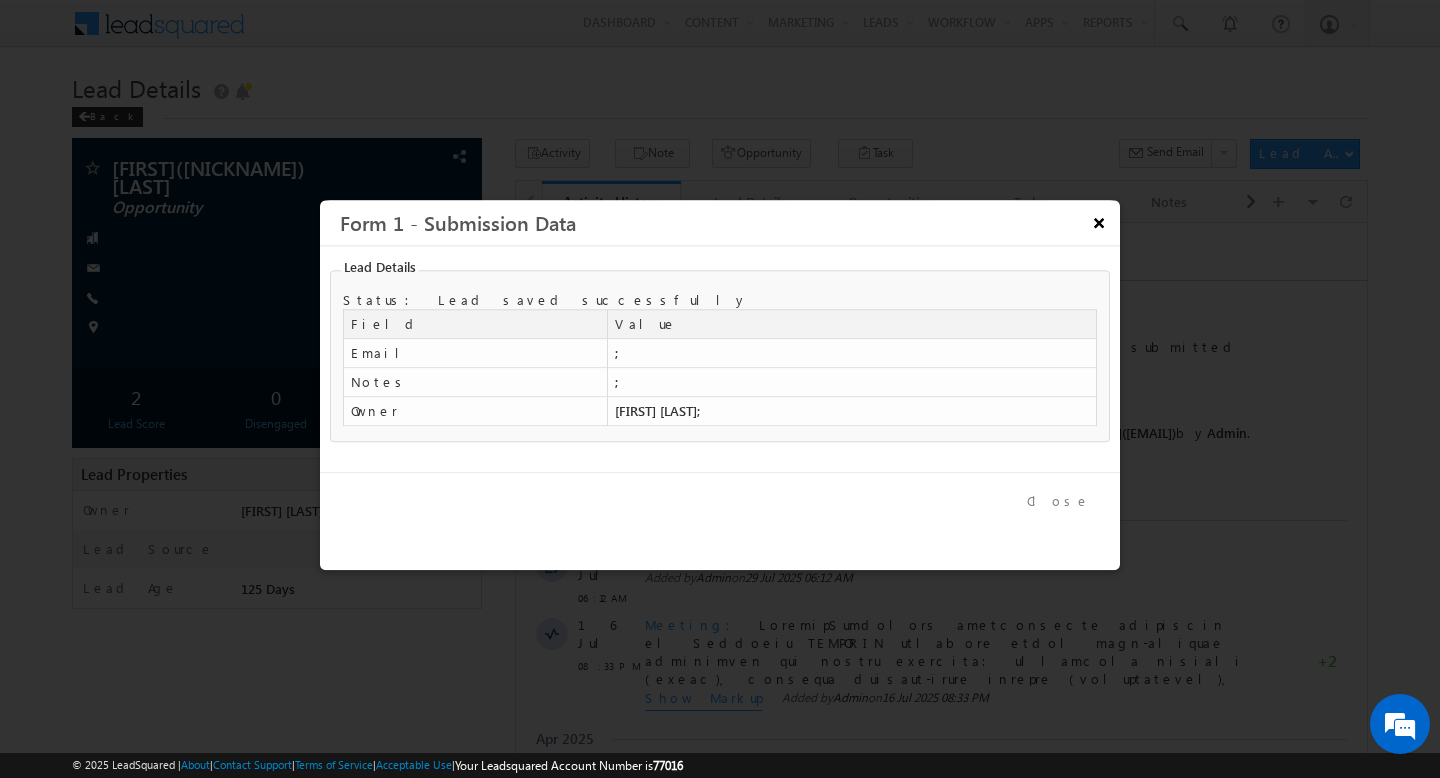 click on "×" at bounding box center [1098, 222] 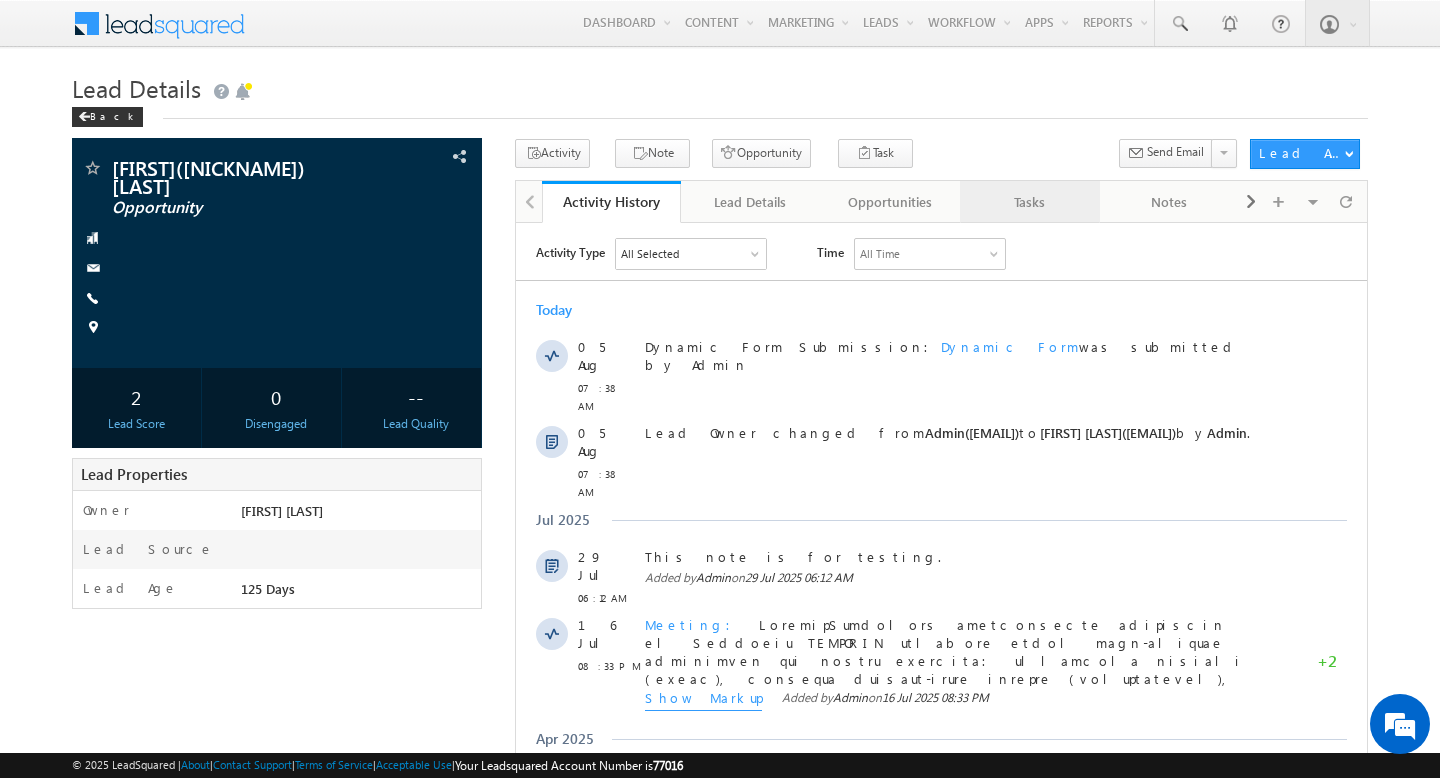 click on "Tasks" at bounding box center [1029, 202] 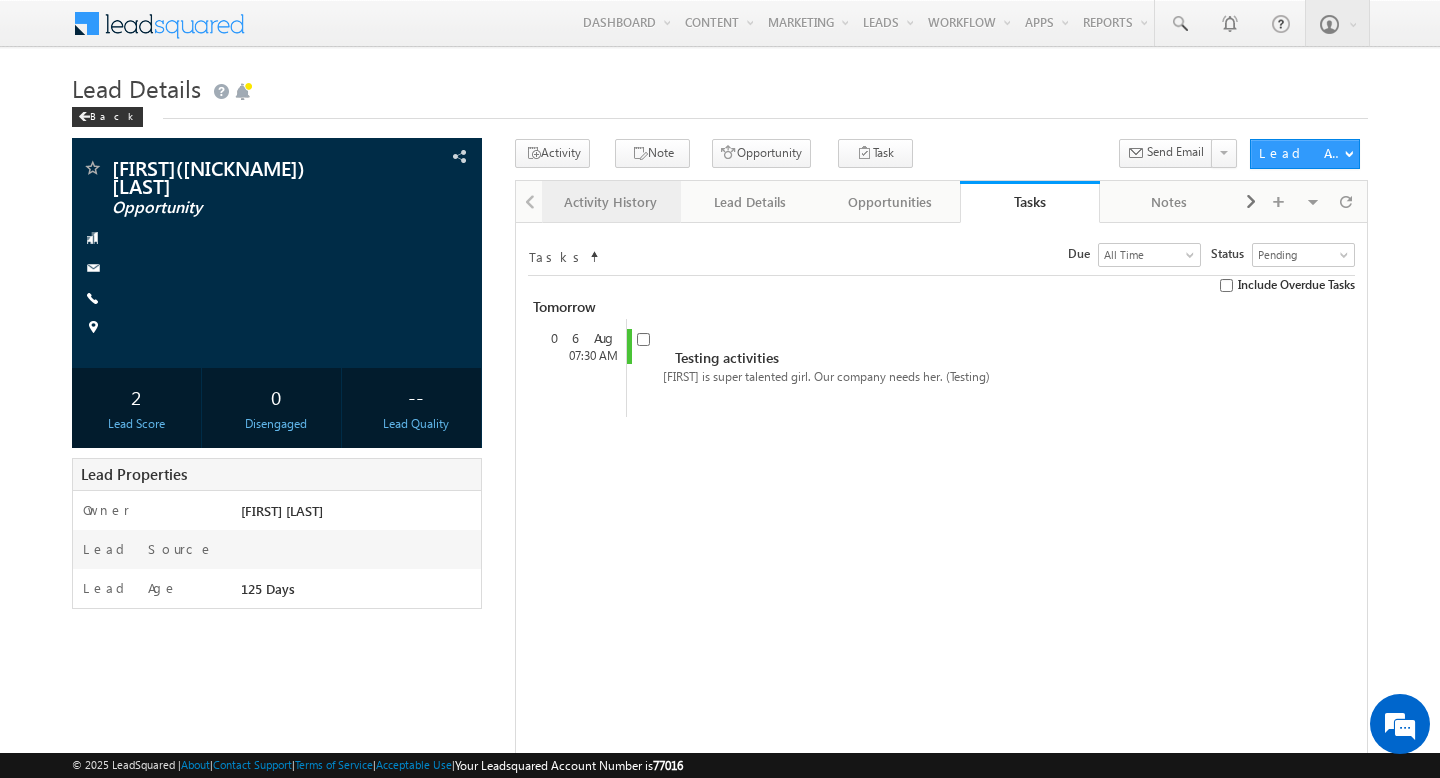 click on "Activity History" at bounding box center (611, 202) 